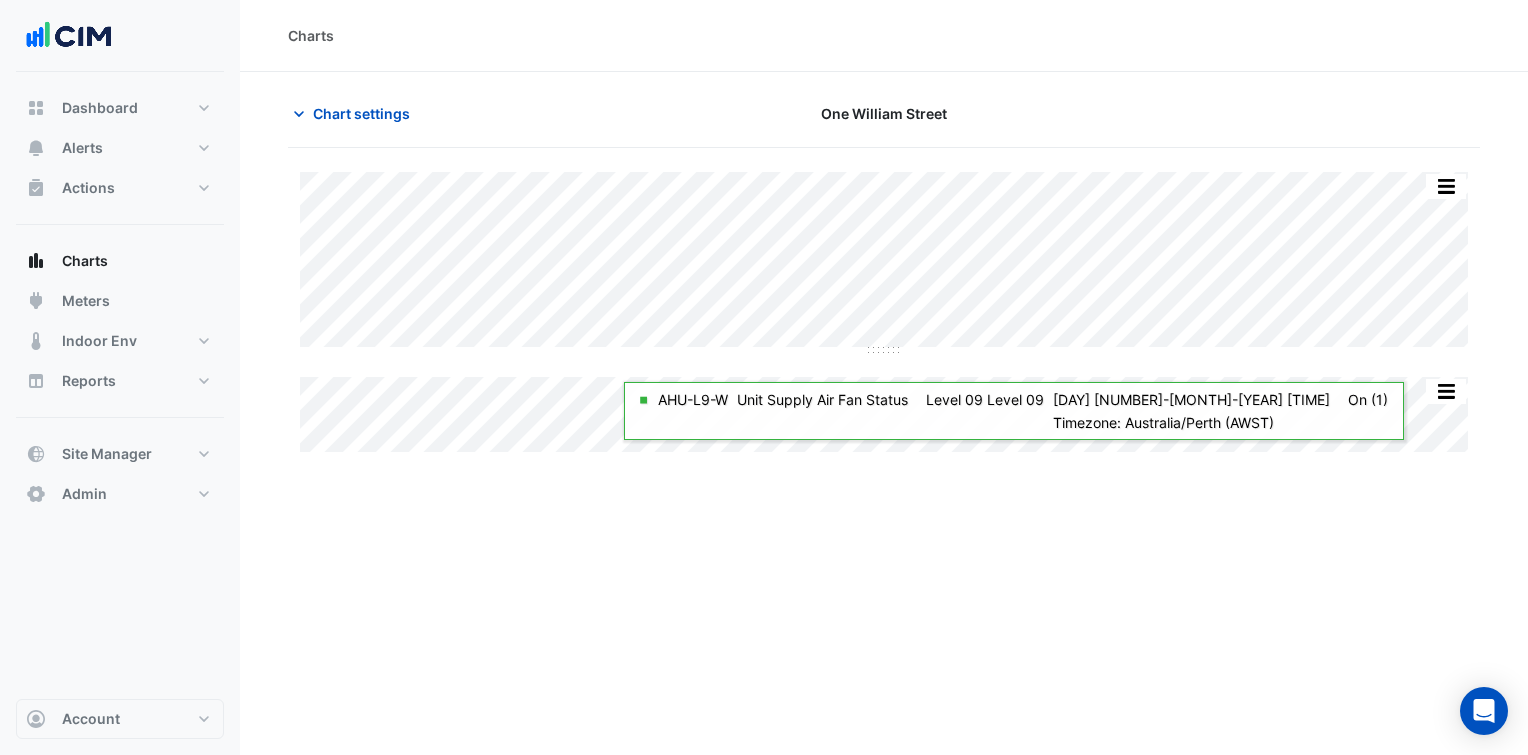 scroll, scrollTop: 0, scrollLeft: 0, axis: both 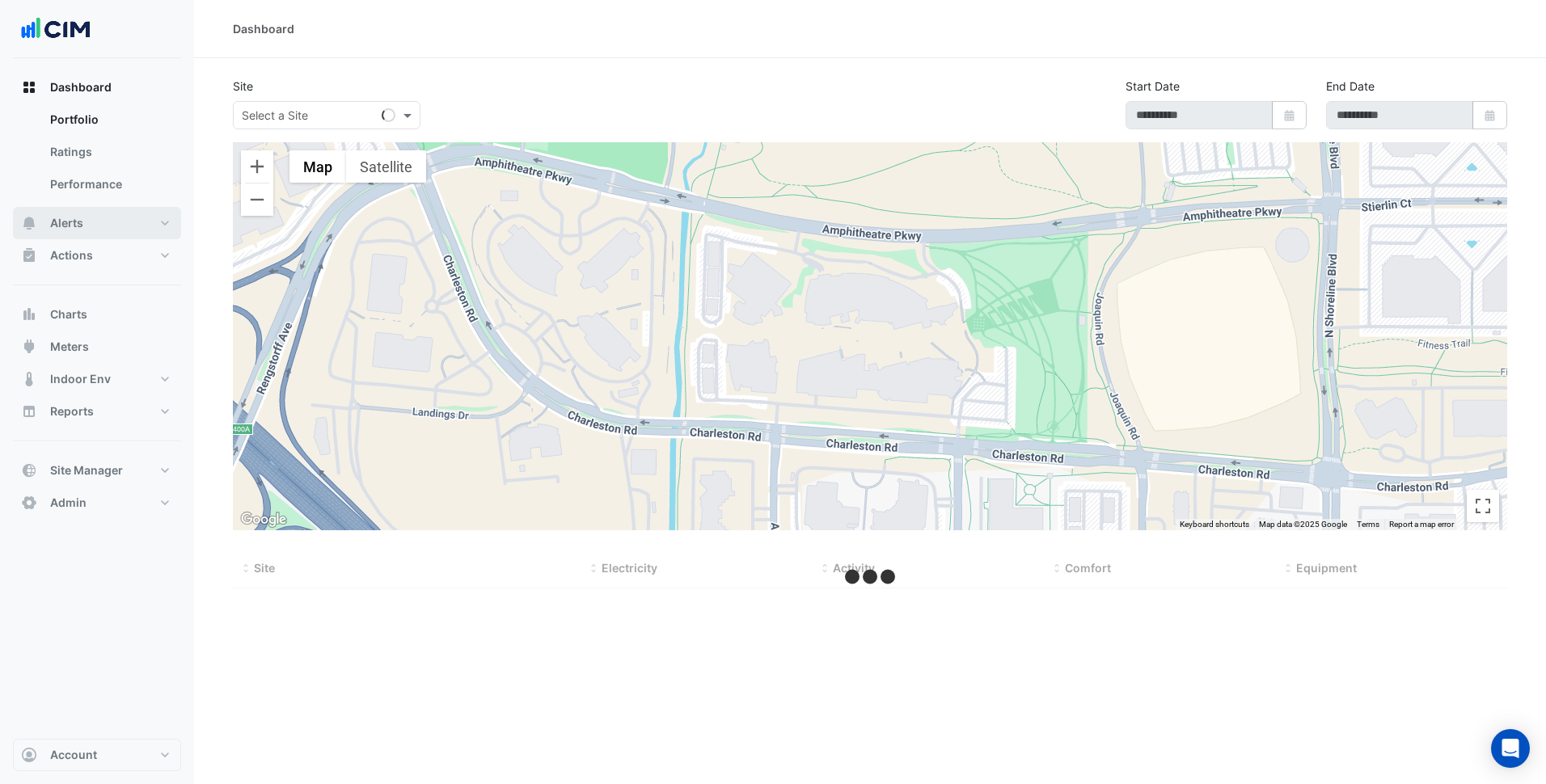 click on "Alerts" at bounding box center [97, 223] 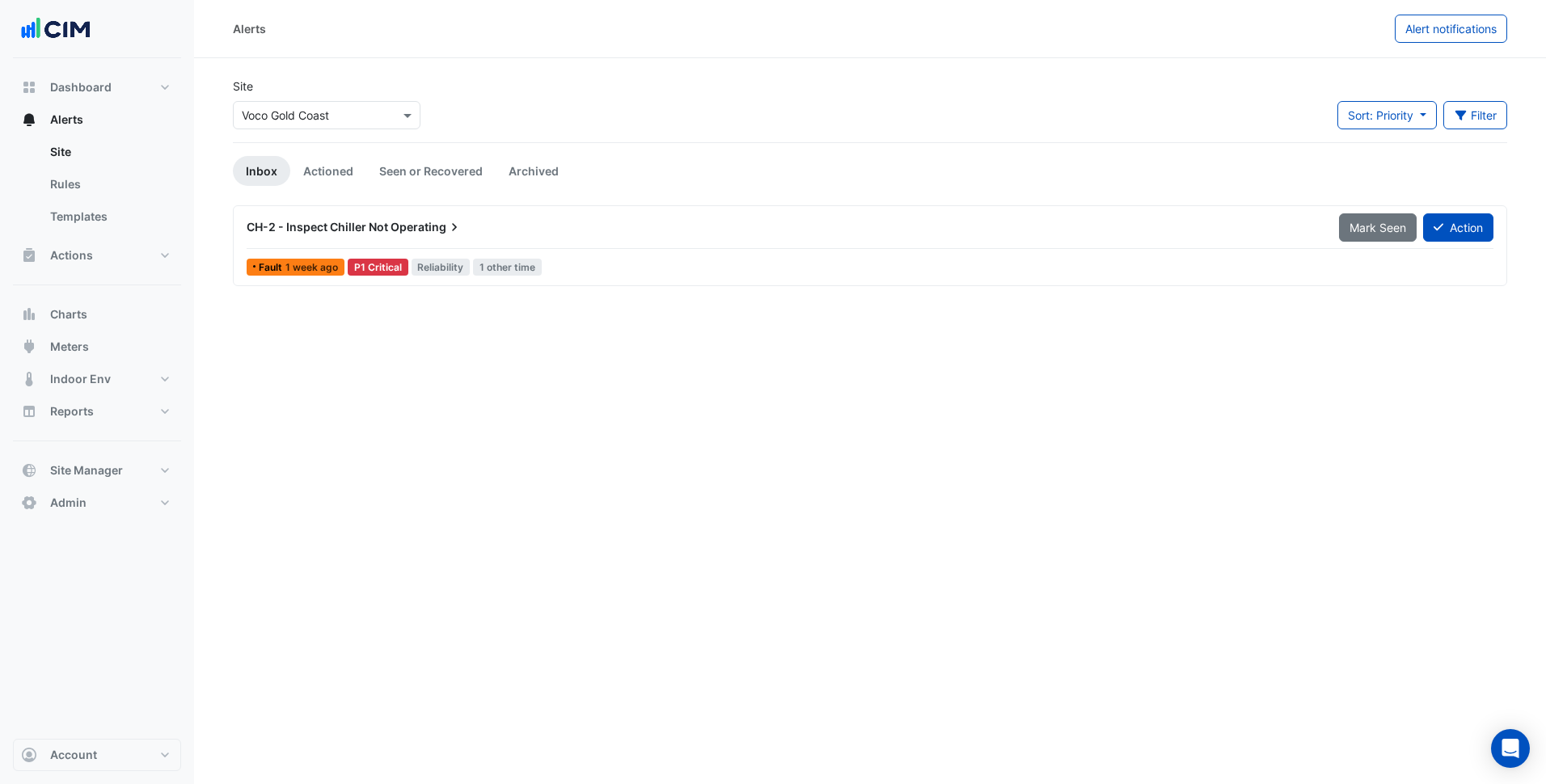 click on "CH-2 - Inspect Chiller Not
Operating
Mark Seen
Action" at bounding box center [870, 230] 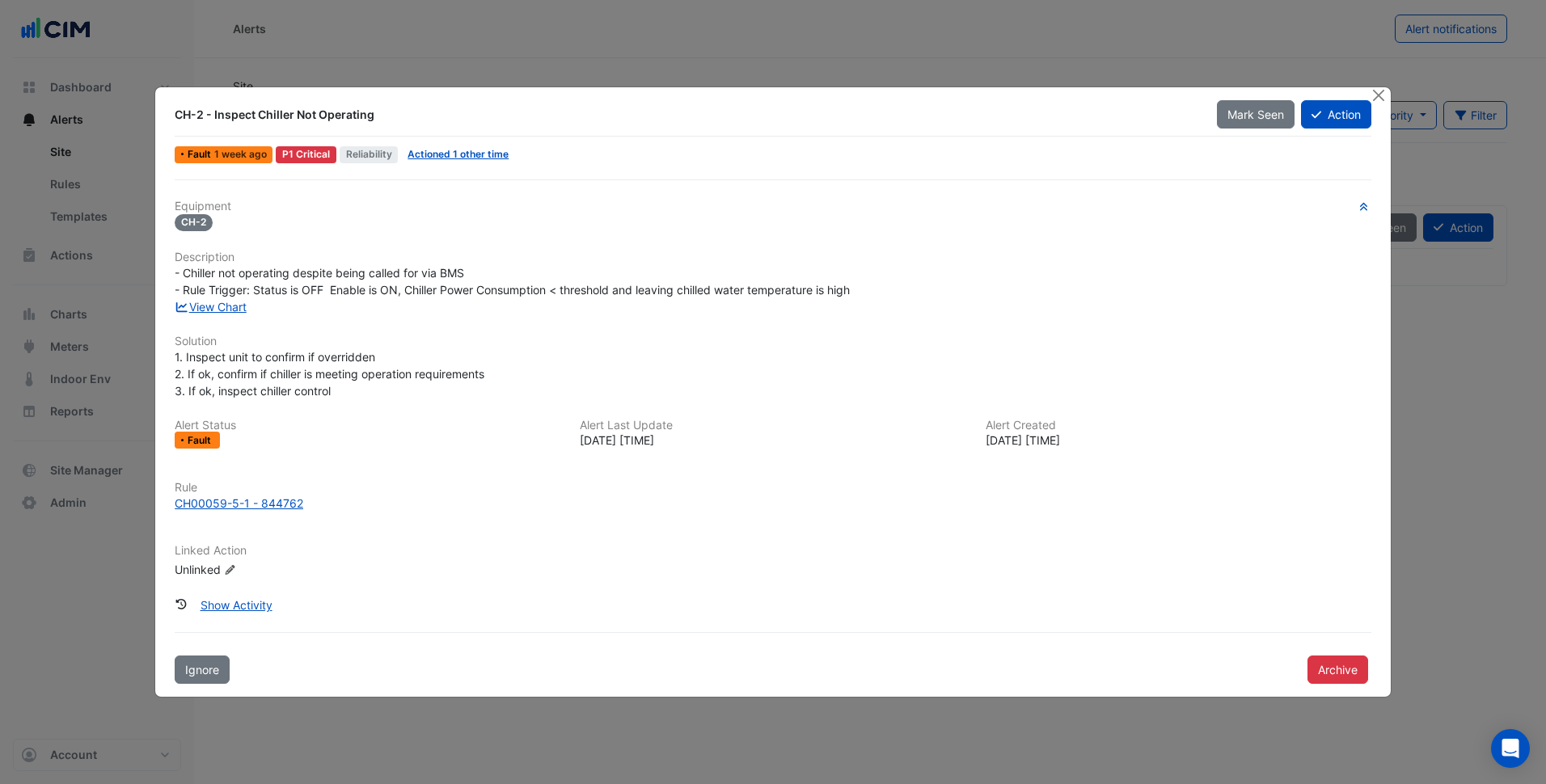 click on "1. Inspect unit to confirm if overridden
2. If ok, confirm if chiller is meeting operation requirements
3. If ok, inspect chiller control" 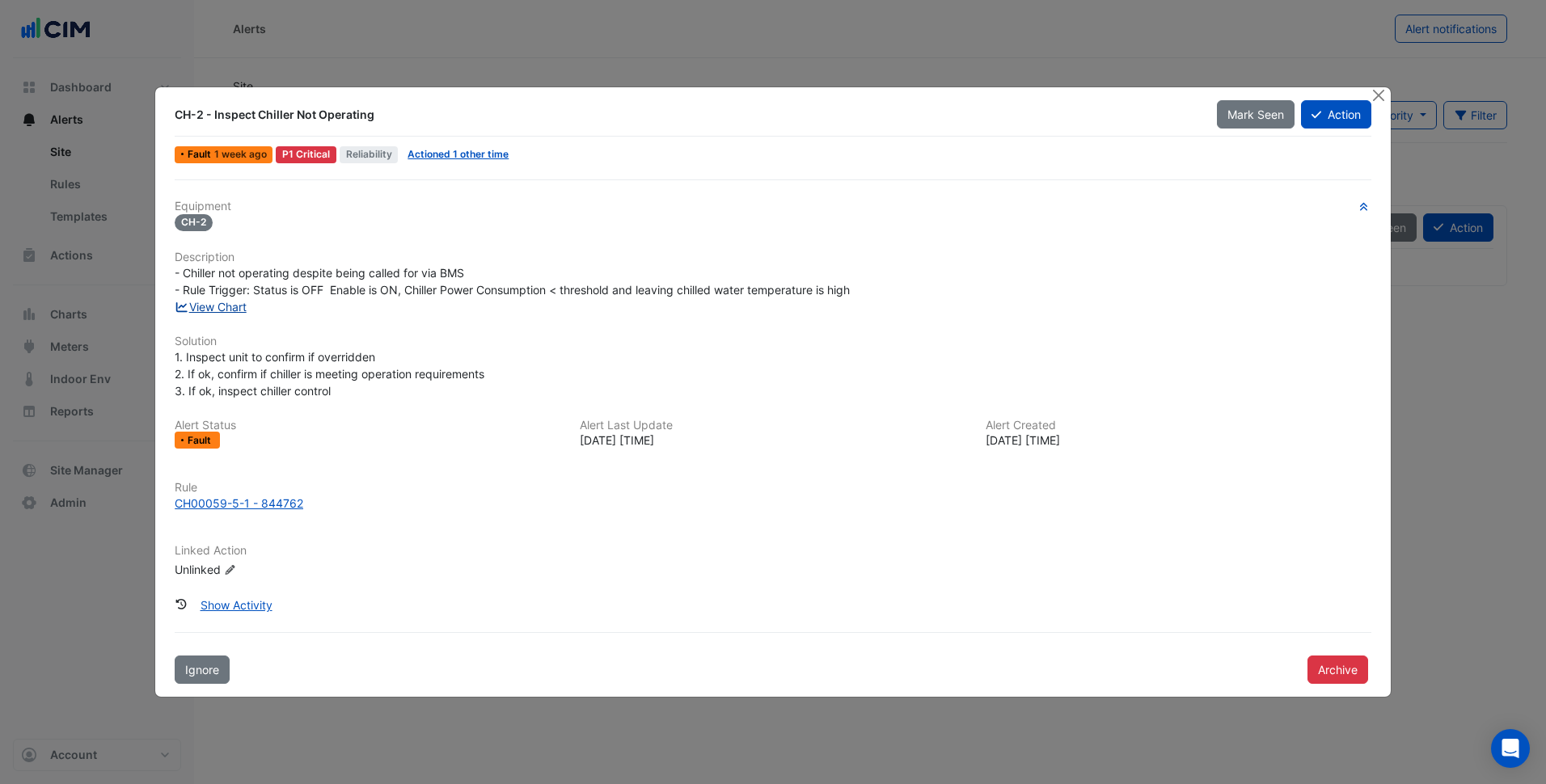 click on "View Chart" 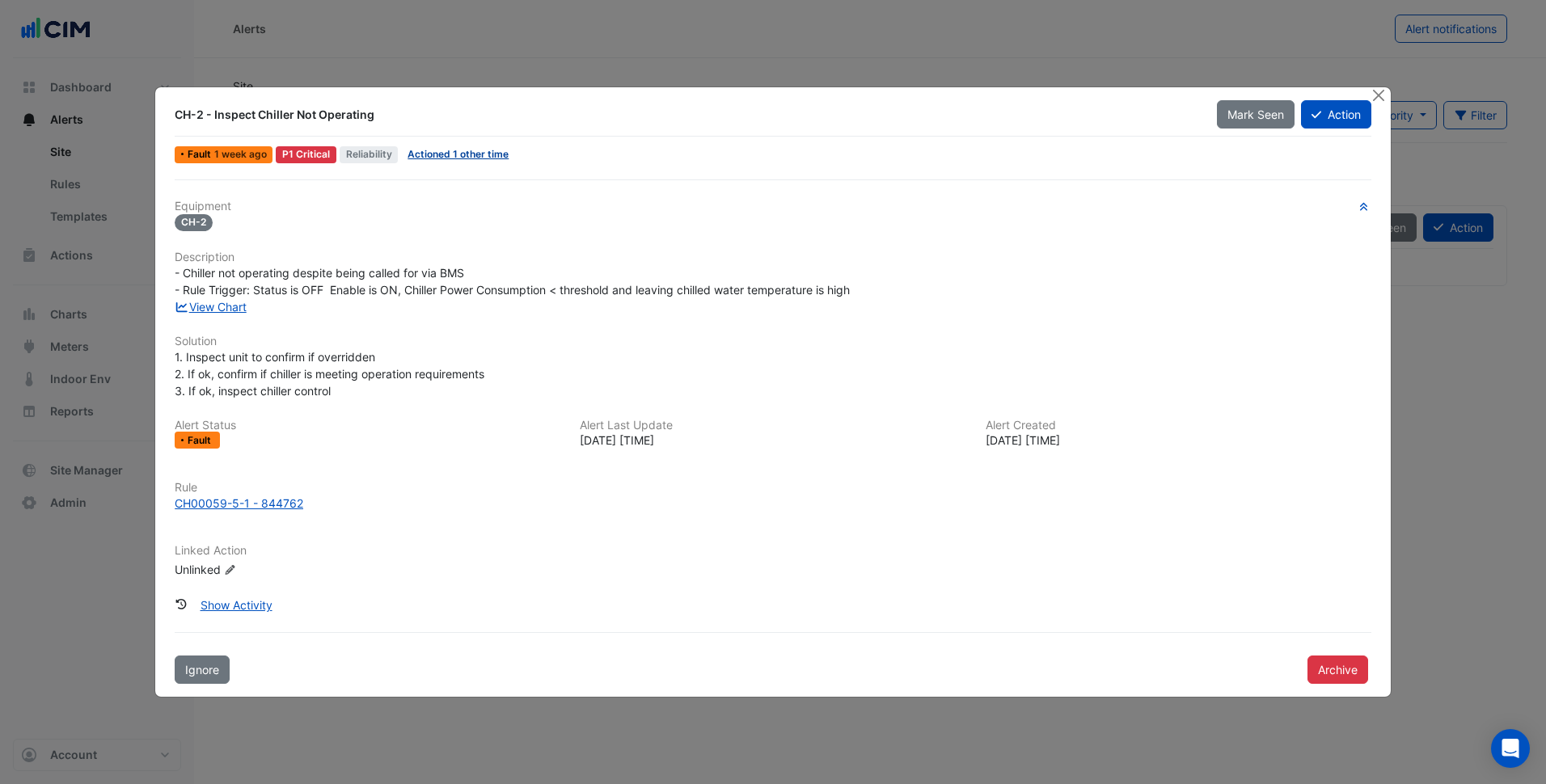 click on "Actioned 1 other time" 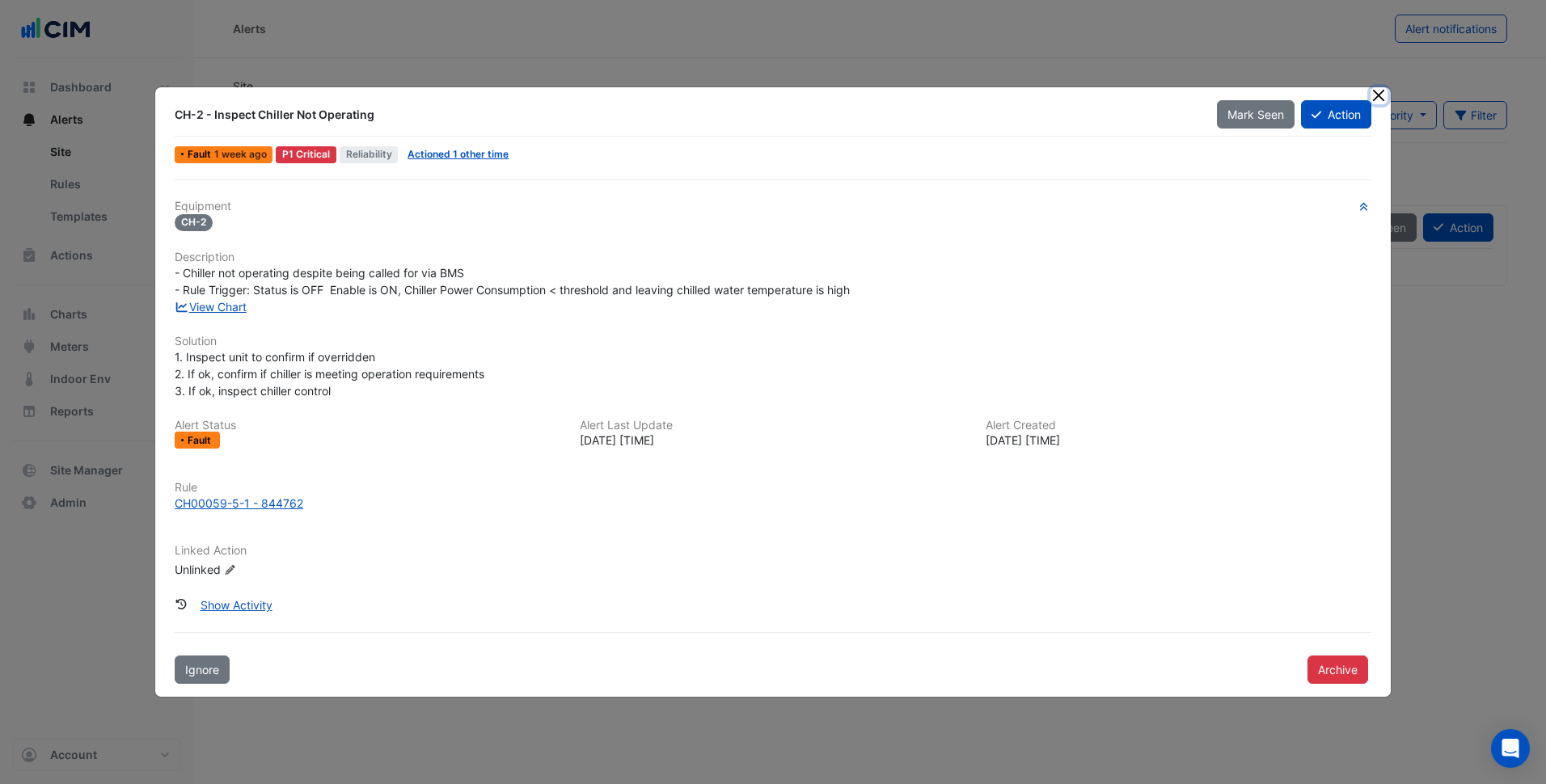 click 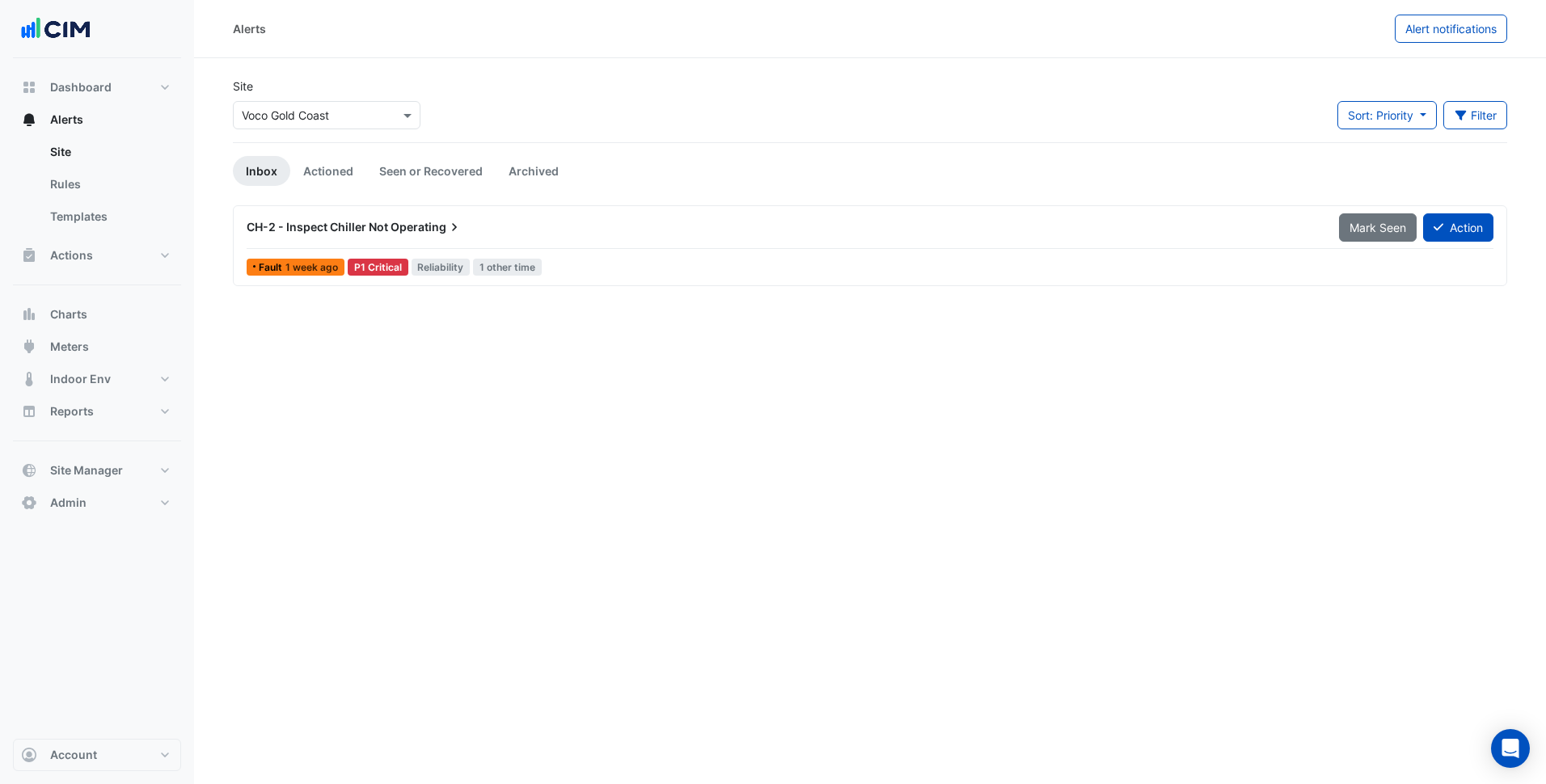 click 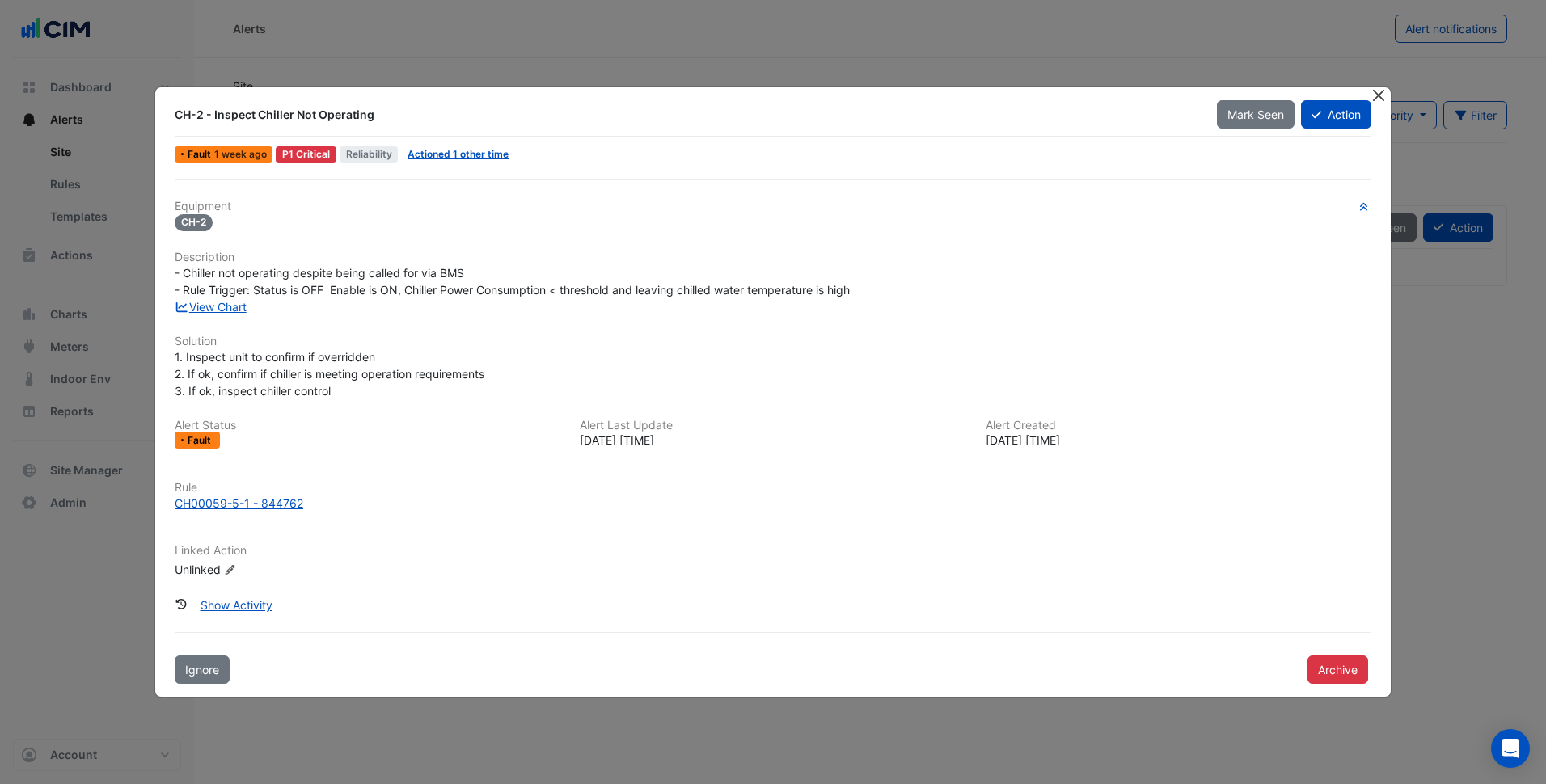 click 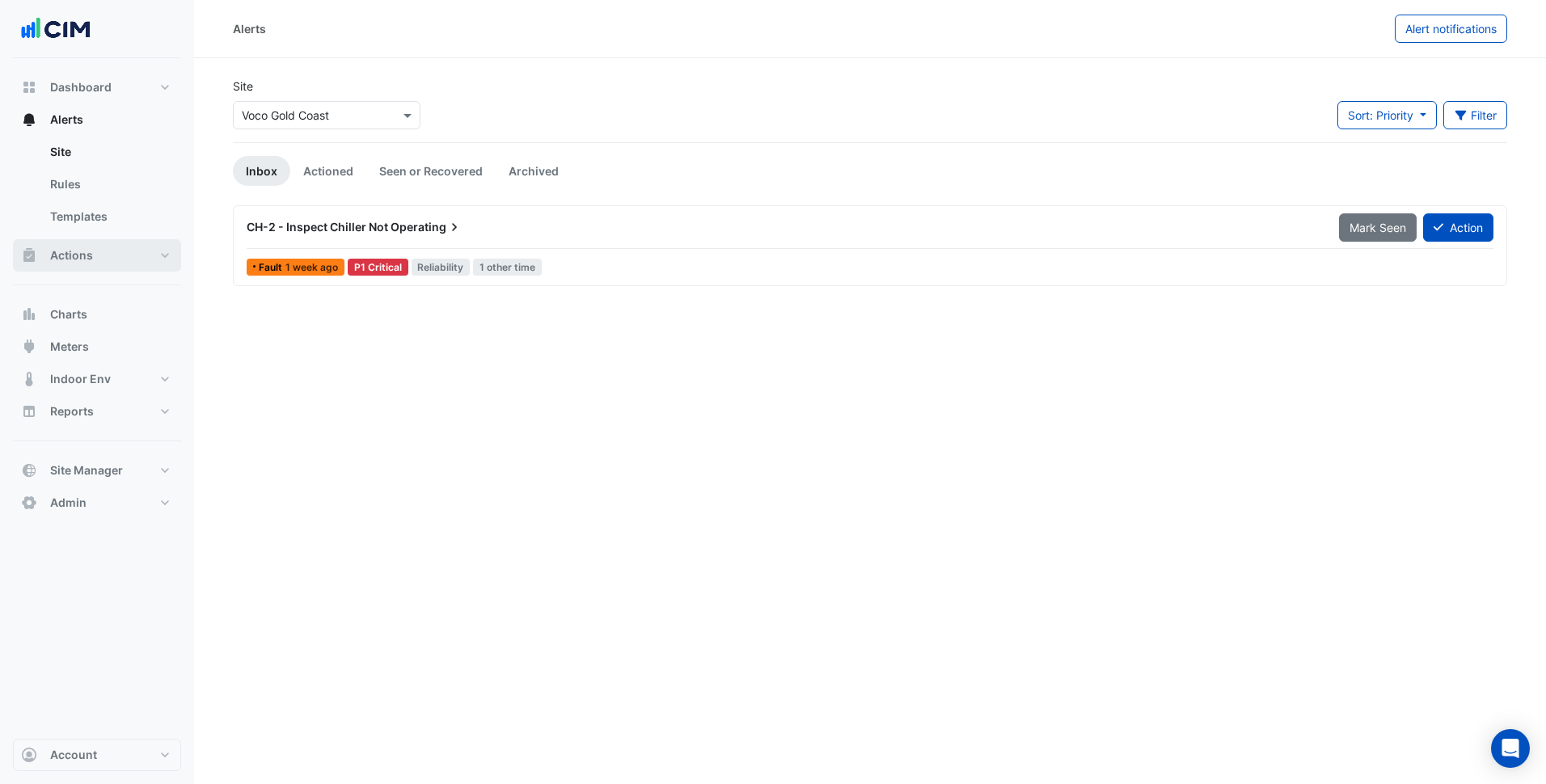 click on "Actions" at bounding box center [97, 255] 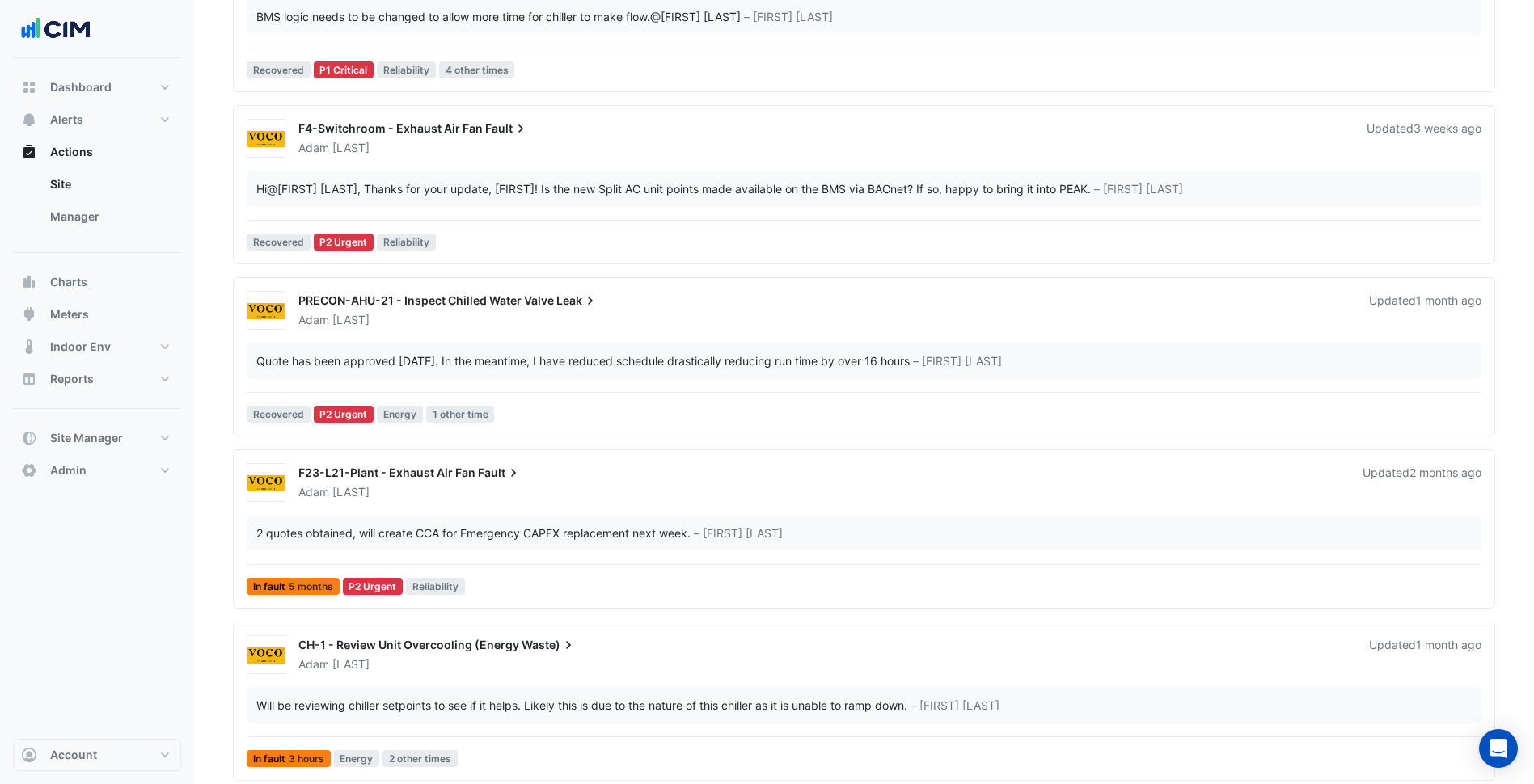 scroll, scrollTop: 273, scrollLeft: 0, axis: vertical 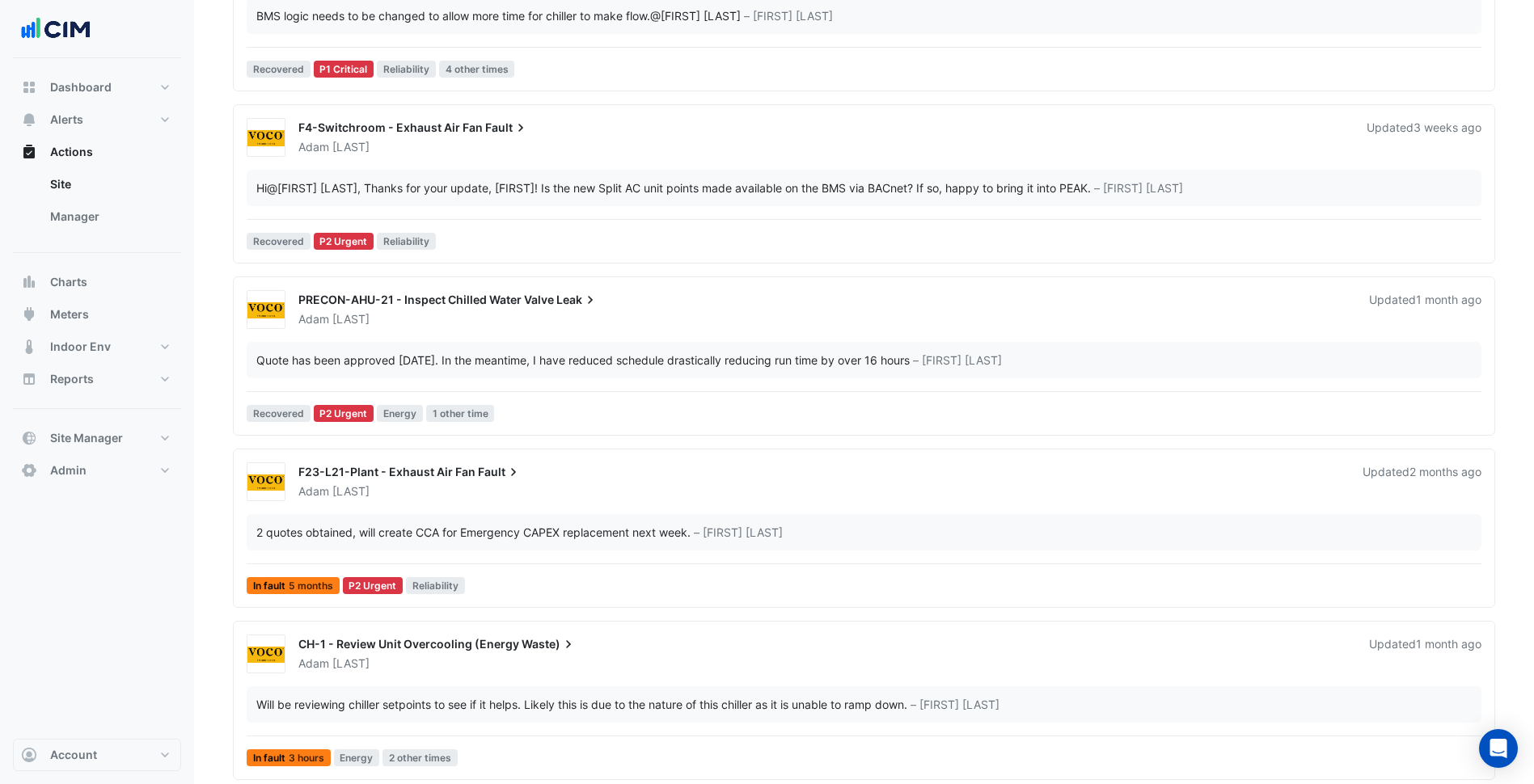 click on "Adam
Doyle" at bounding box center (824, 319) 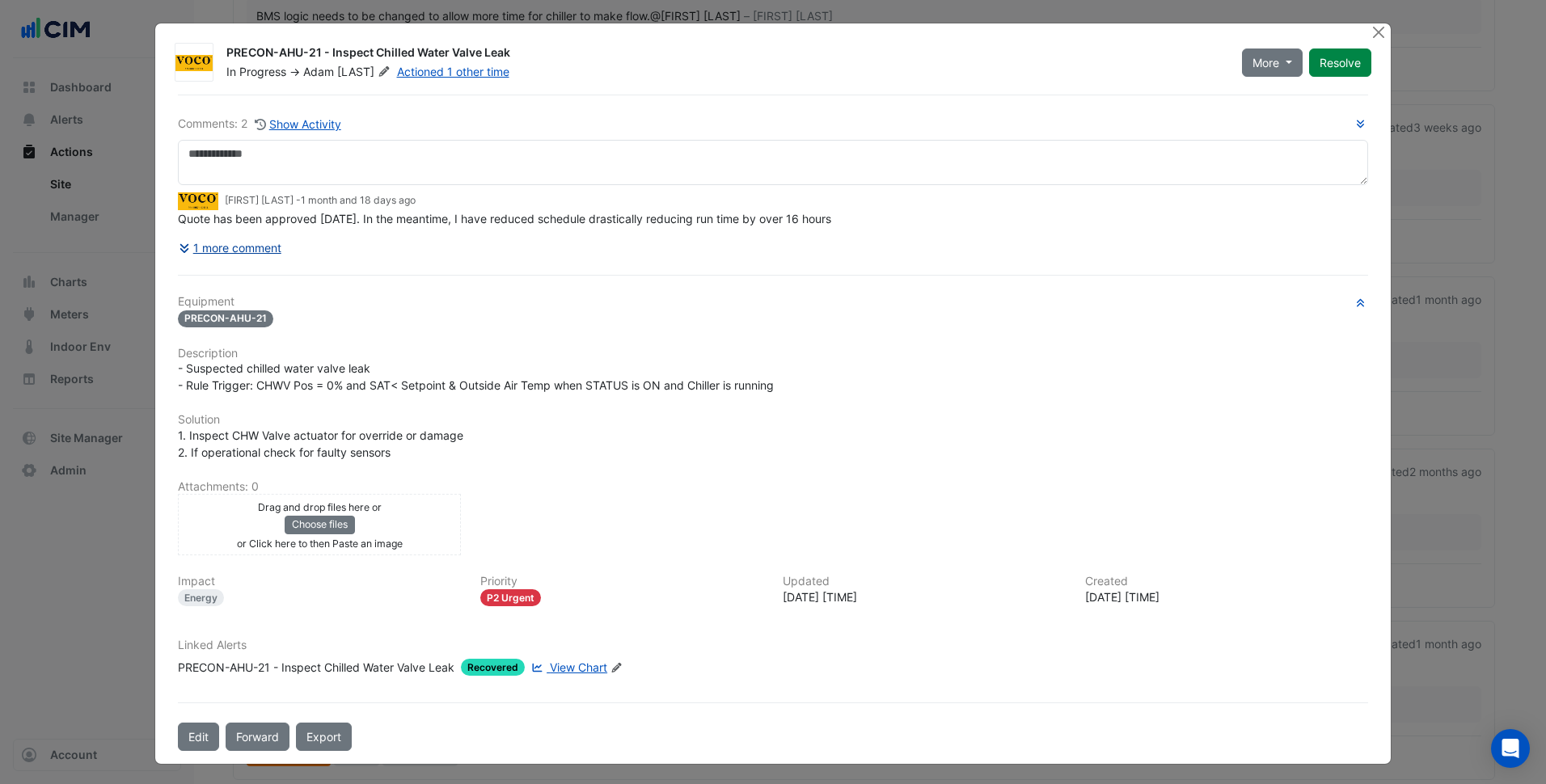 click on "1 more comment" 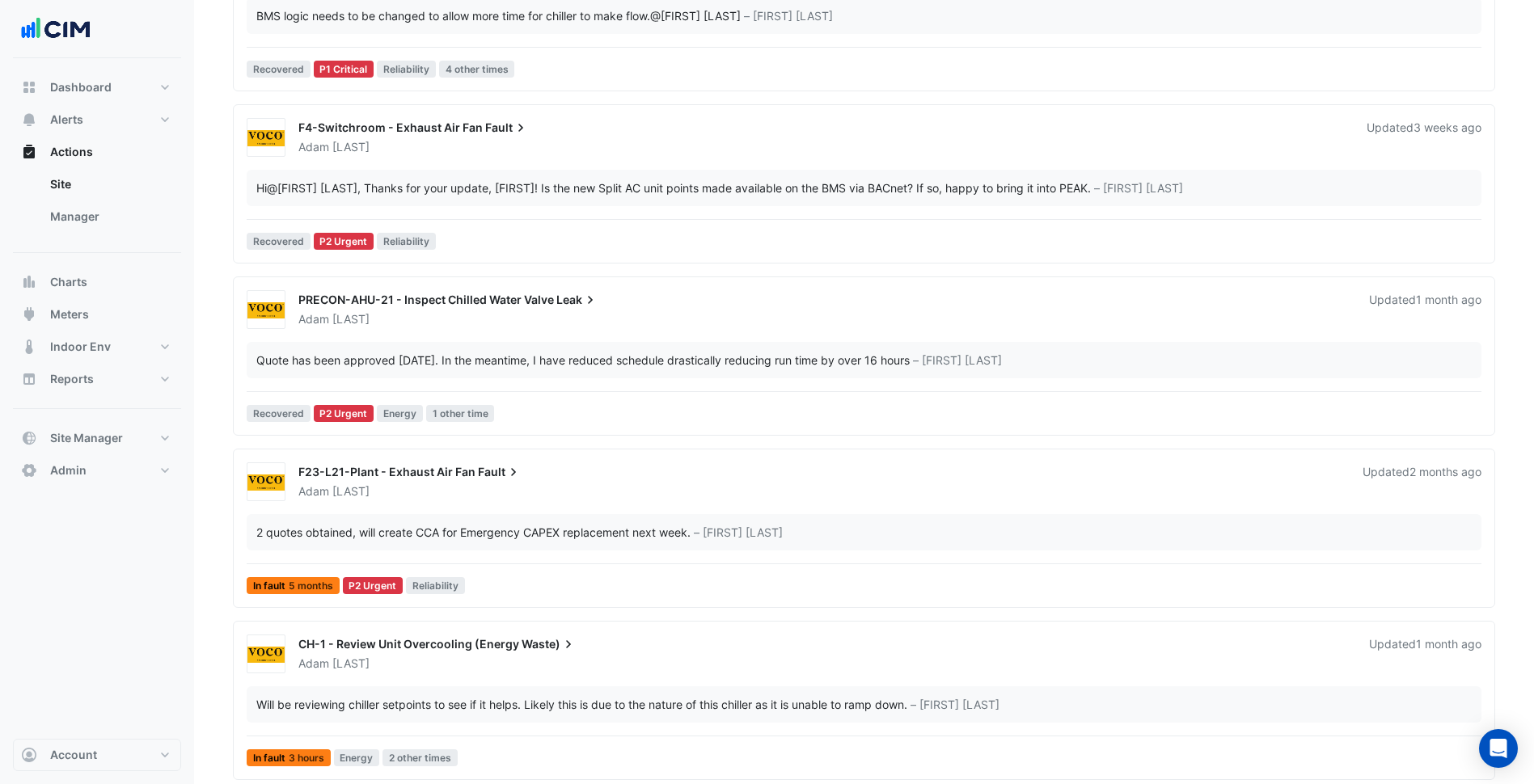 click on "Adam
Doyle" at bounding box center (824, 319) 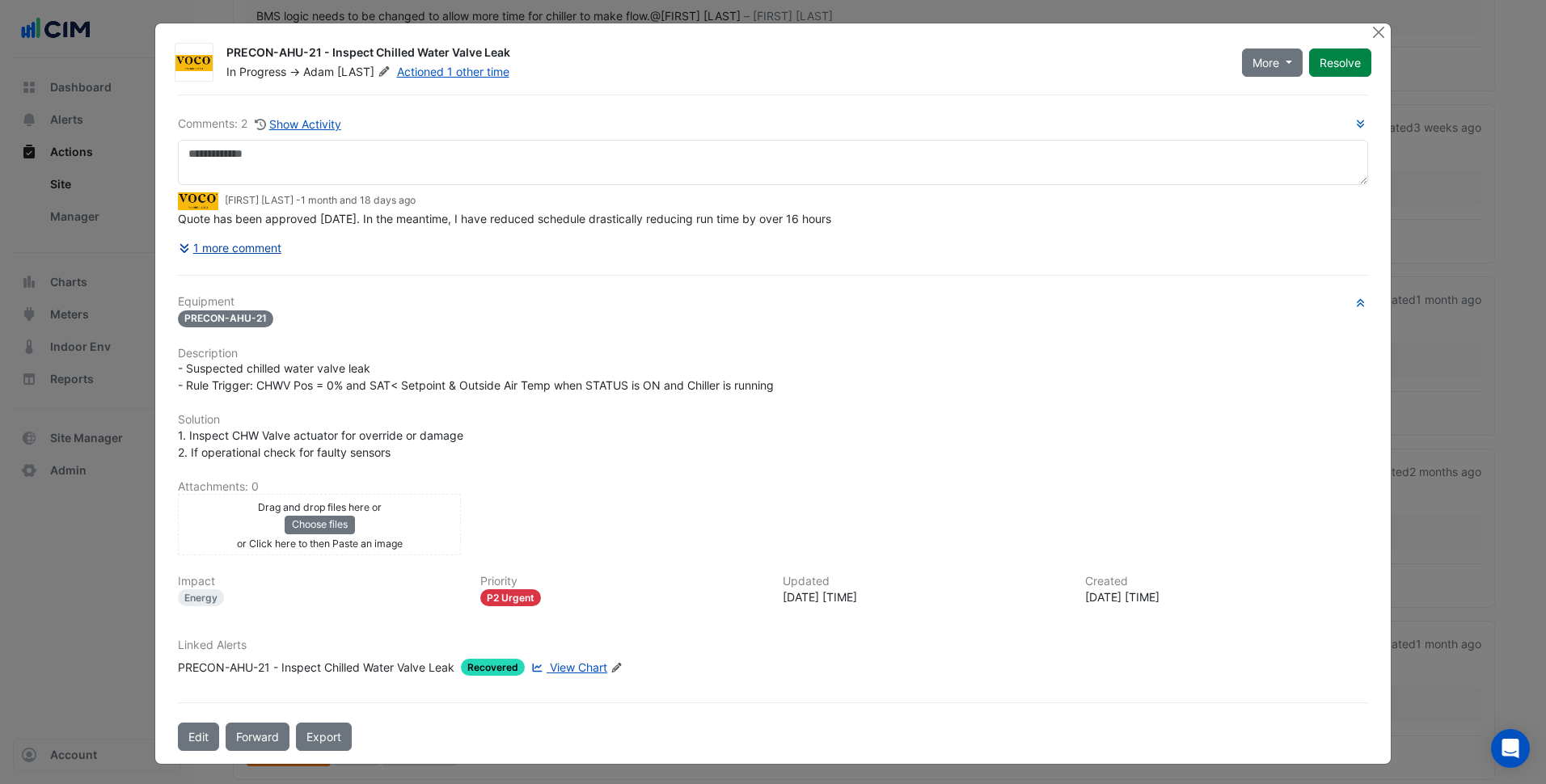 click on "1 more comment" 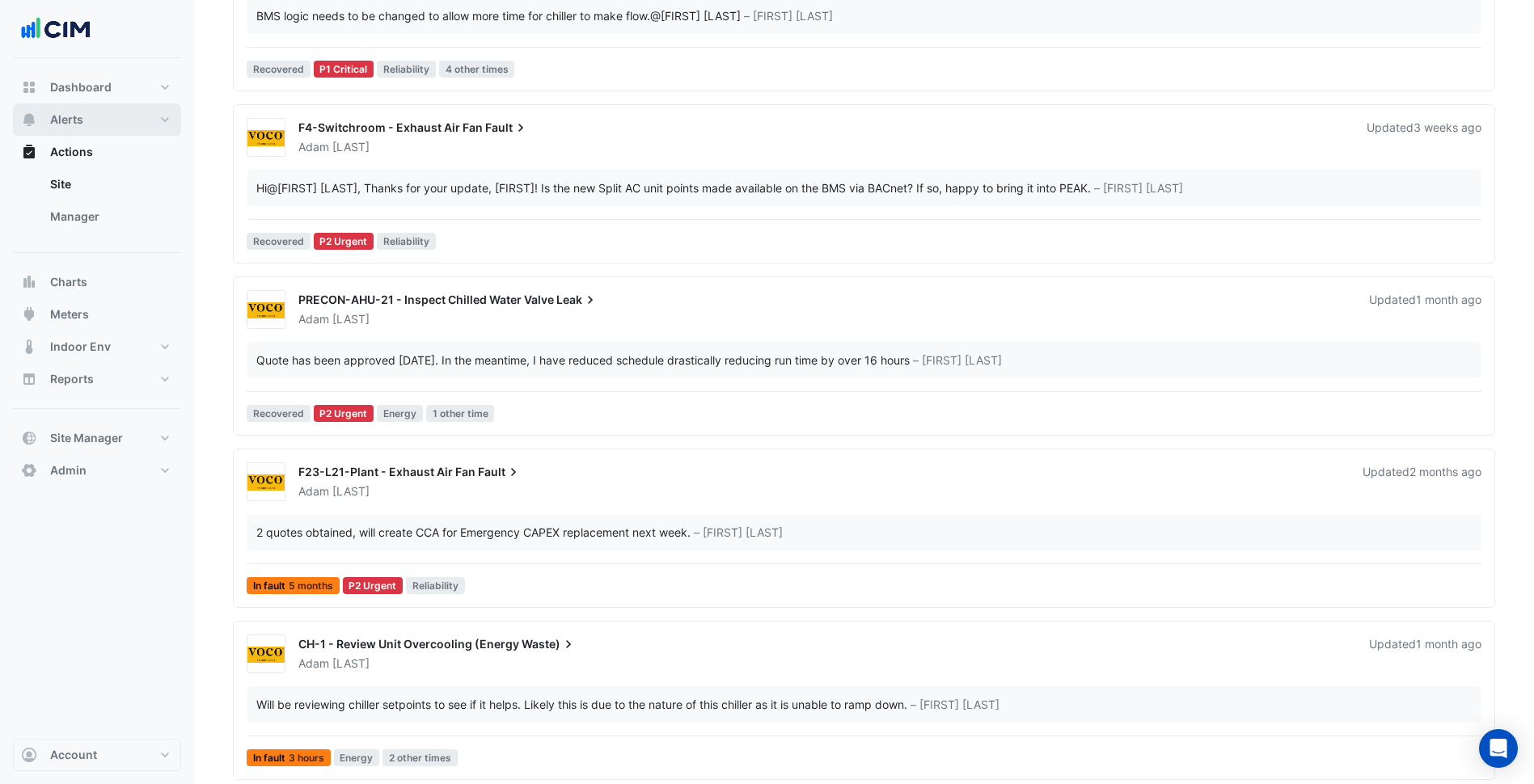 click on "Alerts" at bounding box center (97, 120) 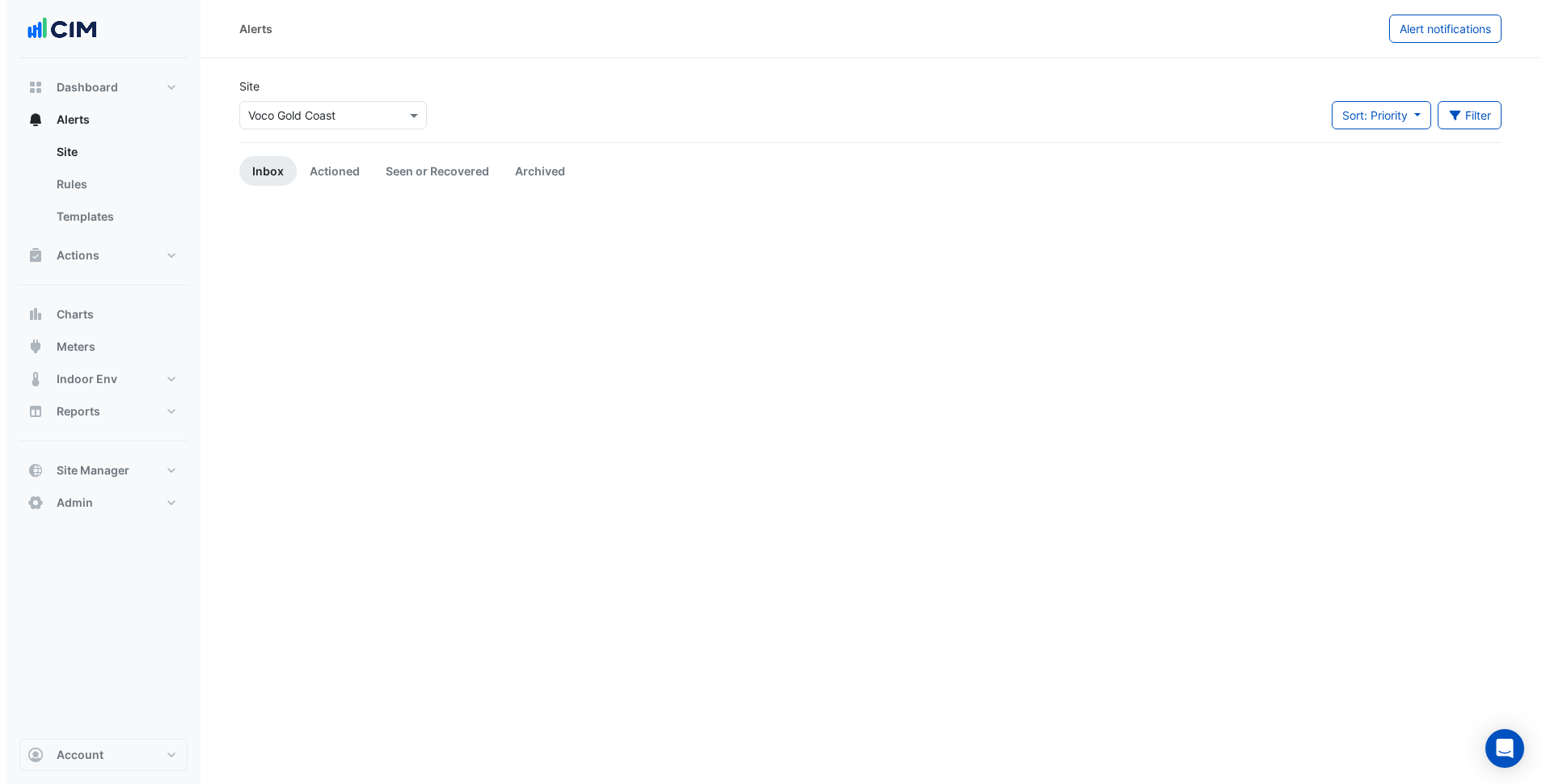 scroll, scrollTop: 0, scrollLeft: 0, axis: both 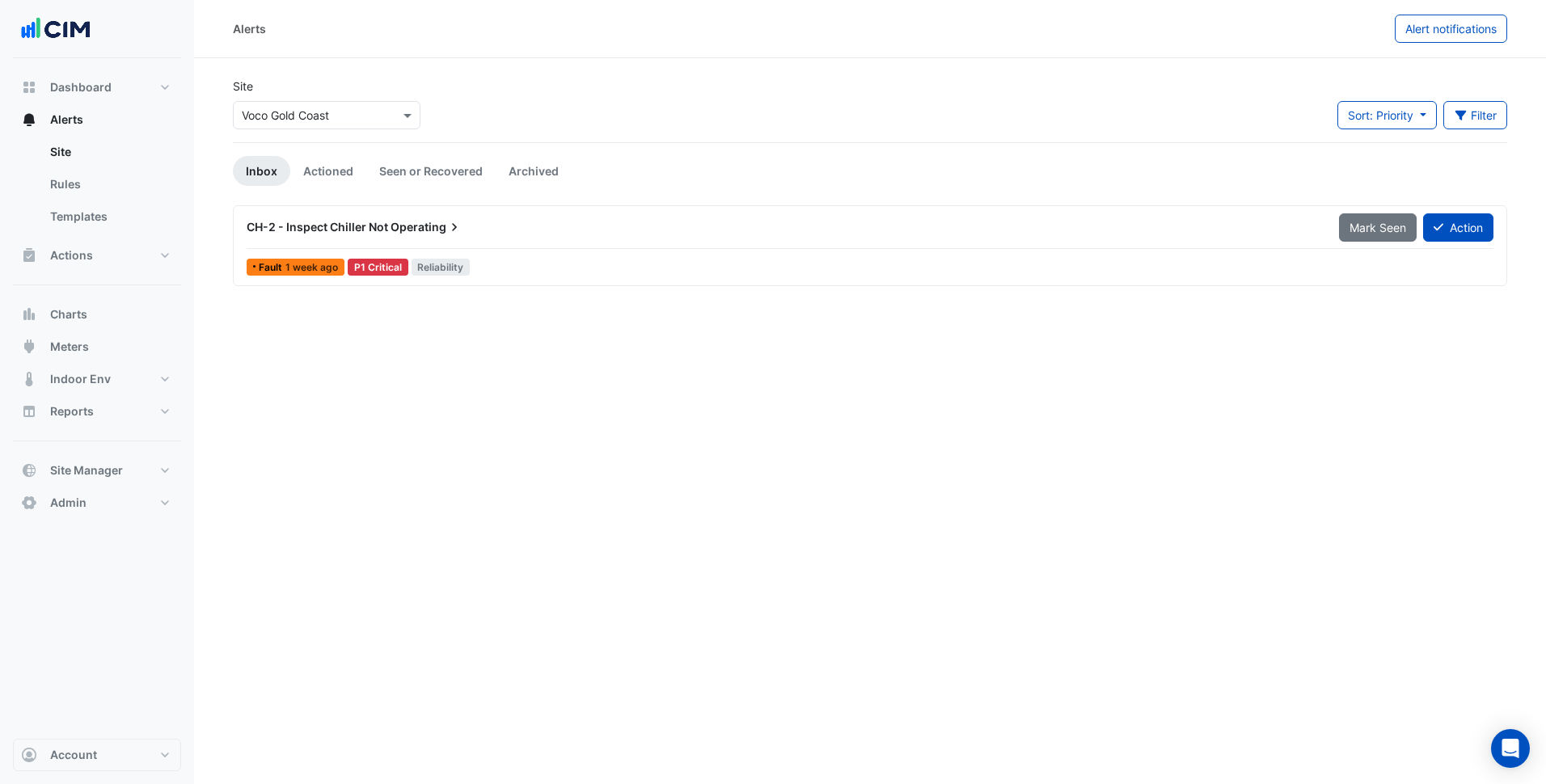 click on "Operating" at bounding box center (426, 227) 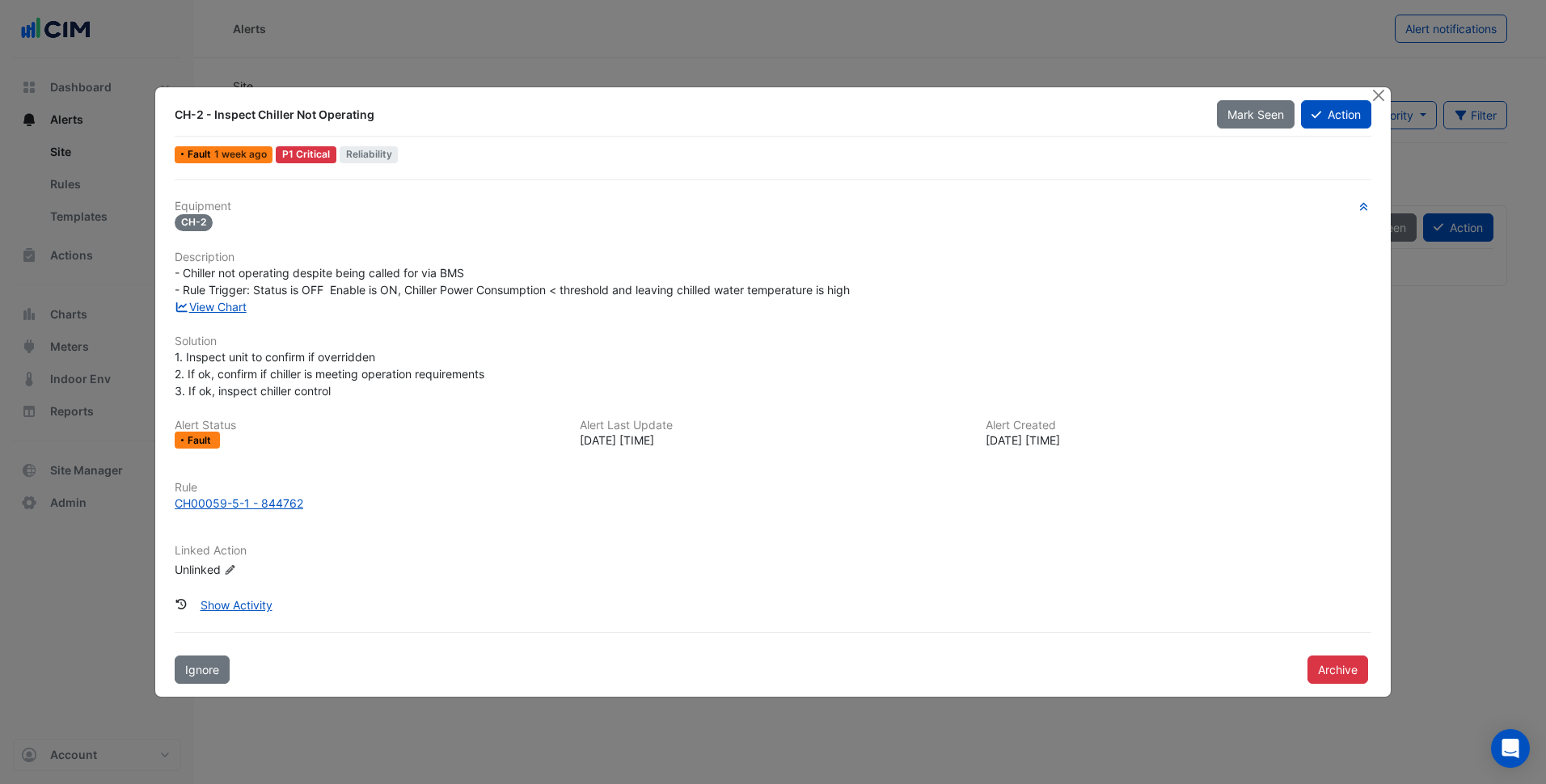 type 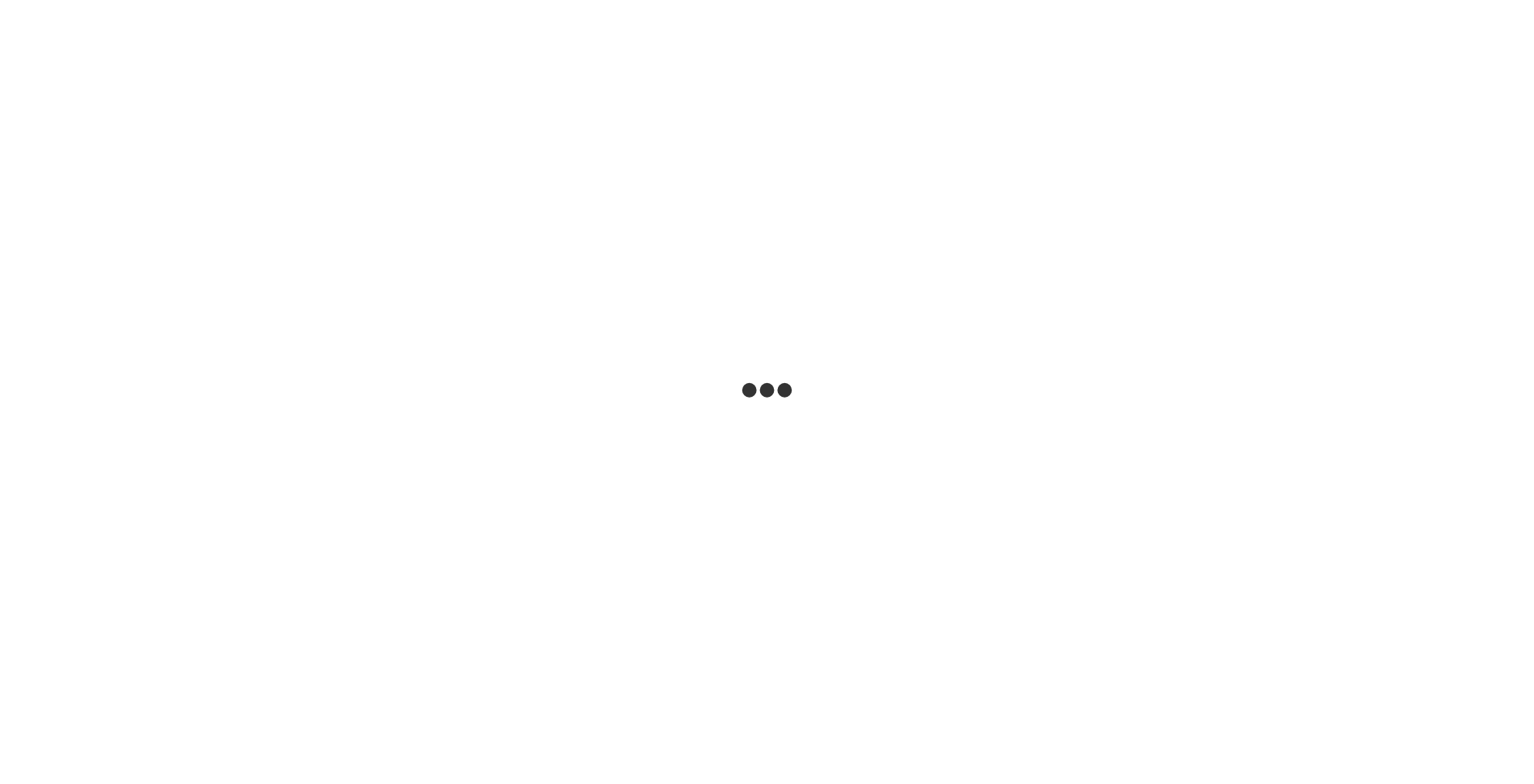 scroll, scrollTop: 0, scrollLeft: 0, axis: both 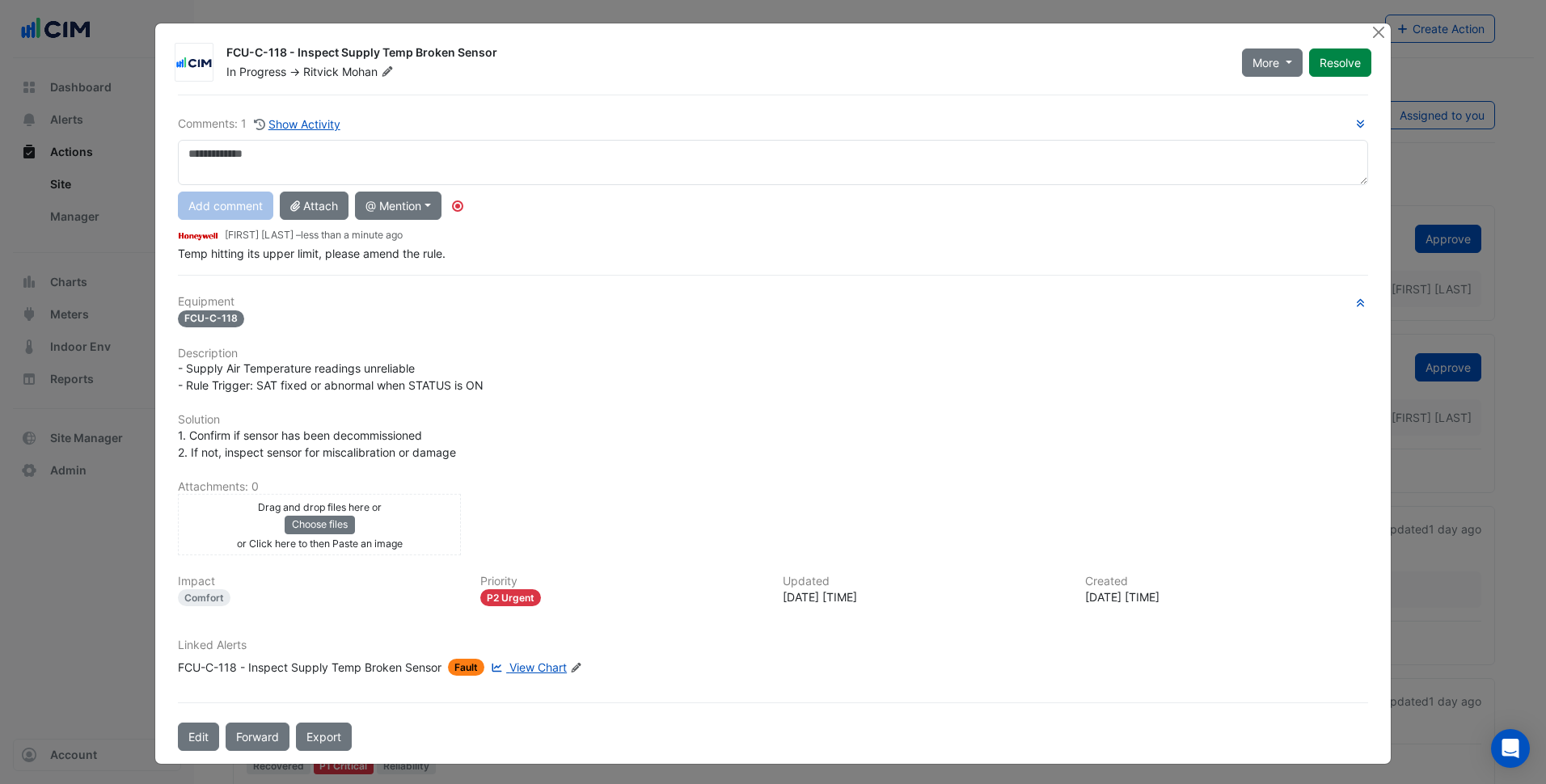 click on "Linked Alerts
FCU-C-118 - Inspect Supply Temp Broken Sensor
Fault
View Chart
Edit Linked Alerts" 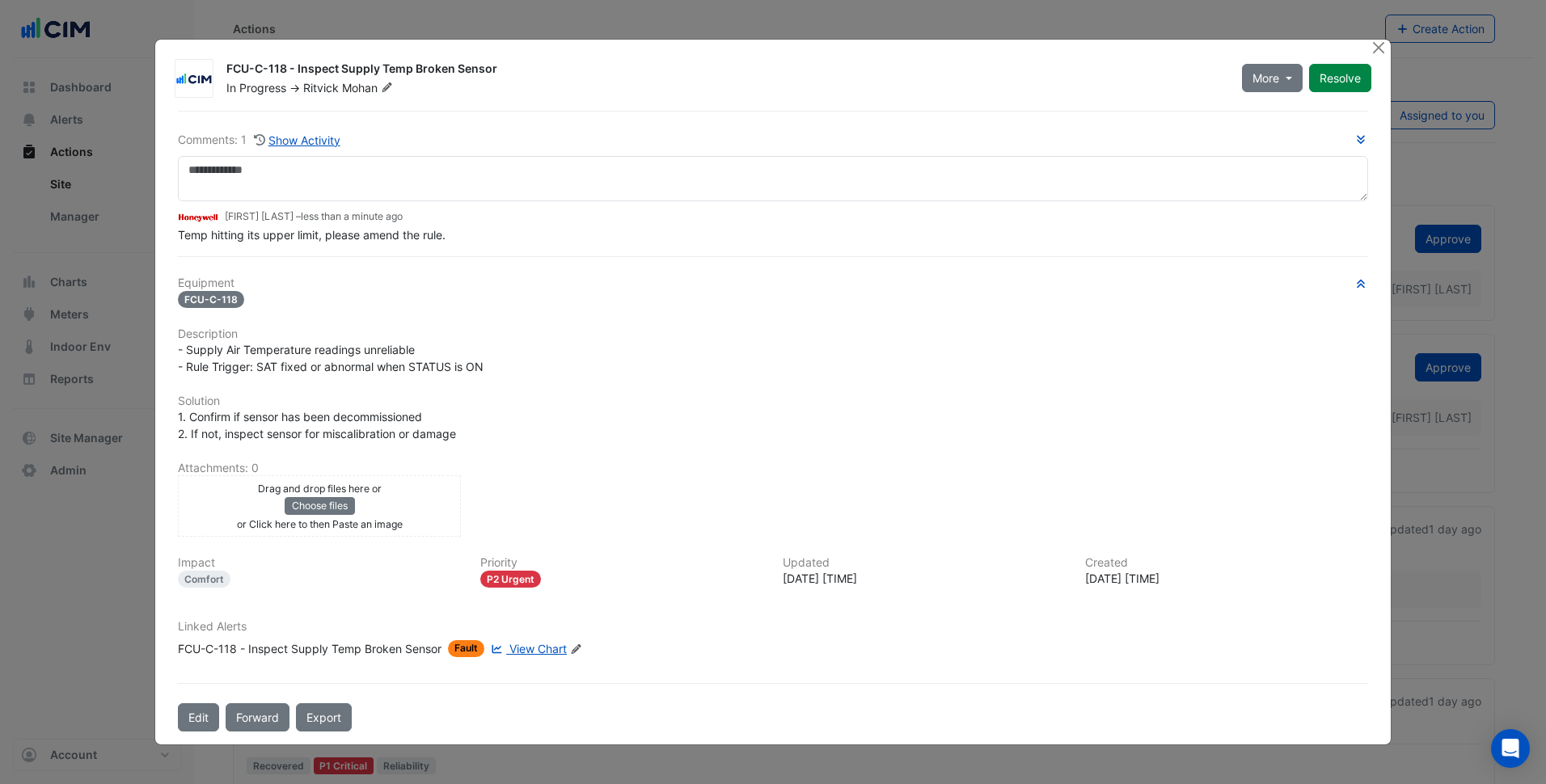 click on "FCU-C-118 - Inspect Supply Temp Broken Sensor" 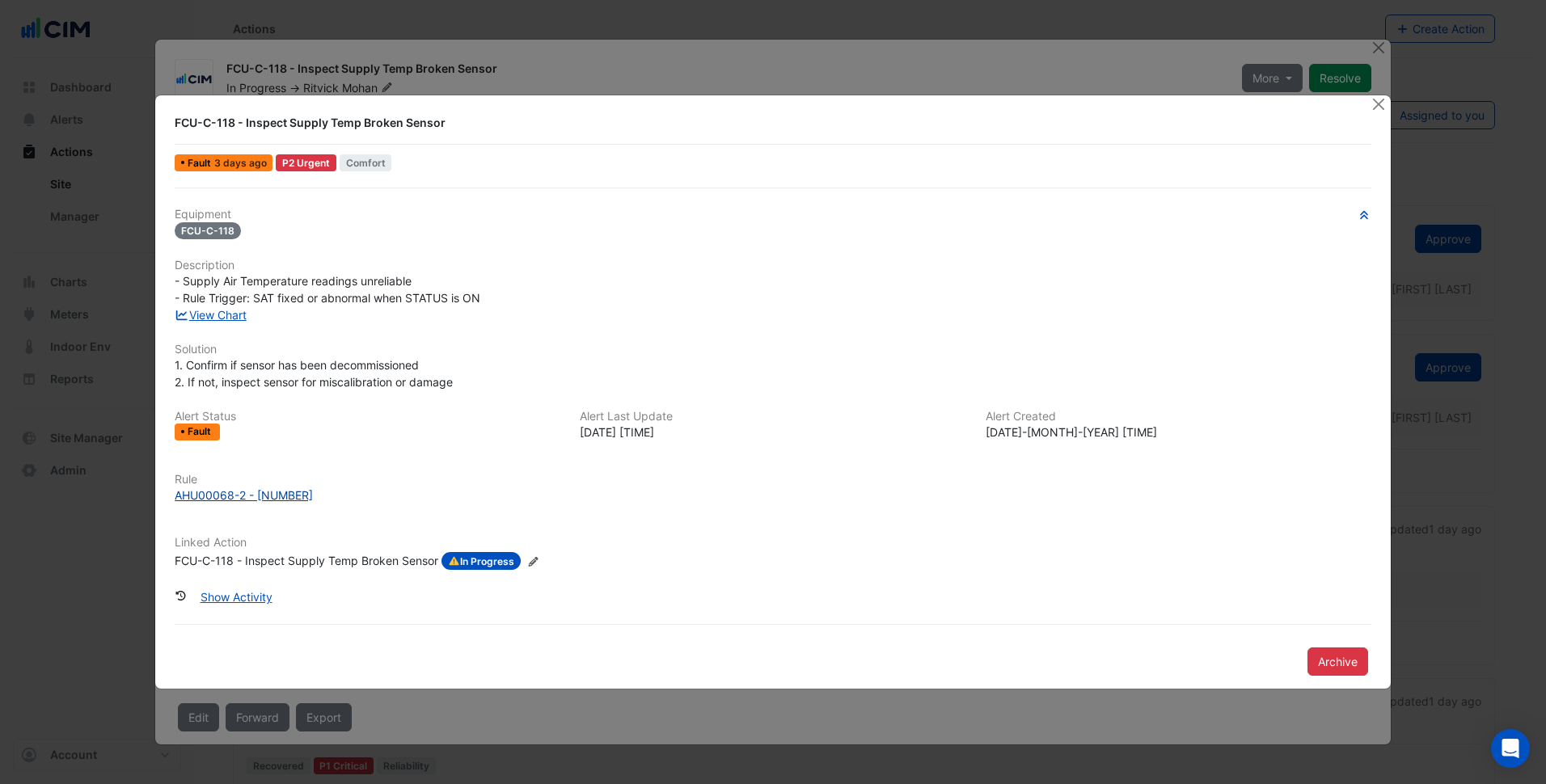 click on "AHU00068-2 - 531316" 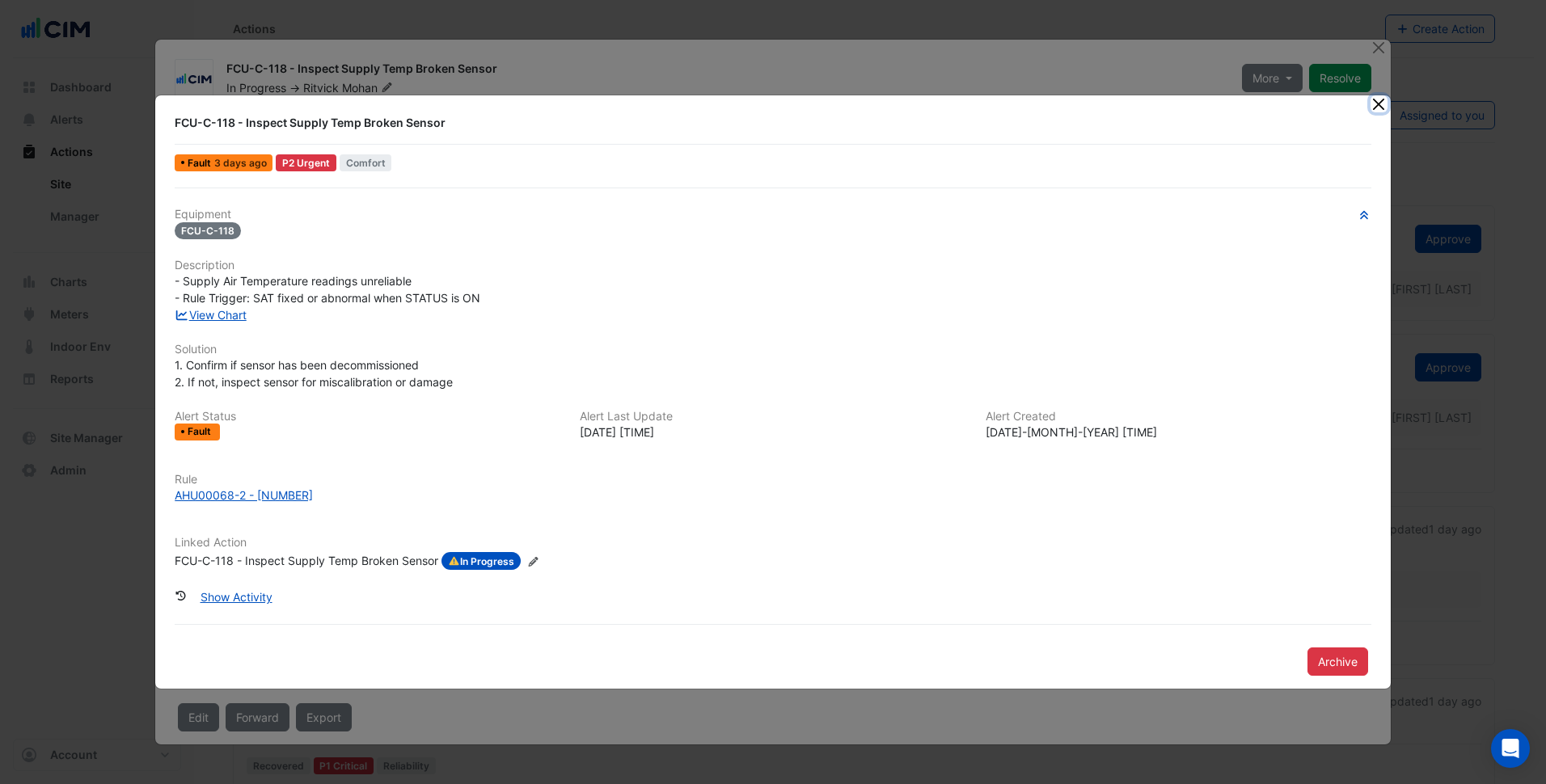 click 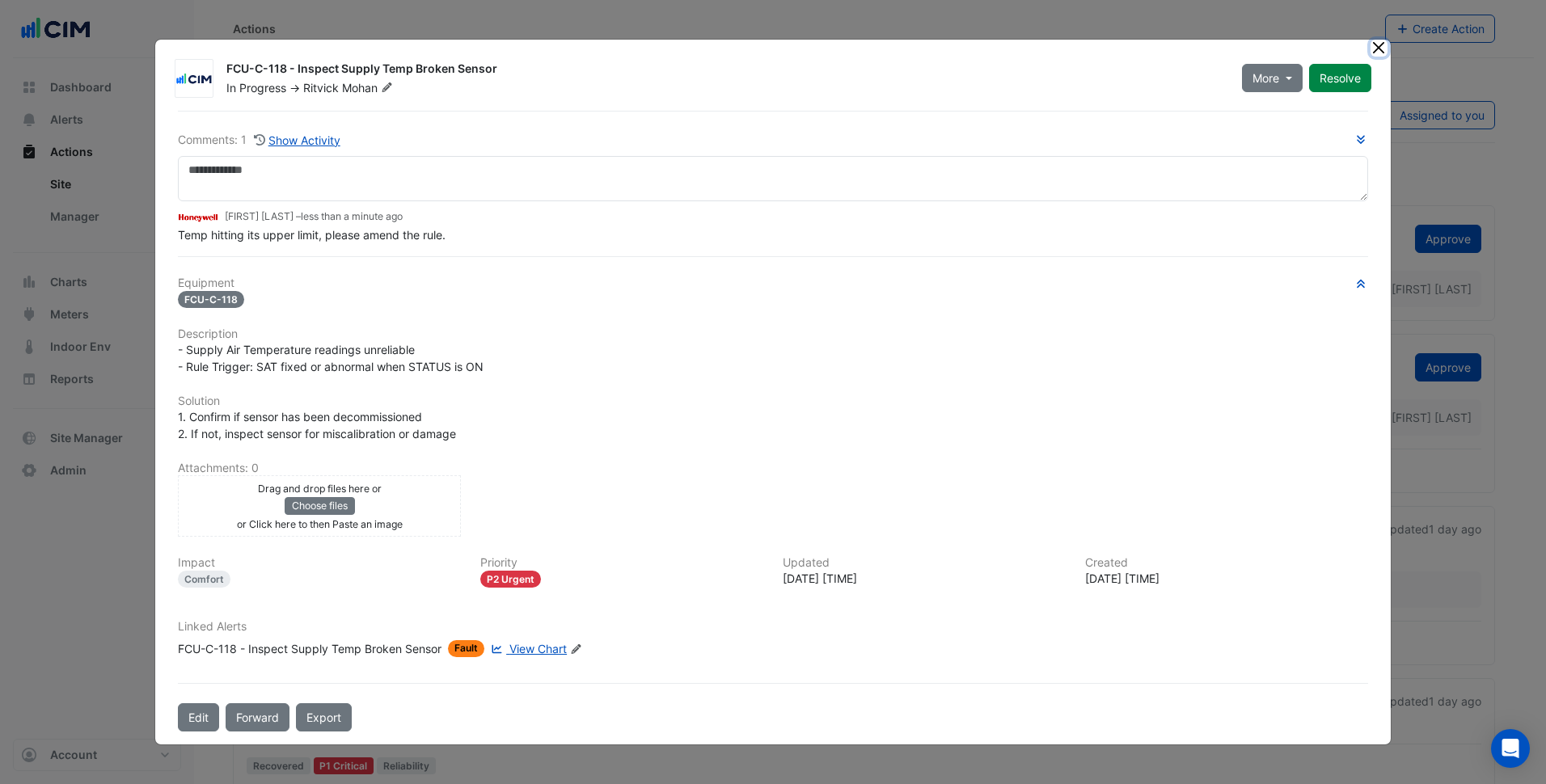 click 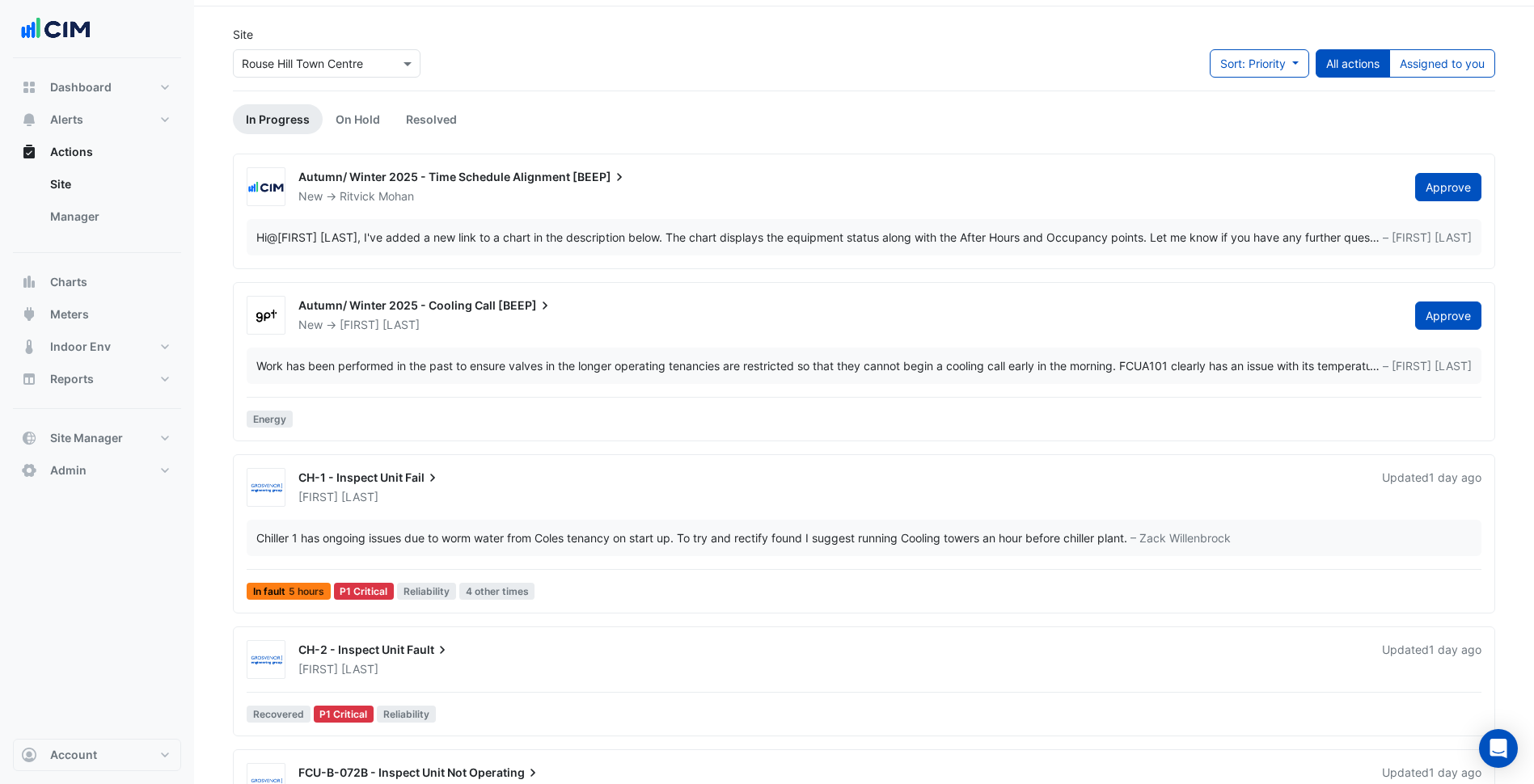 scroll, scrollTop: 0, scrollLeft: 0, axis: both 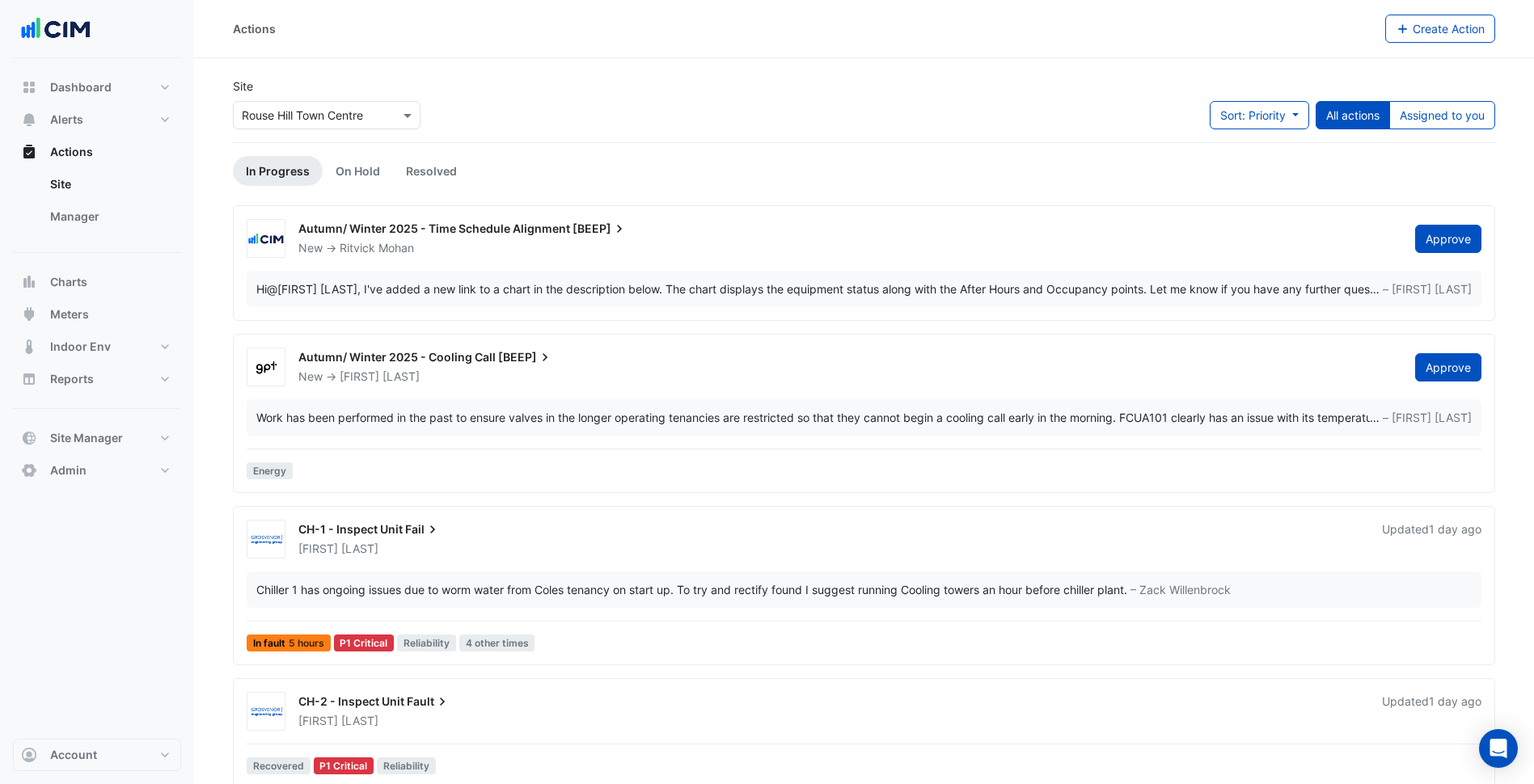 click on "Site
Select a Site × Rouse Hill Town Centre
Sort: Priority
Priority
Updated
All actions
Assigned to you" 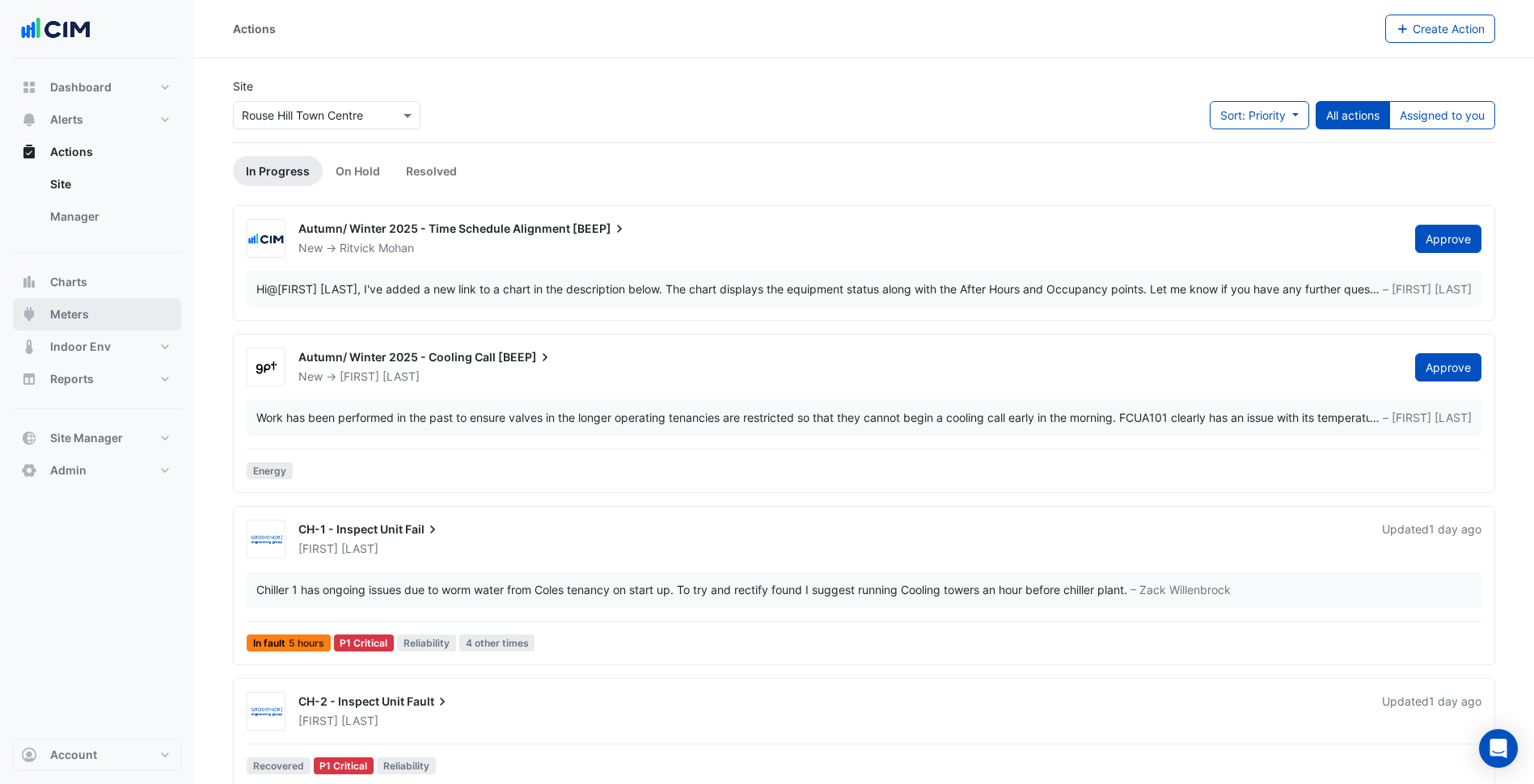 click on "Meters" at bounding box center [97, 314] 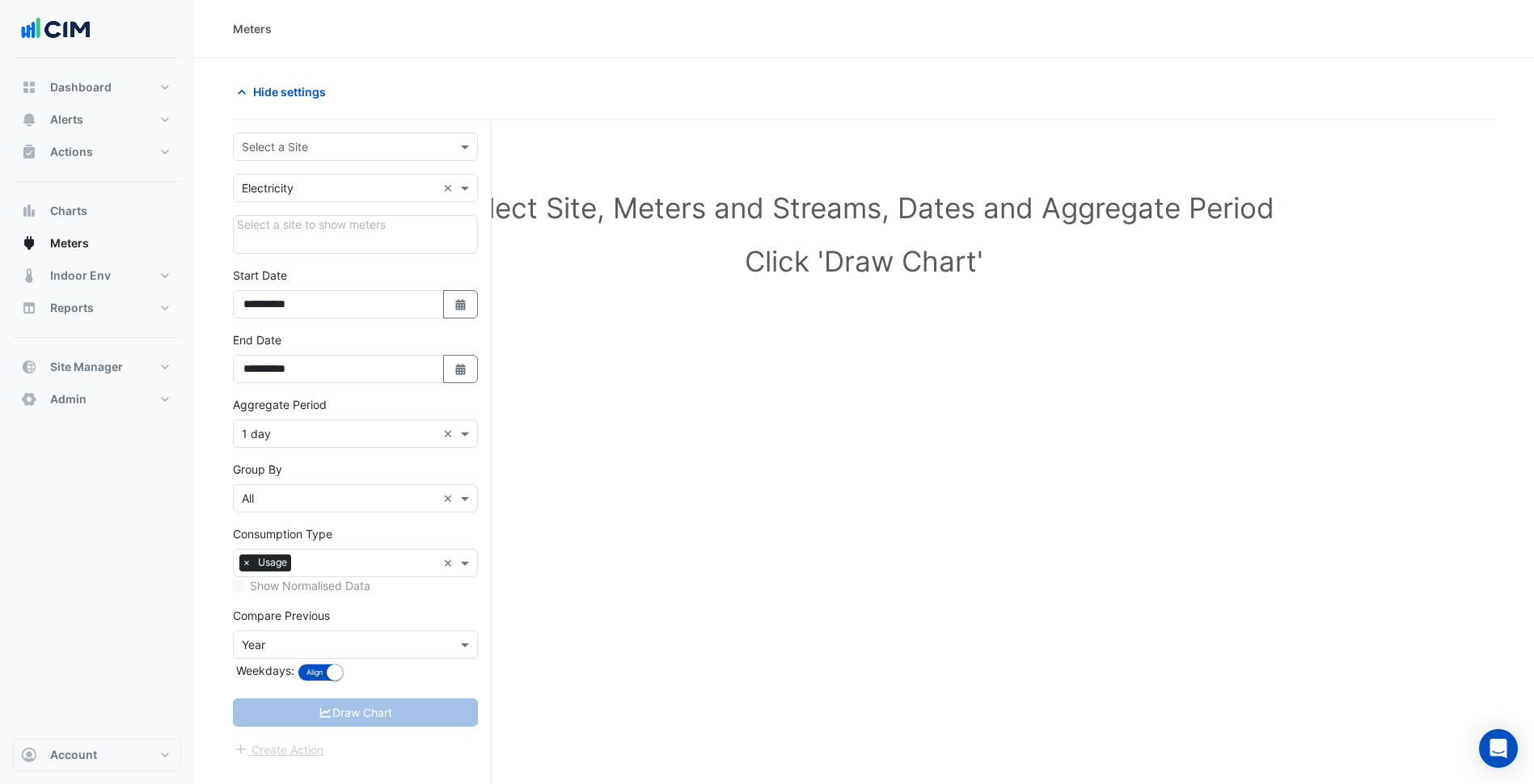 click at bounding box center (339, 147) 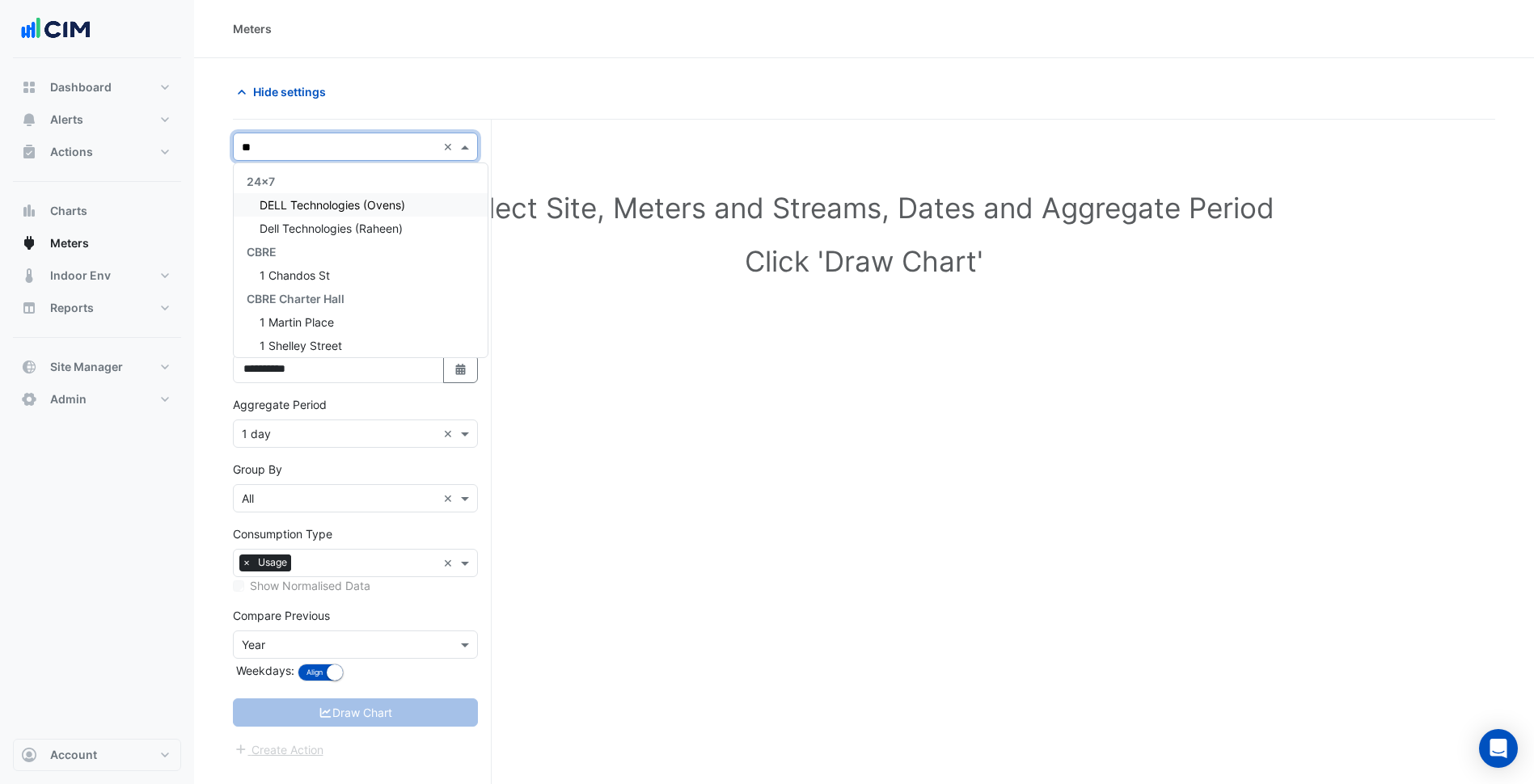 type on "*" 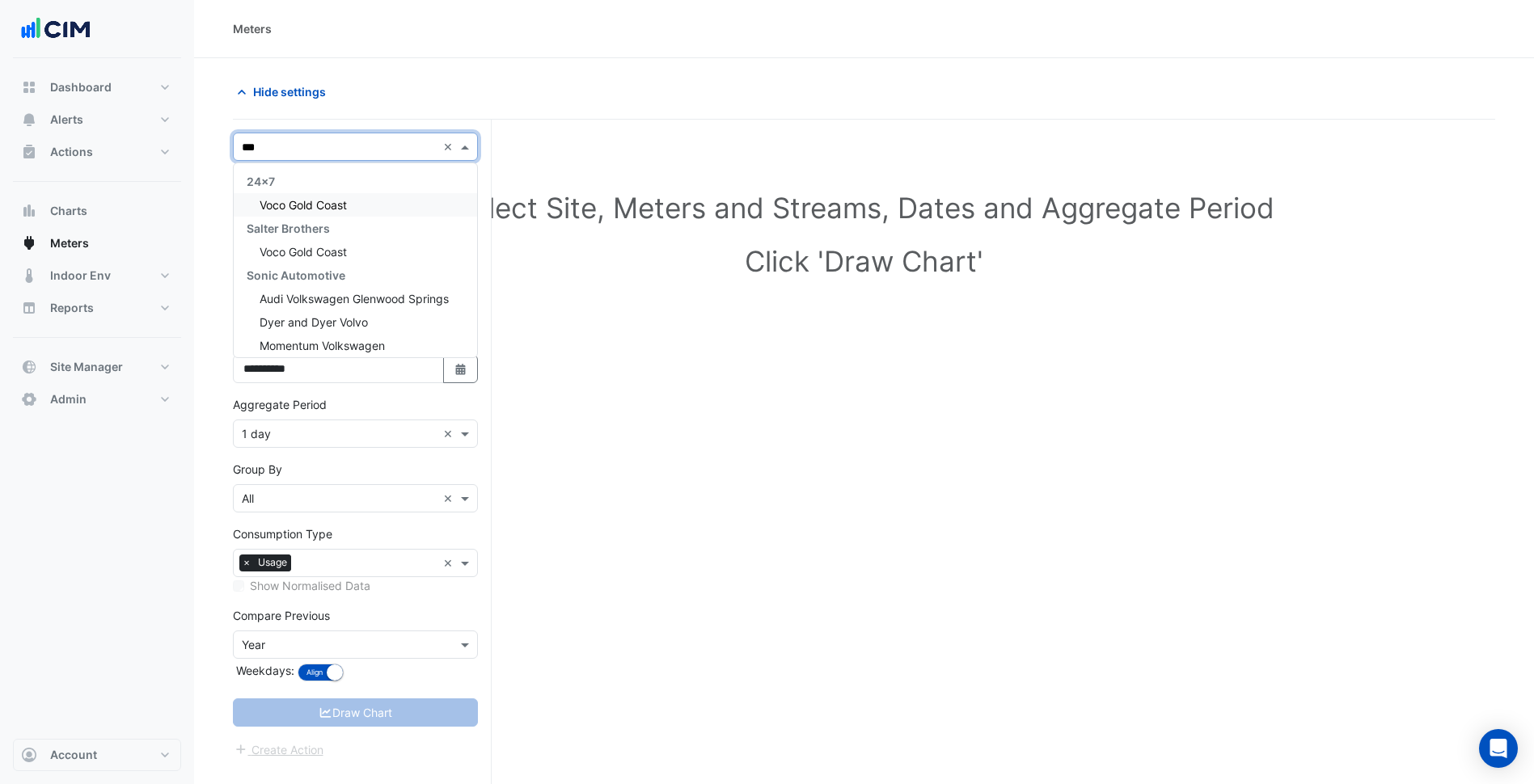 type on "****" 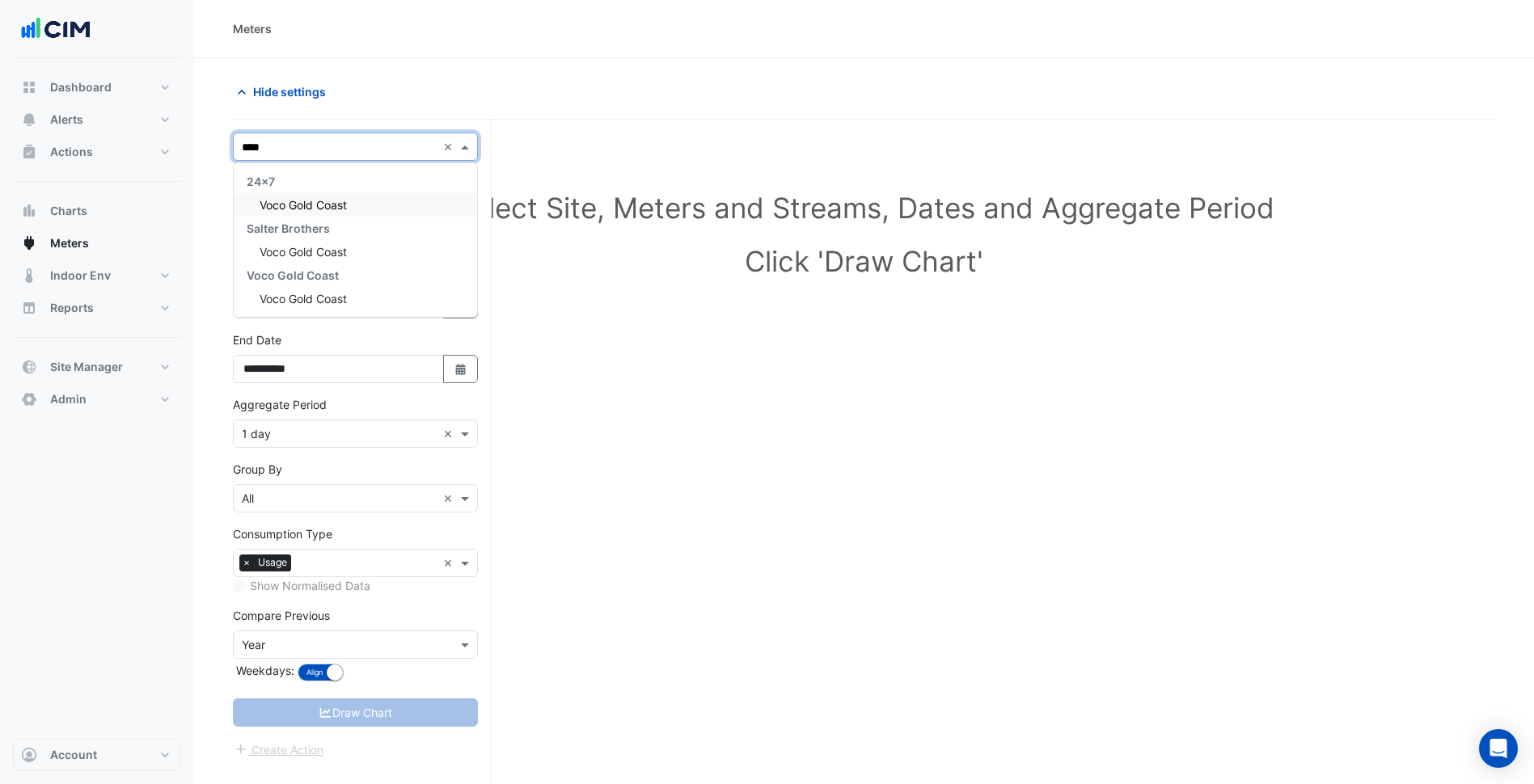 type 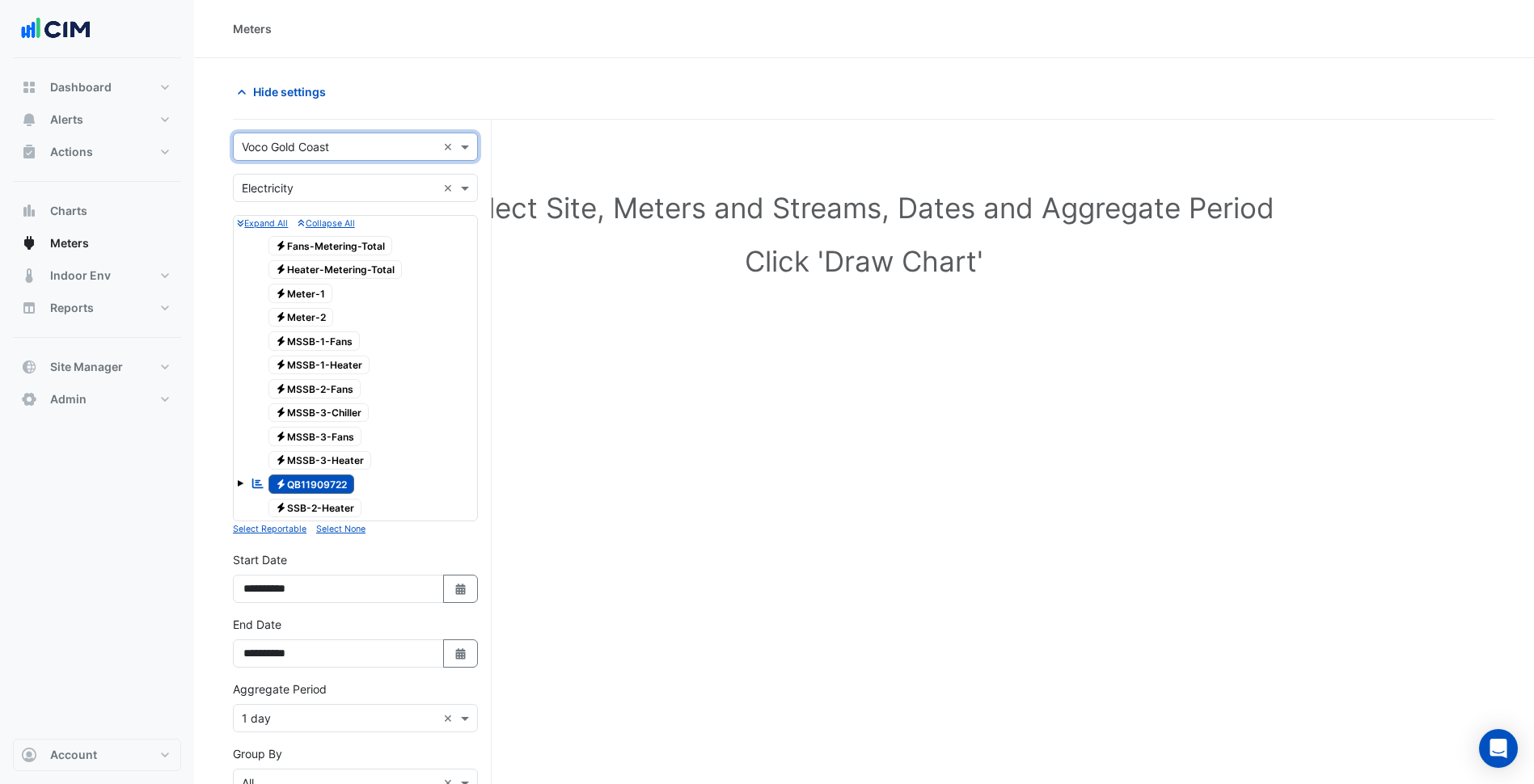 click at bounding box center [240, 483] 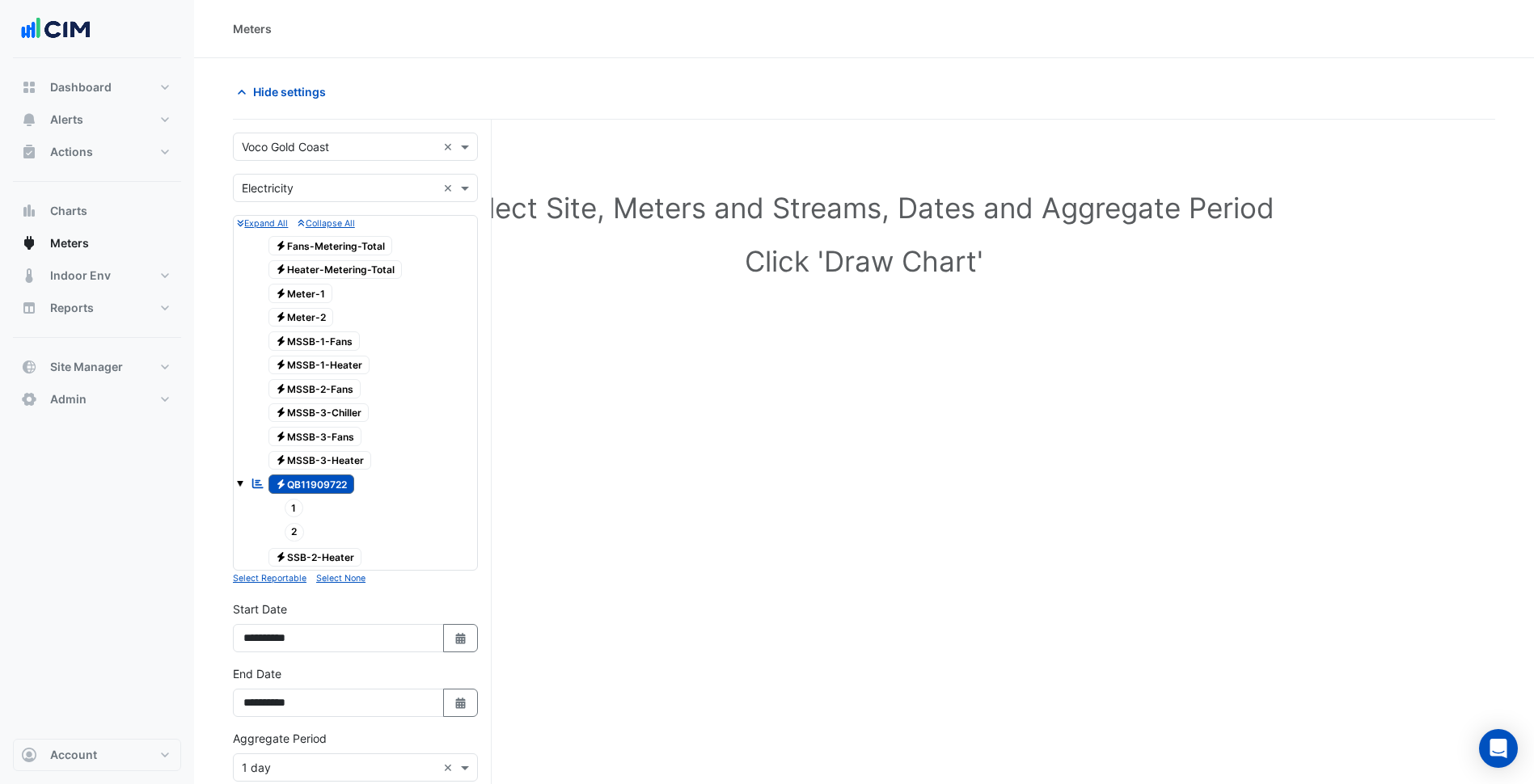 click at bounding box center [240, 483] 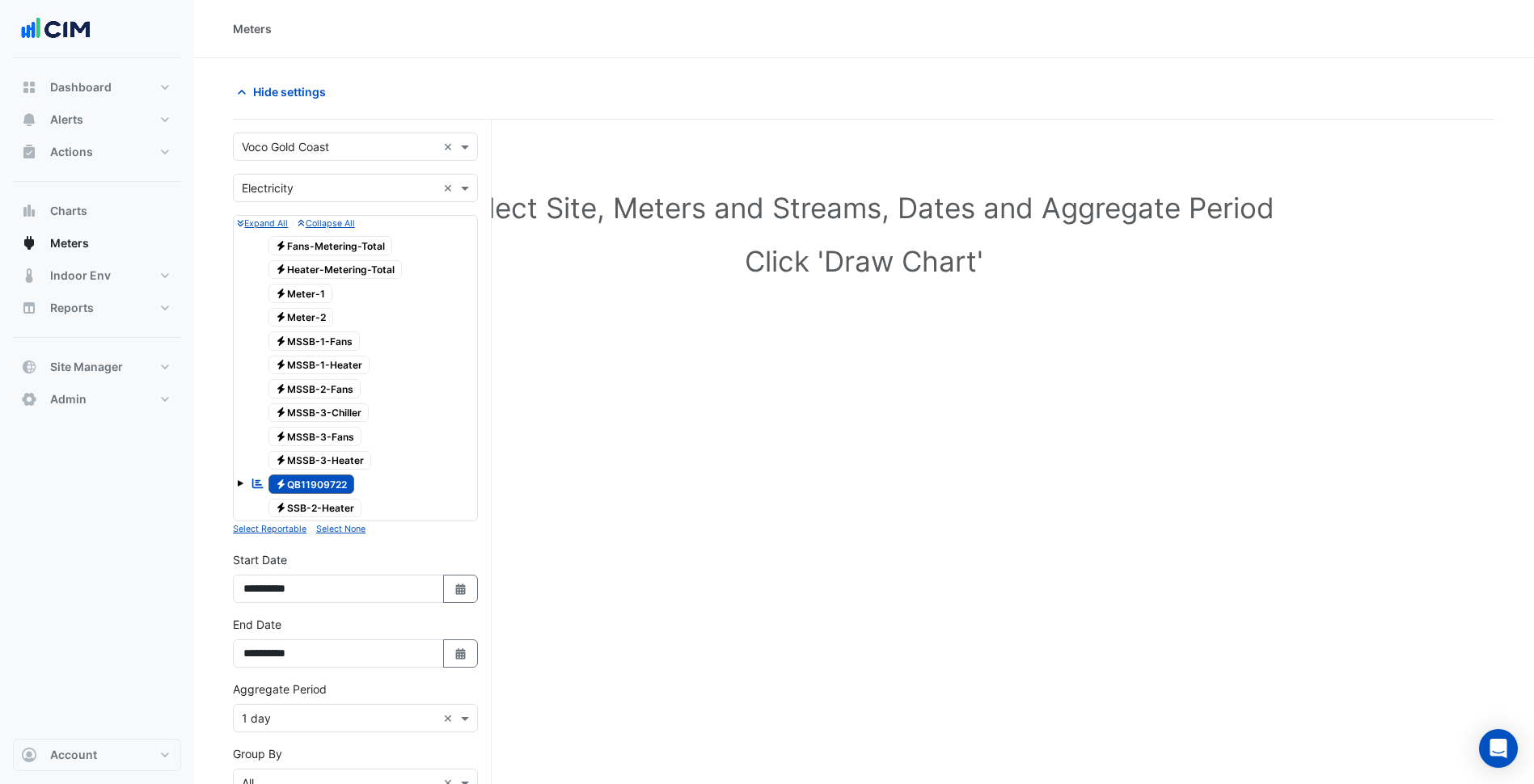 click on "Electricity
QB11909722" at bounding box center (311, 484) 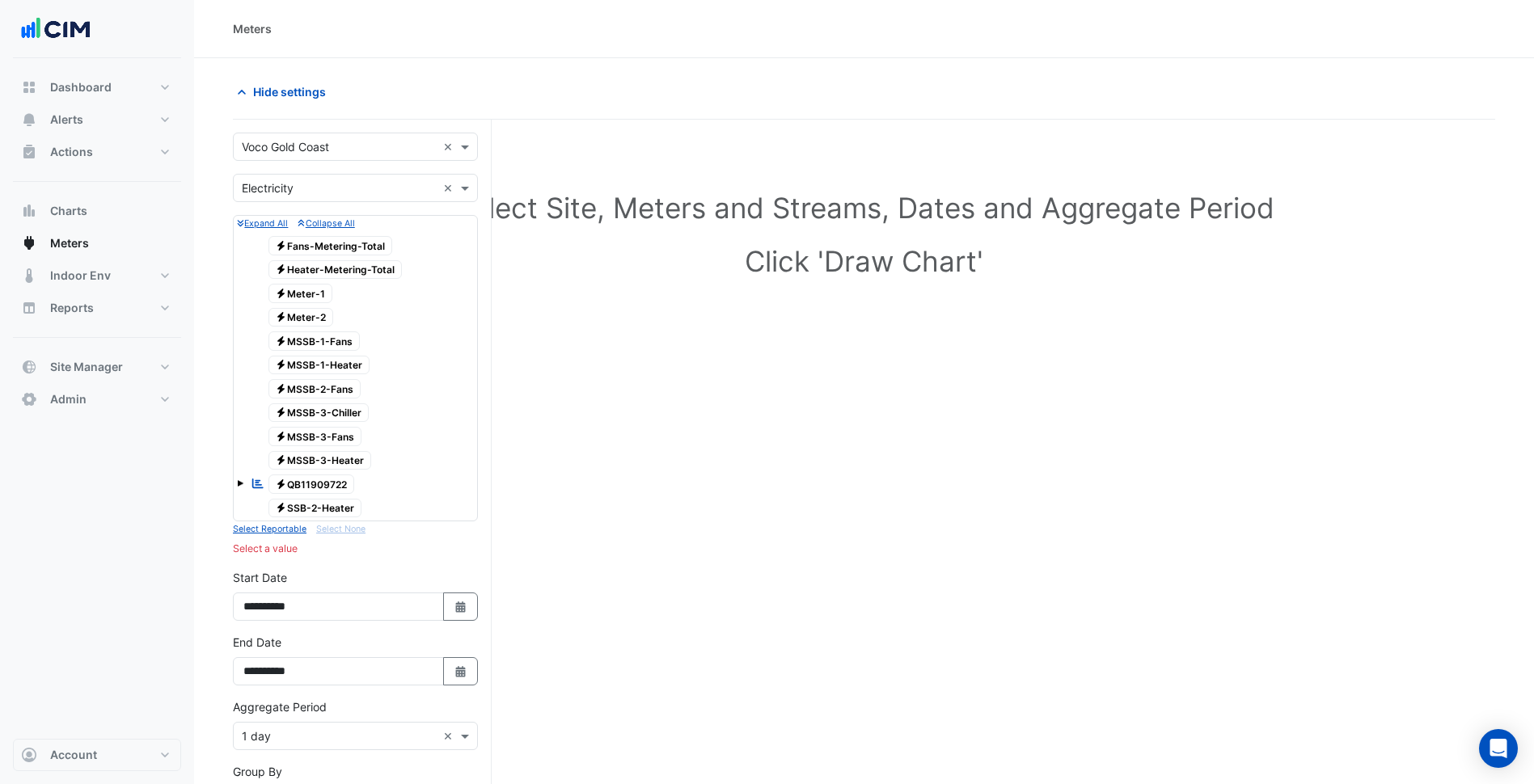click on "Electricity
MSSB-3-Chiller" at bounding box center [319, 413] 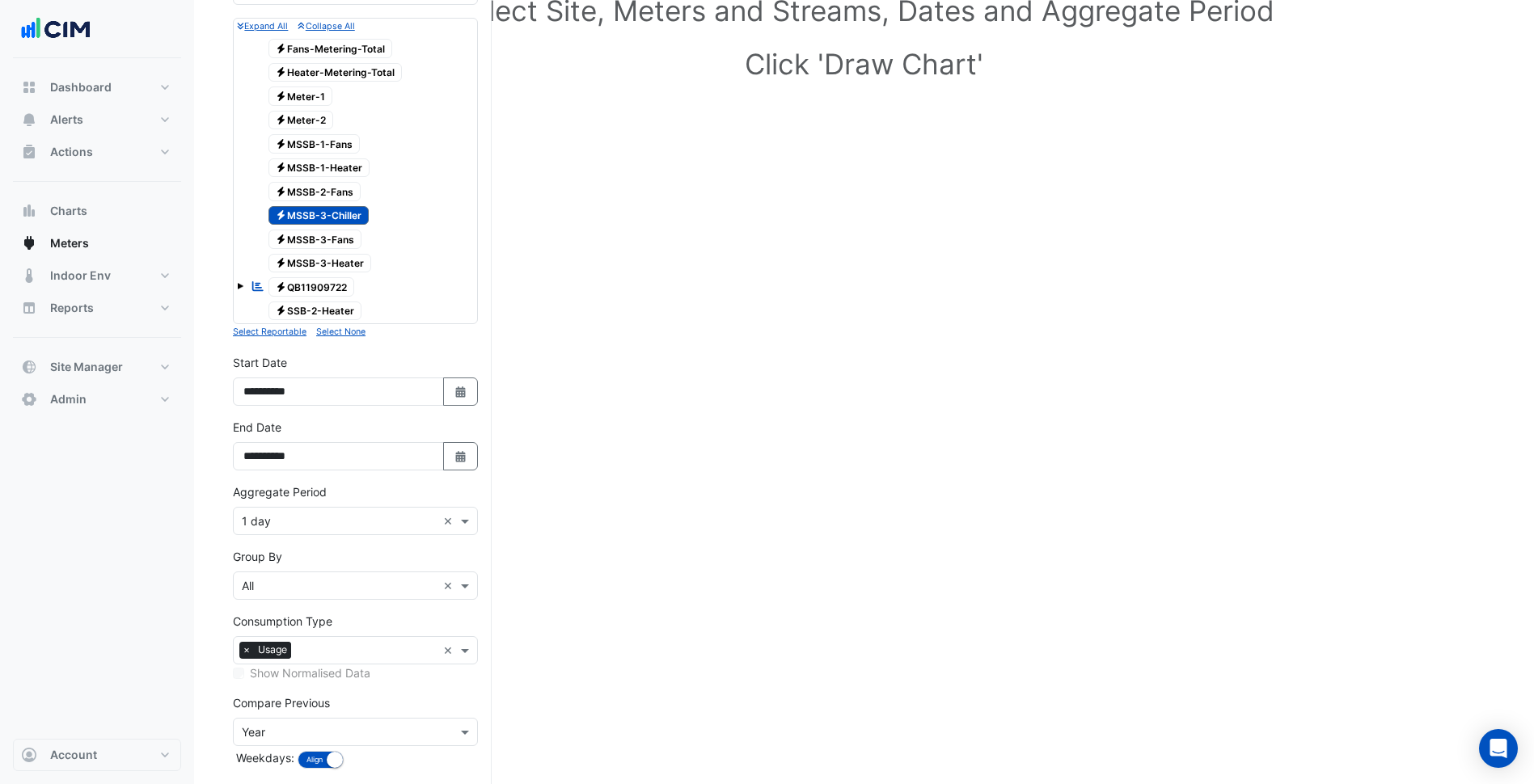 scroll, scrollTop: 272, scrollLeft: 0, axis: vertical 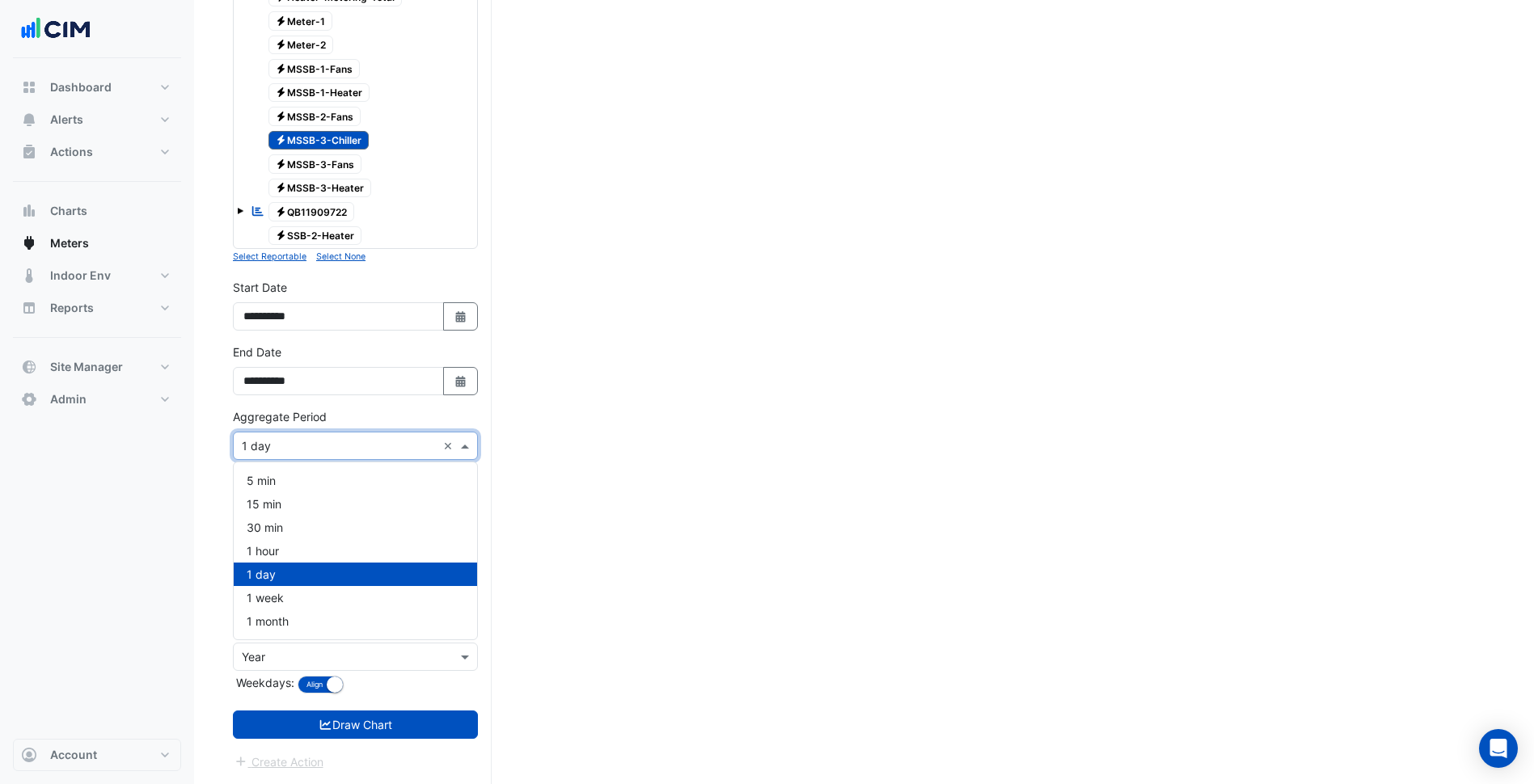 click at bounding box center (339, 446) 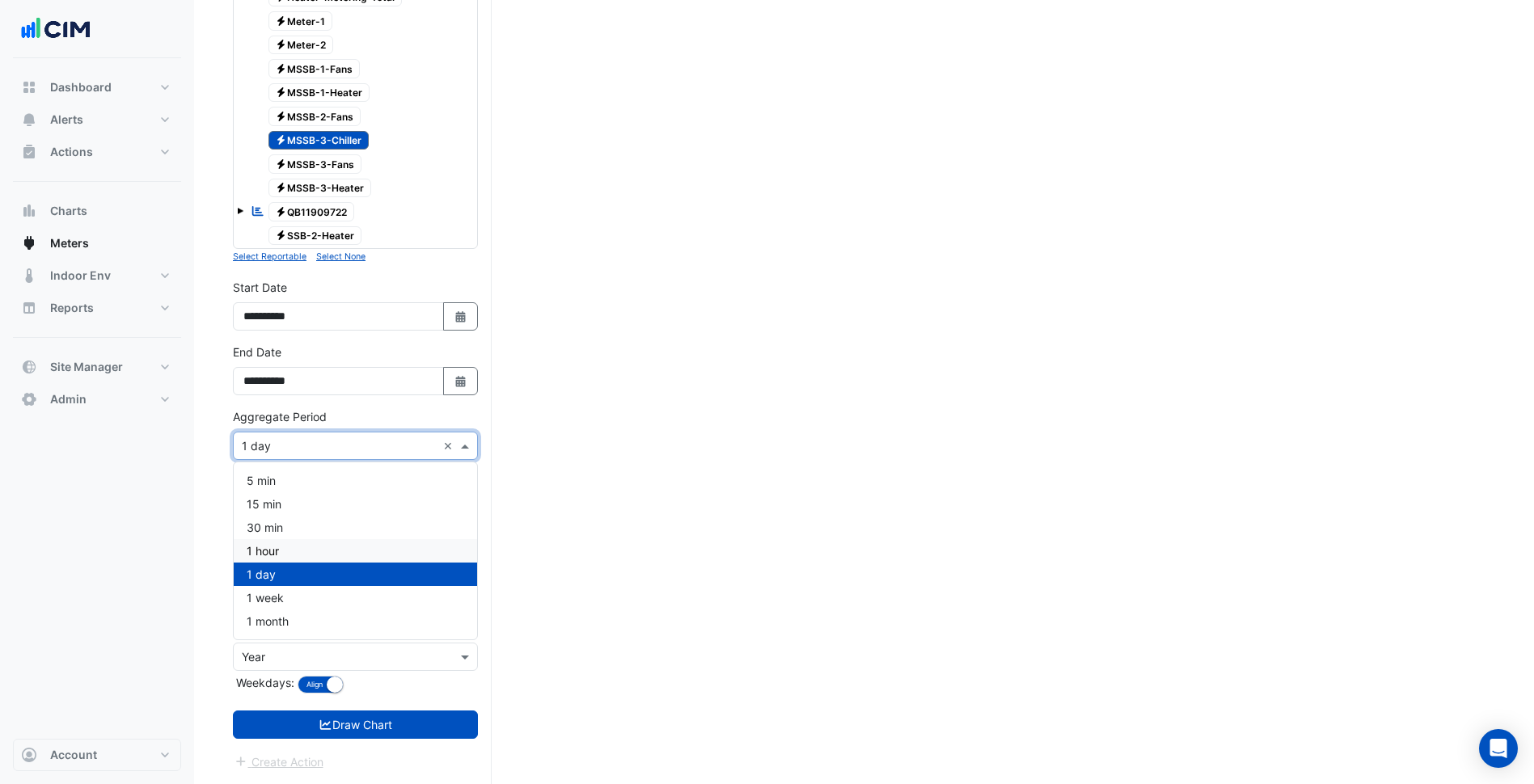 click on "1 hour" at bounding box center (355, 550) 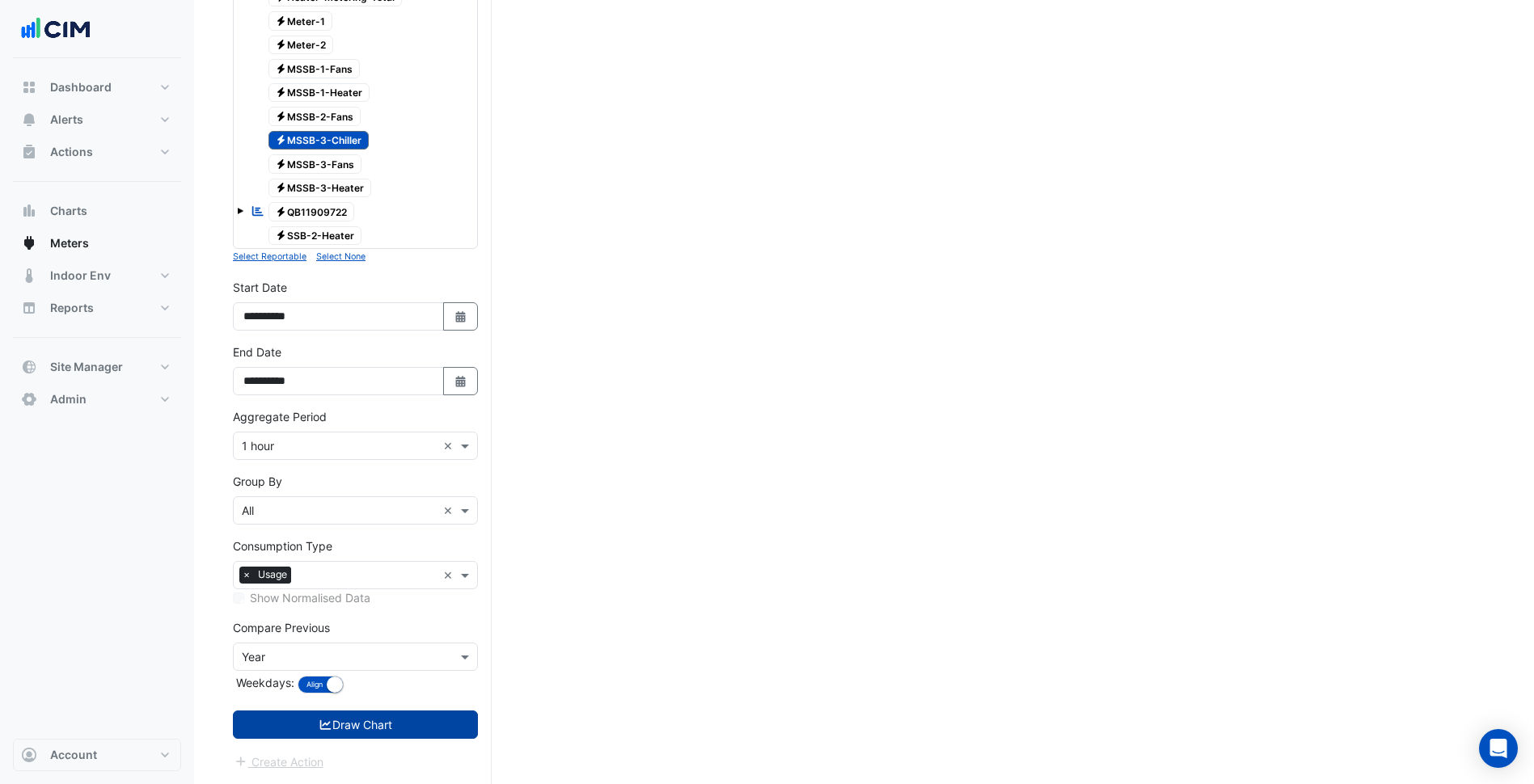 click on "Draw Chart" at bounding box center (355, 724) 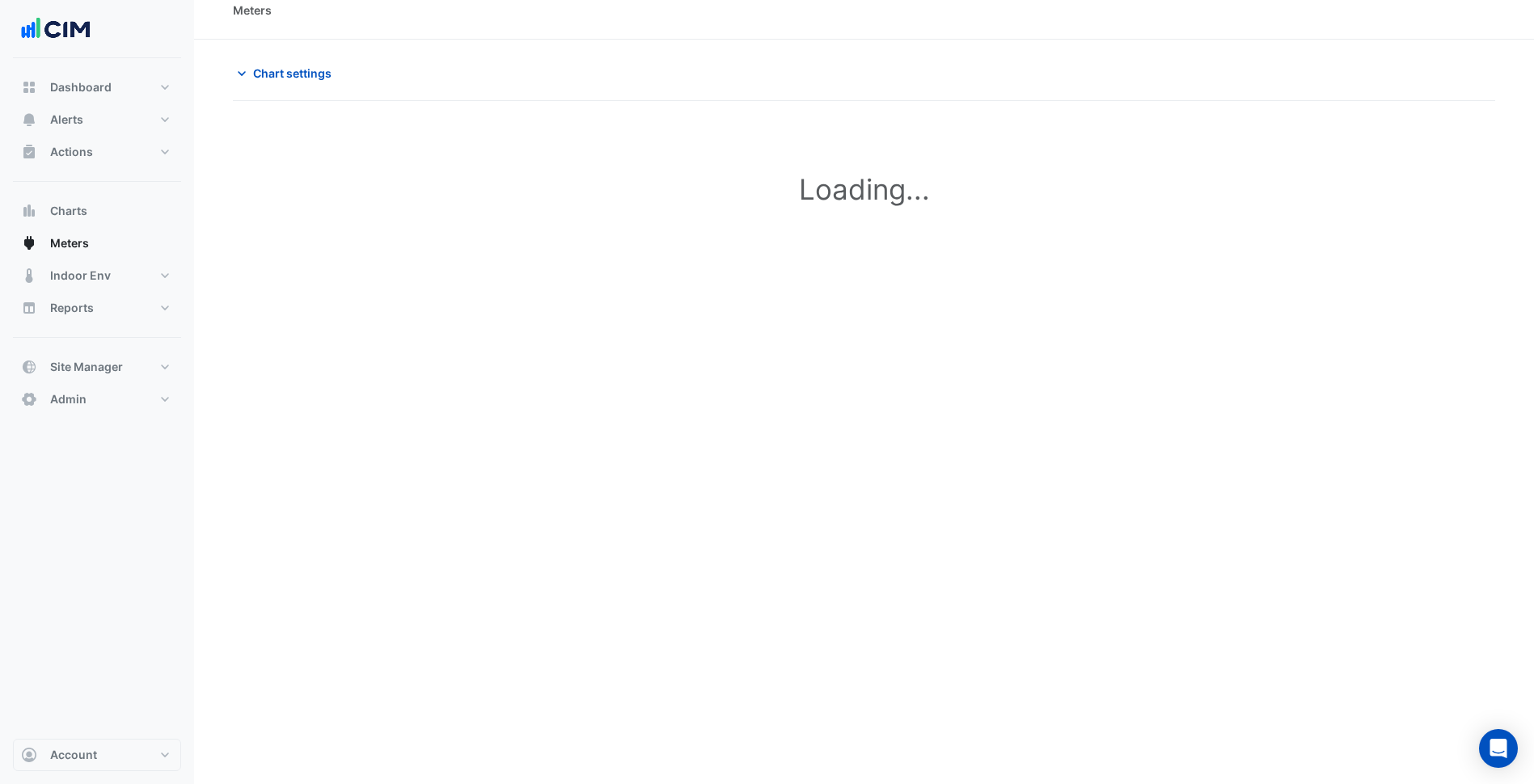 scroll, scrollTop: 0, scrollLeft: 0, axis: both 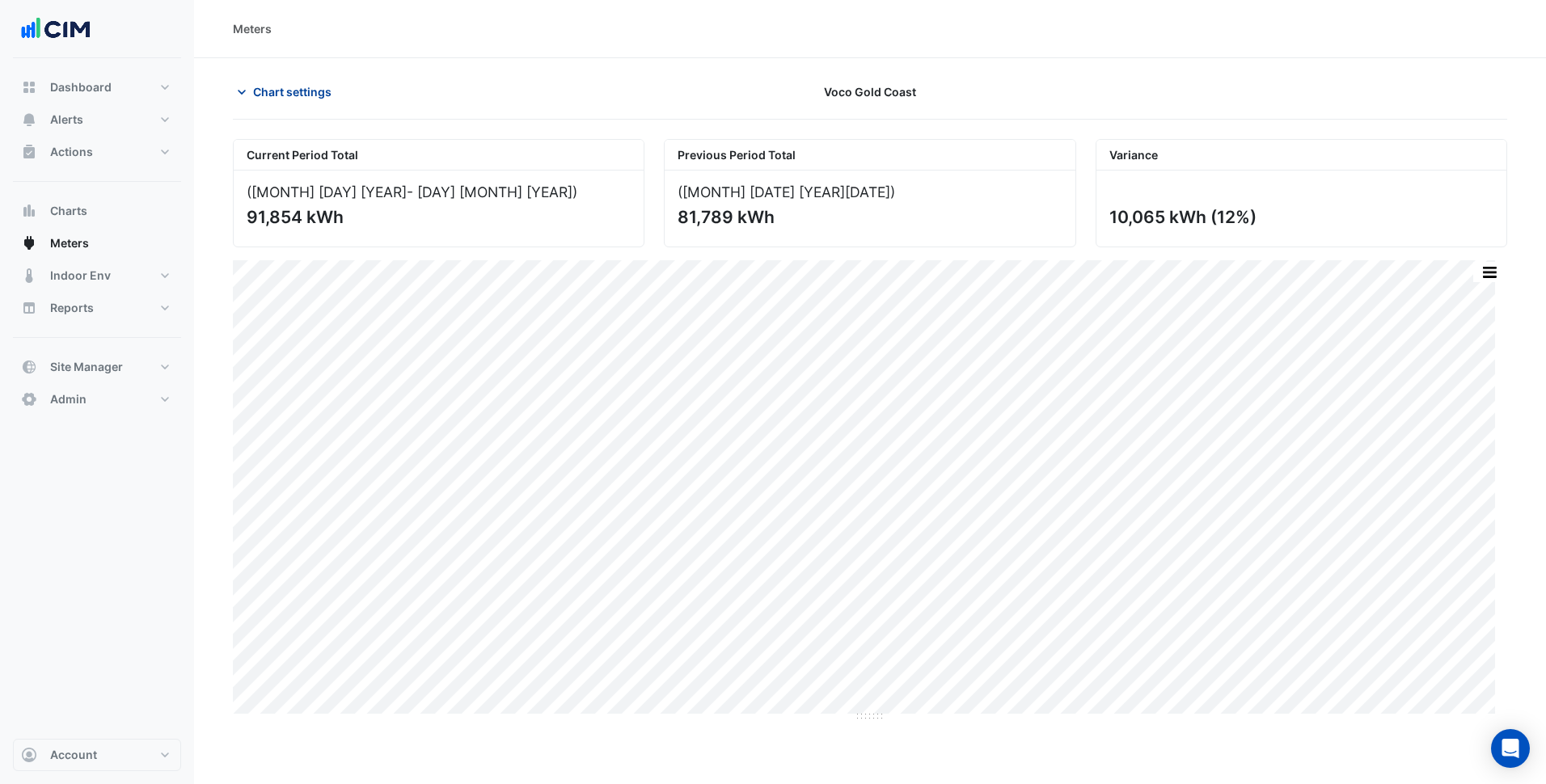 click on "Chart settings" 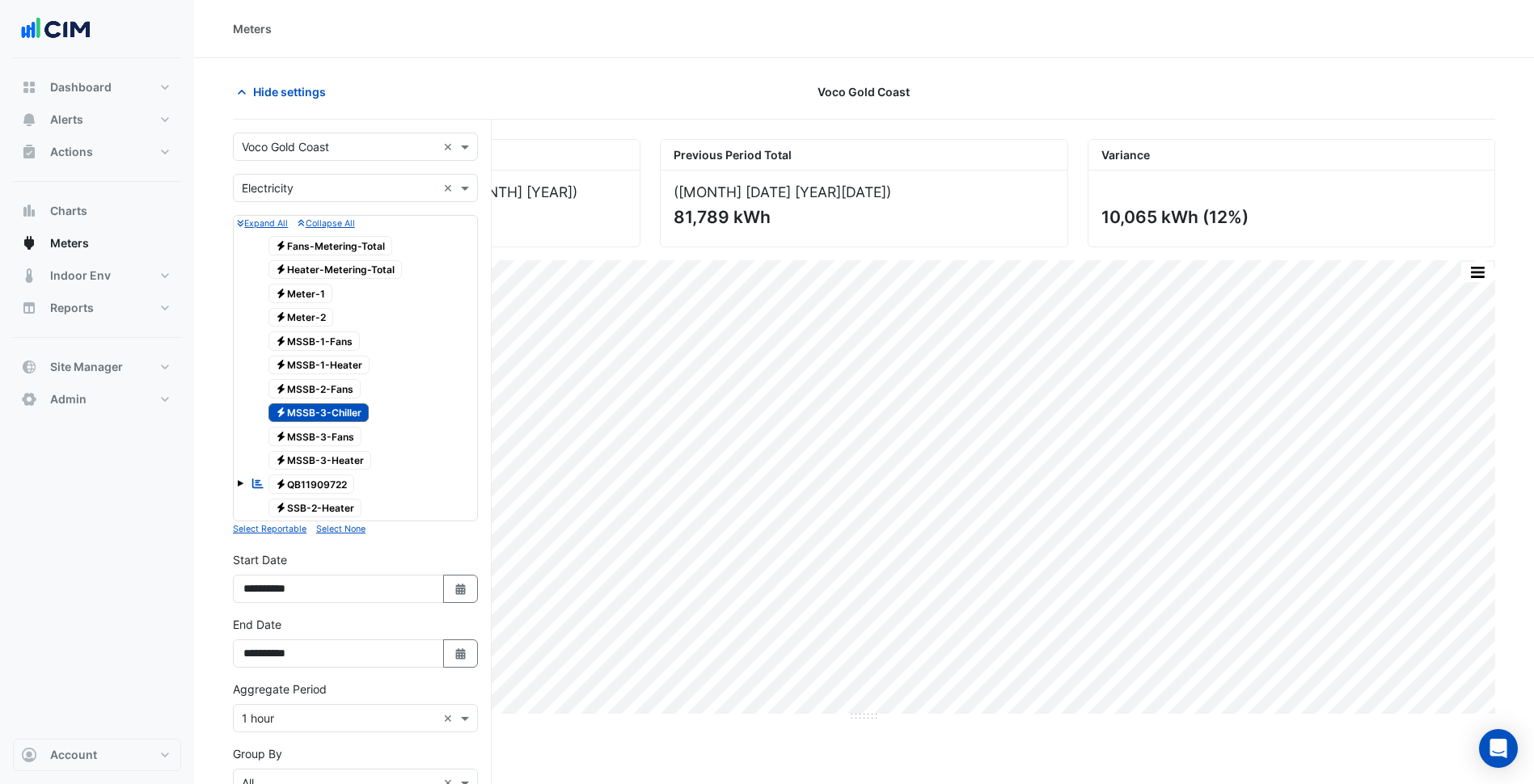click on "Electricity
MSSB-3-Chiller" at bounding box center (319, 413) 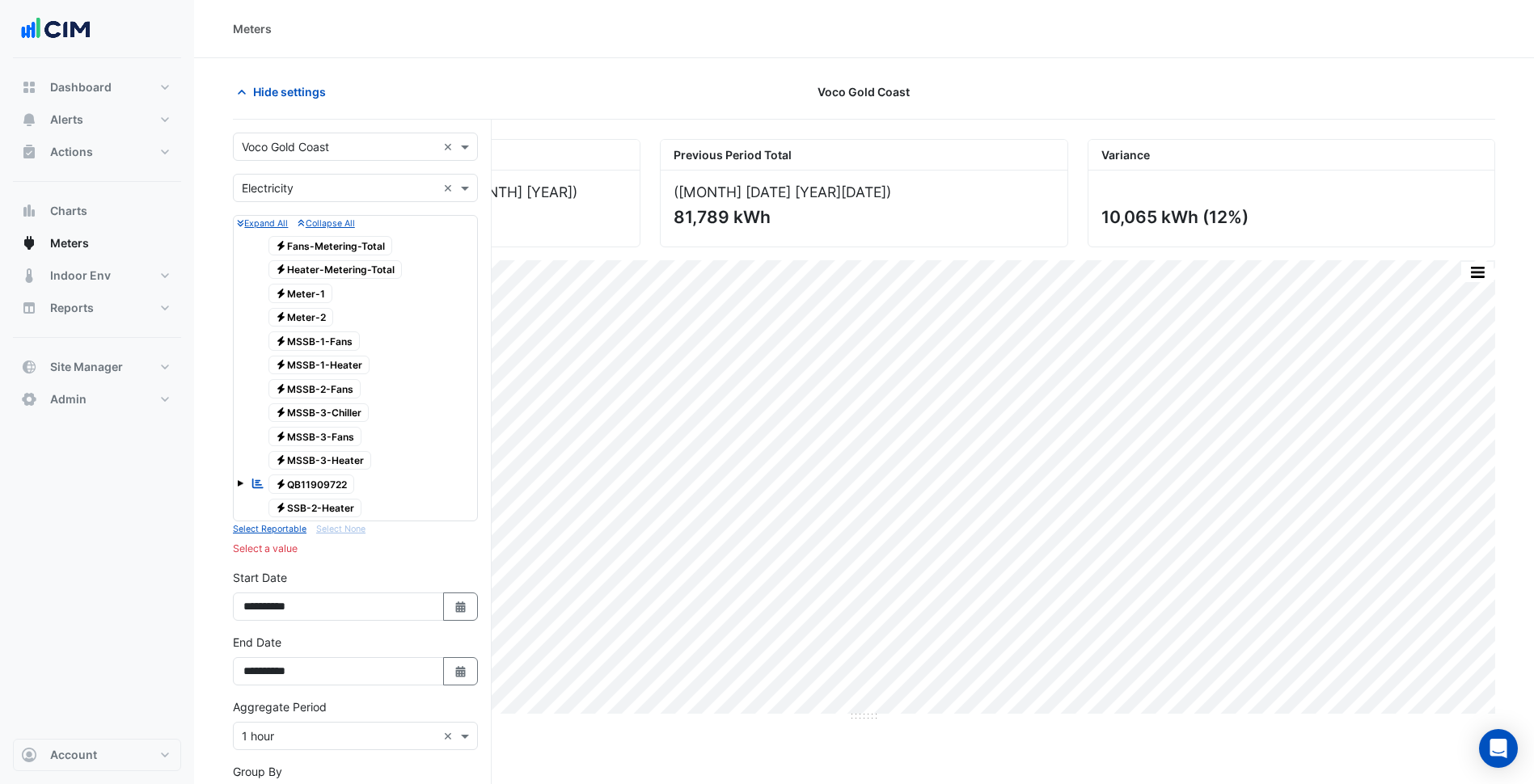 click at bounding box center [240, 483] 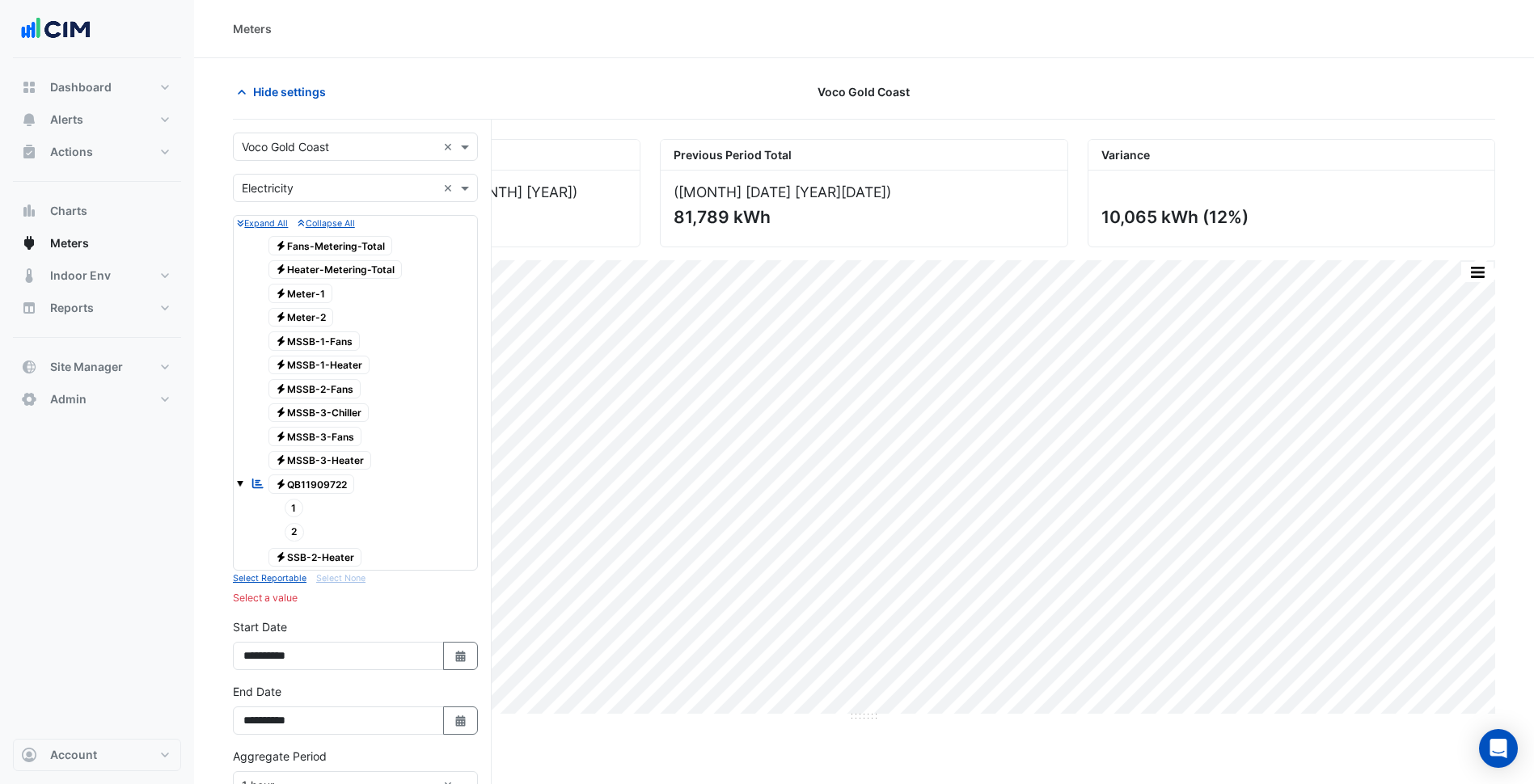 click on "2" 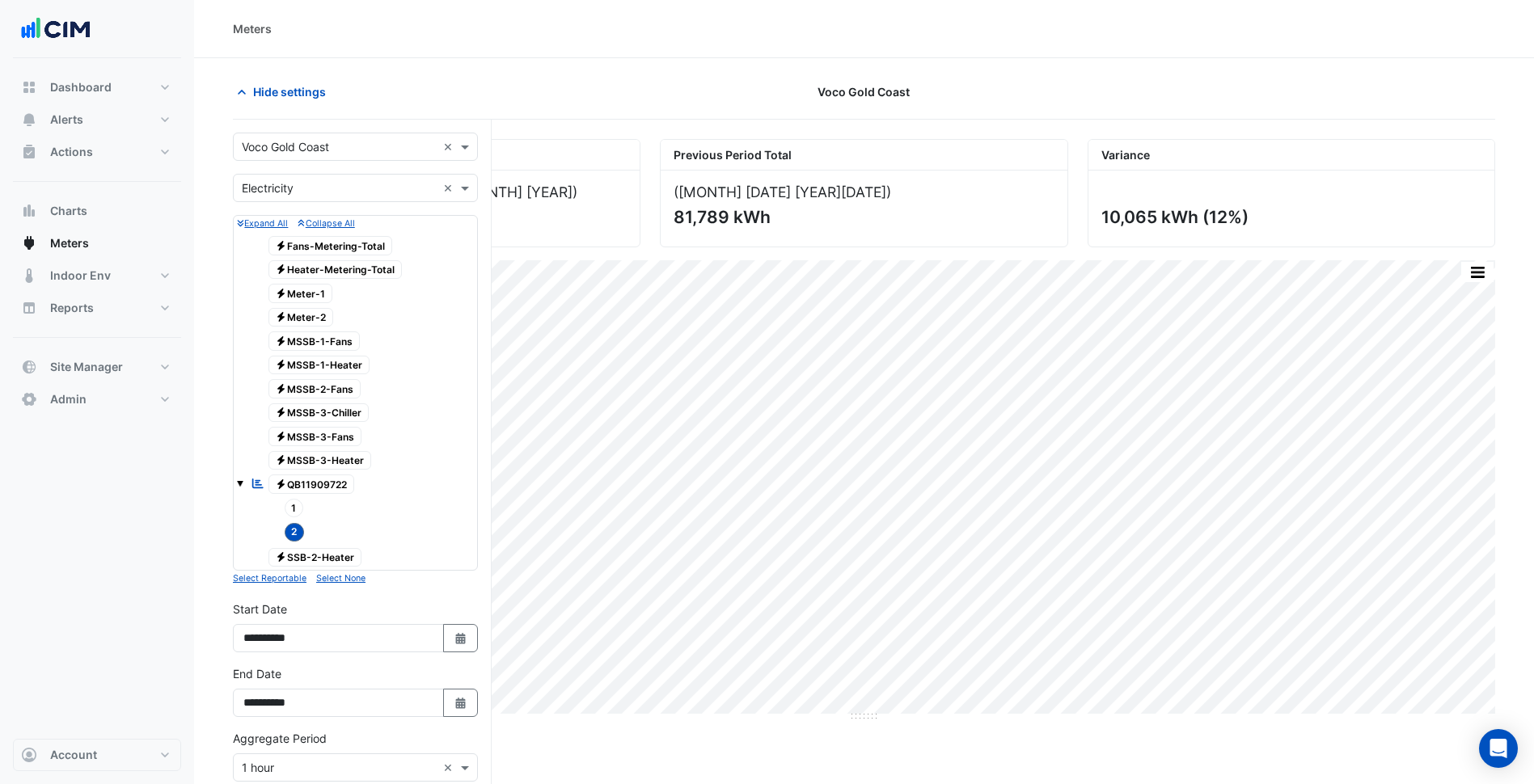 click on "Electricity
MSSB-3-Chiller" at bounding box center (319, 413) 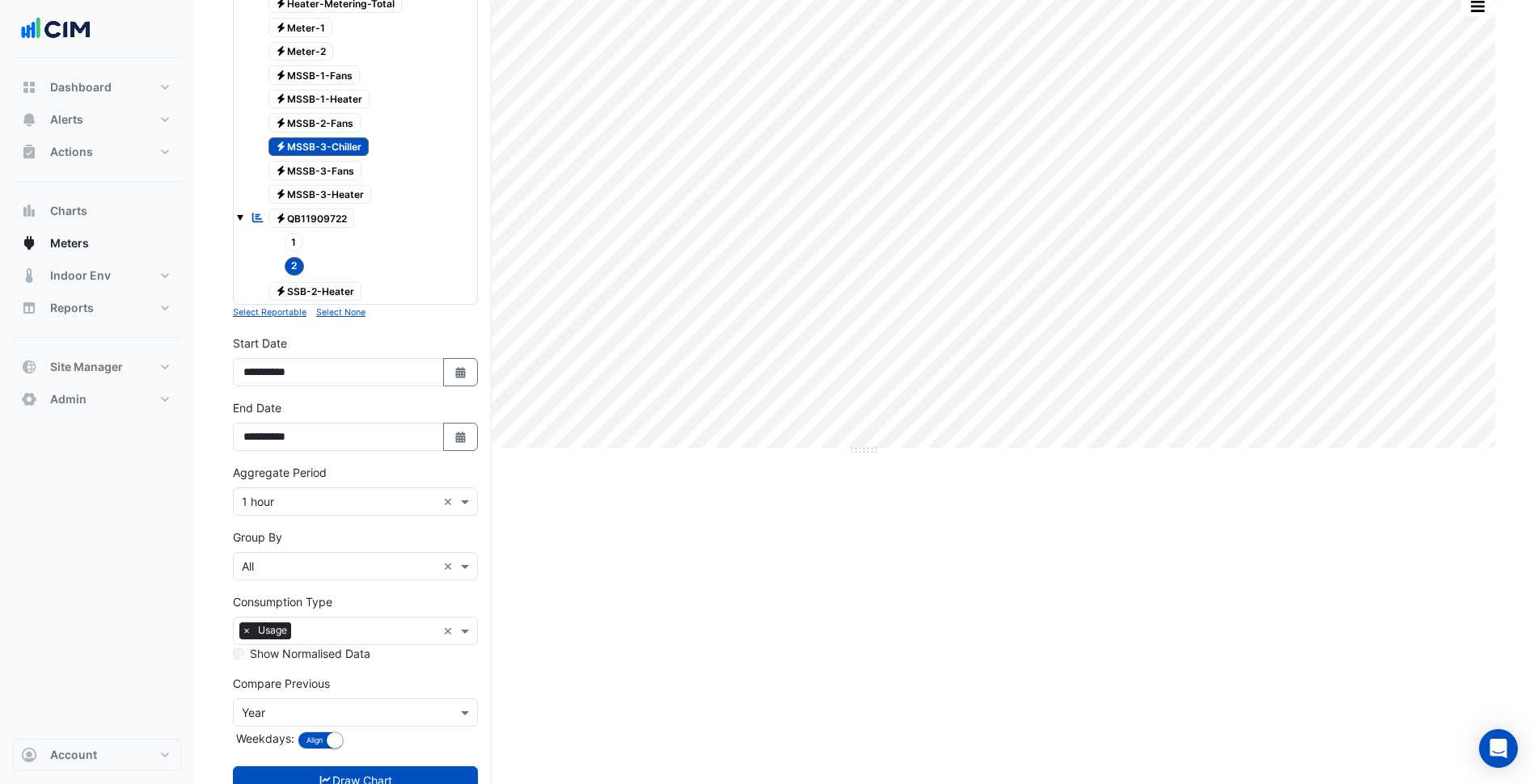 scroll, scrollTop: 322, scrollLeft: 0, axis: vertical 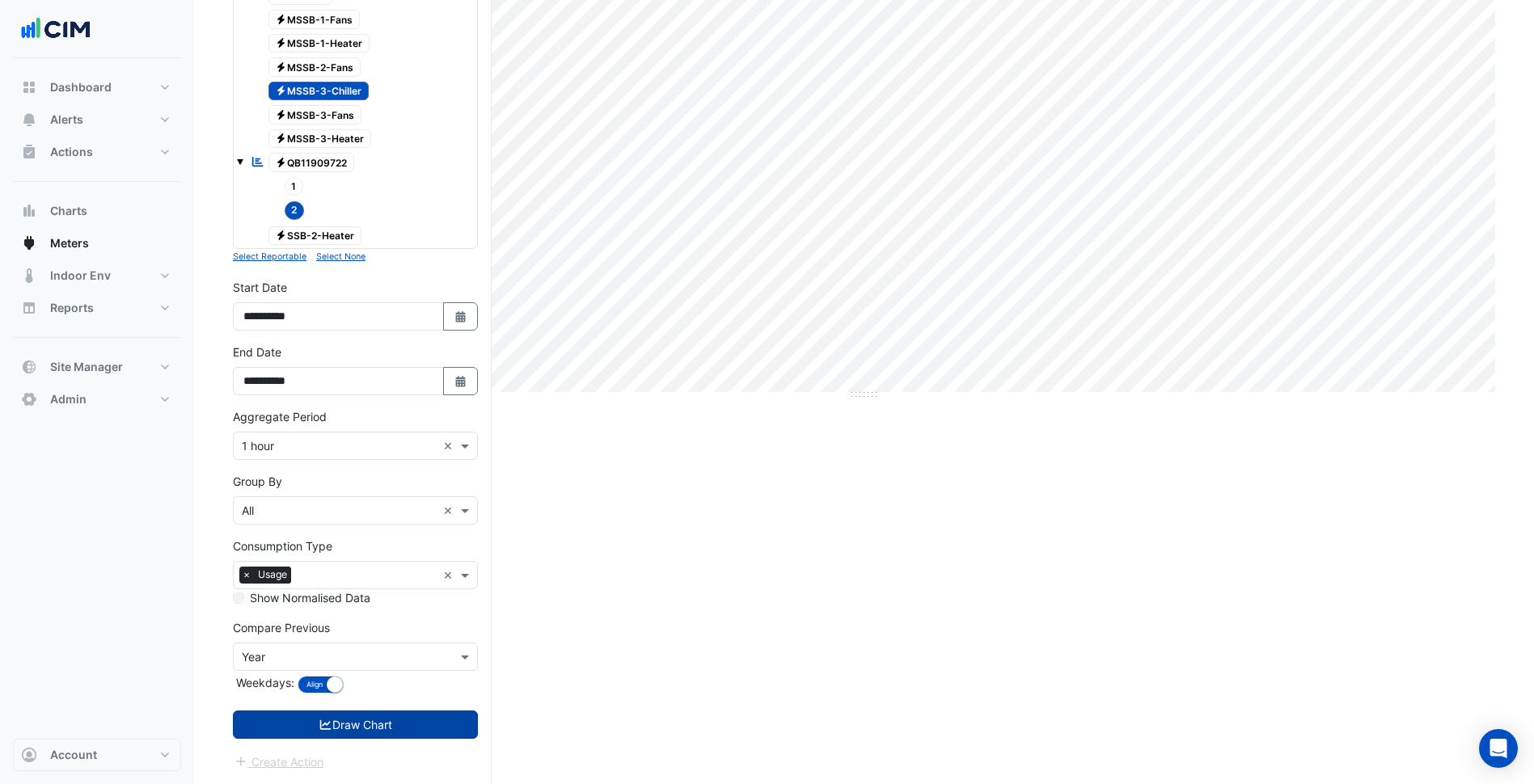 click on "Draw Chart" at bounding box center [355, 724] 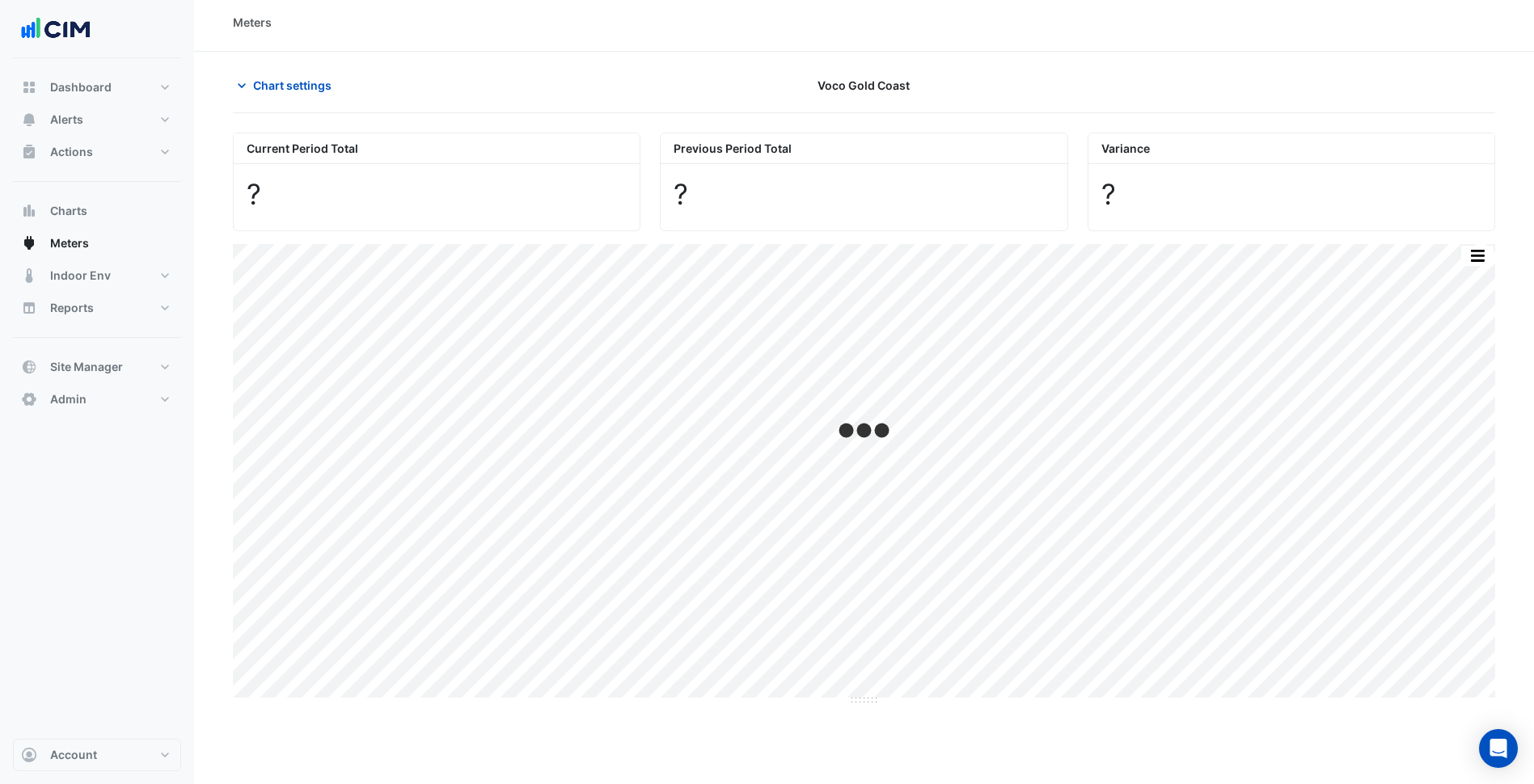 scroll, scrollTop: 0, scrollLeft: 0, axis: both 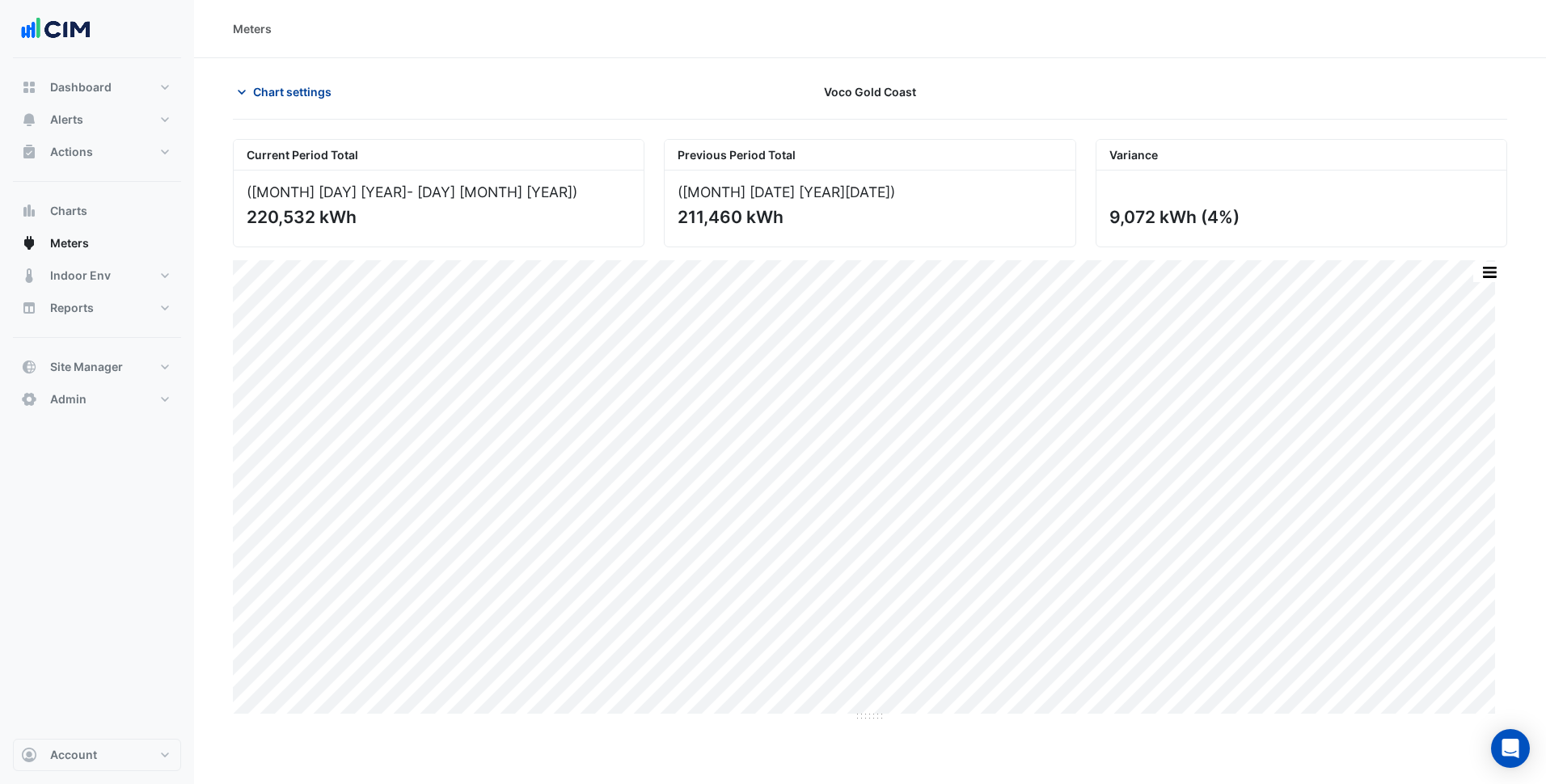 click on "Chart settings" 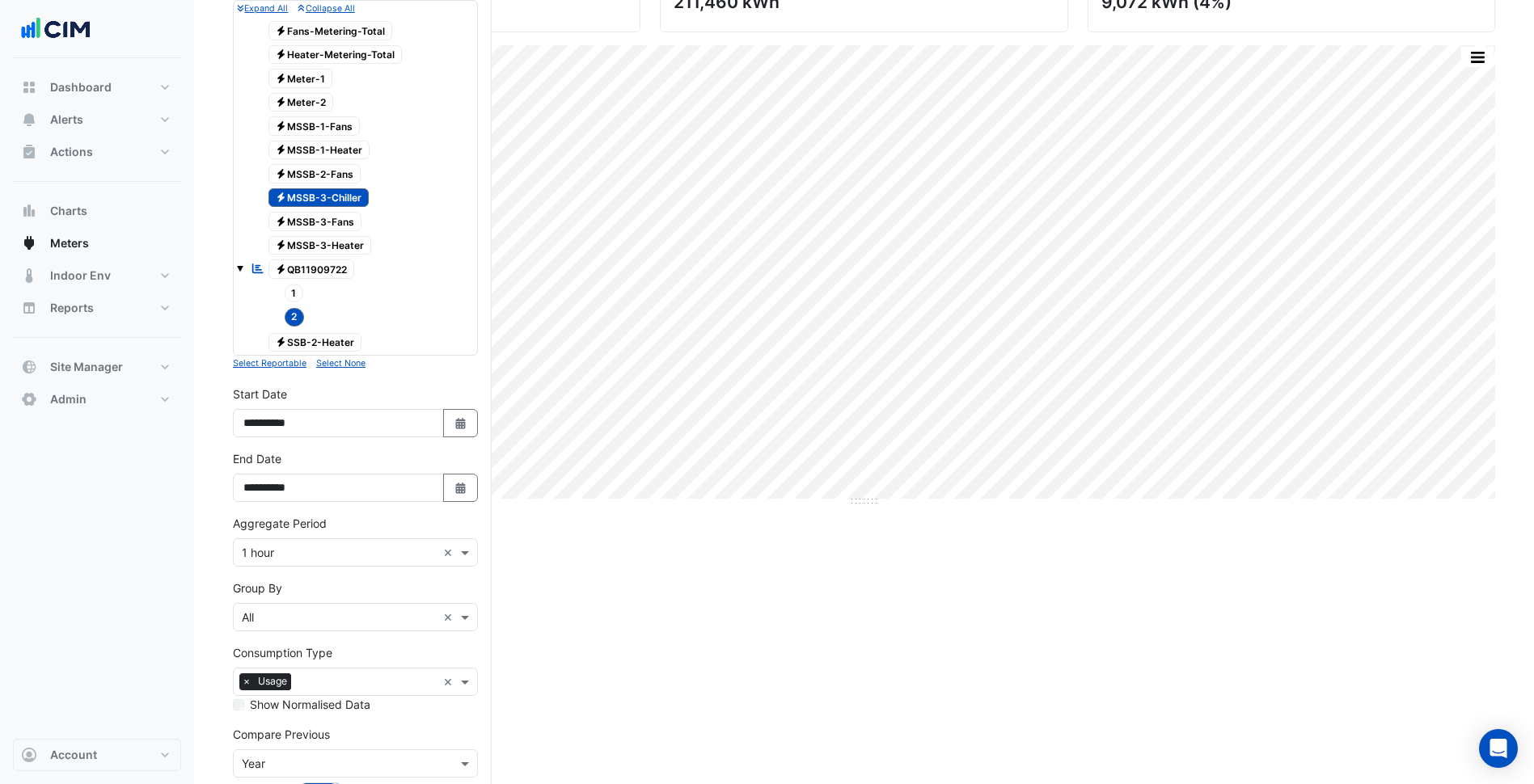 scroll, scrollTop: 240, scrollLeft: 0, axis: vertical 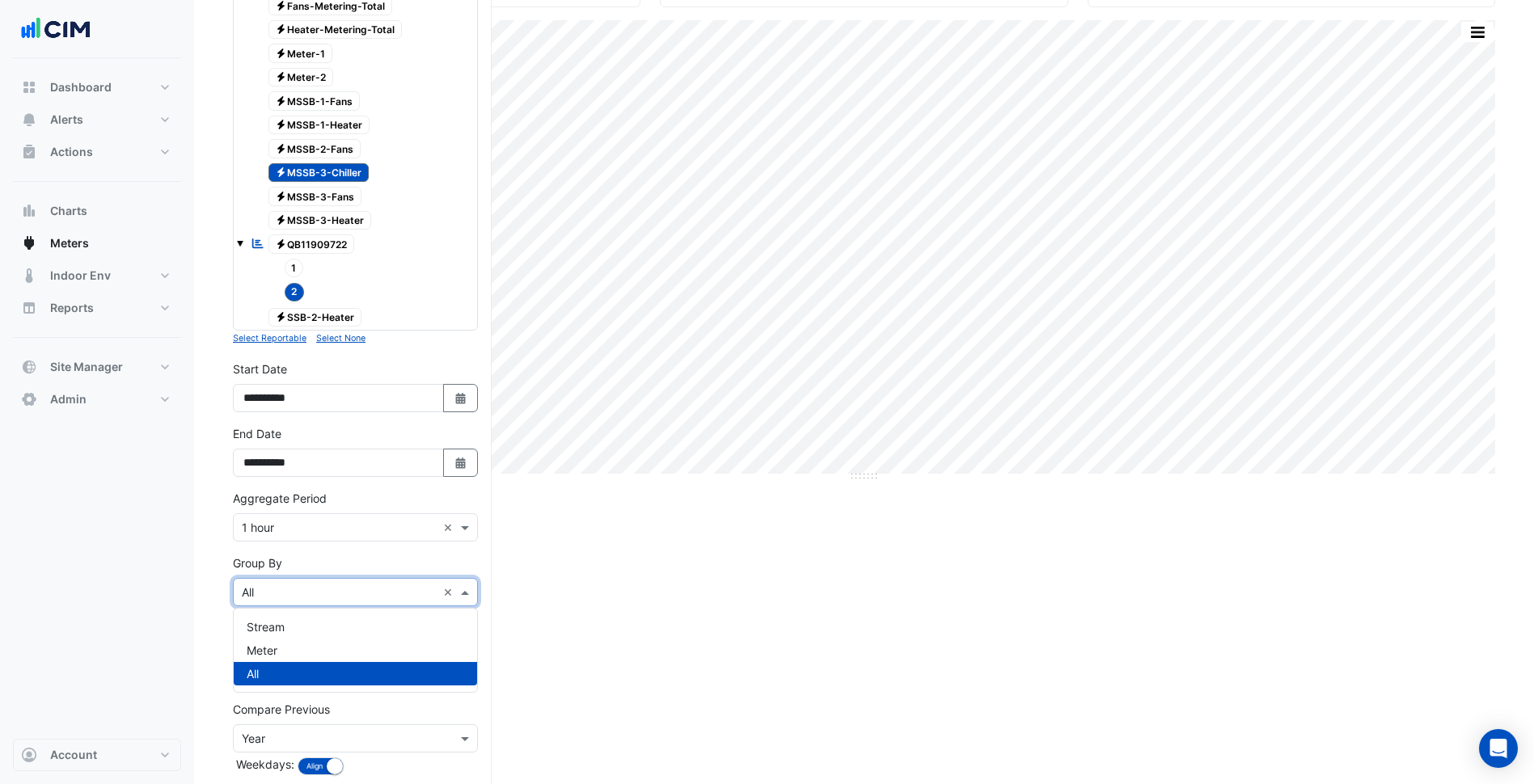 click at bounding box center [339, 592] 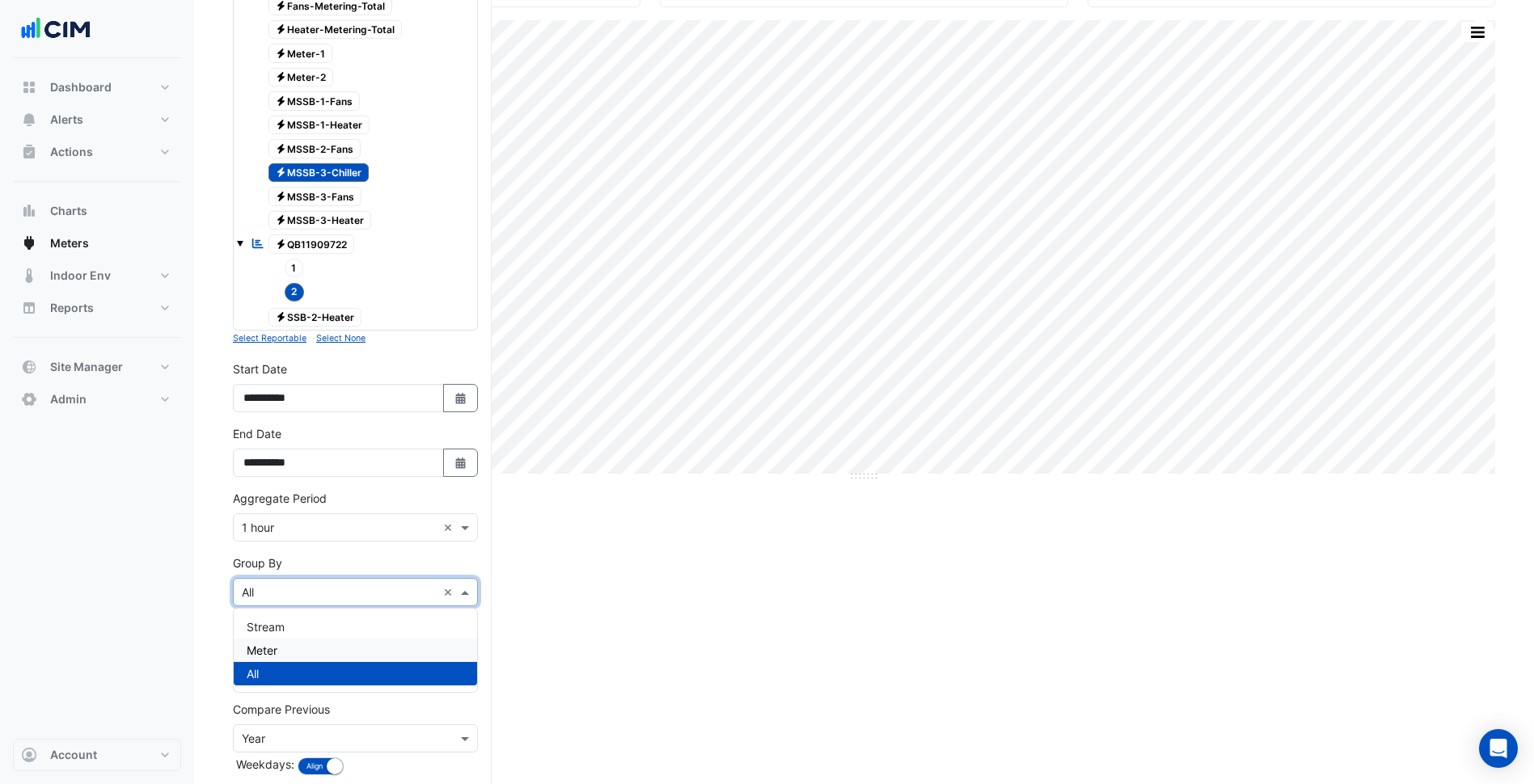 click on "Meter" at bounding box center [262, 650] 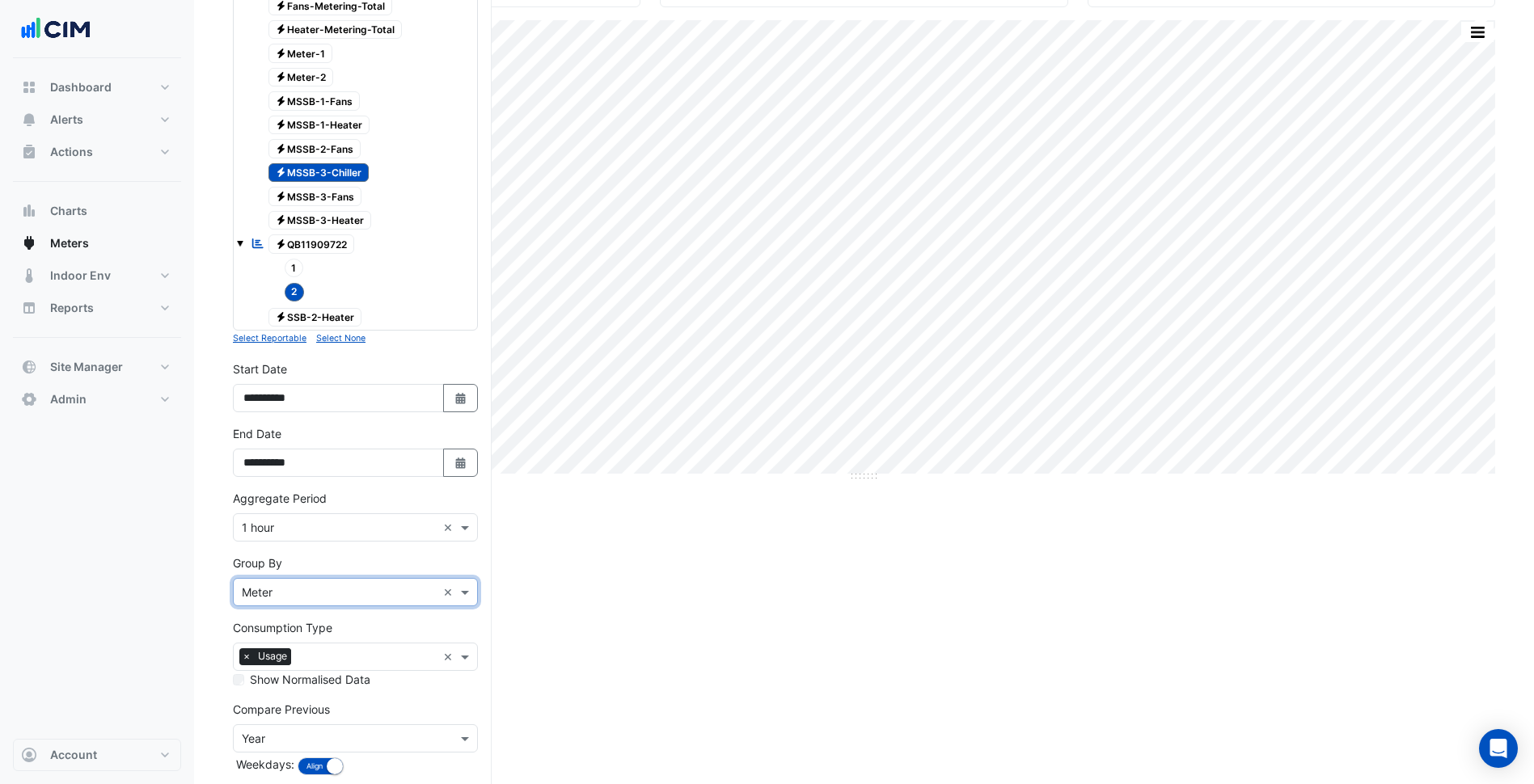 scroll, scrollTop: 322, scrollLeft: 0, axis: vertical 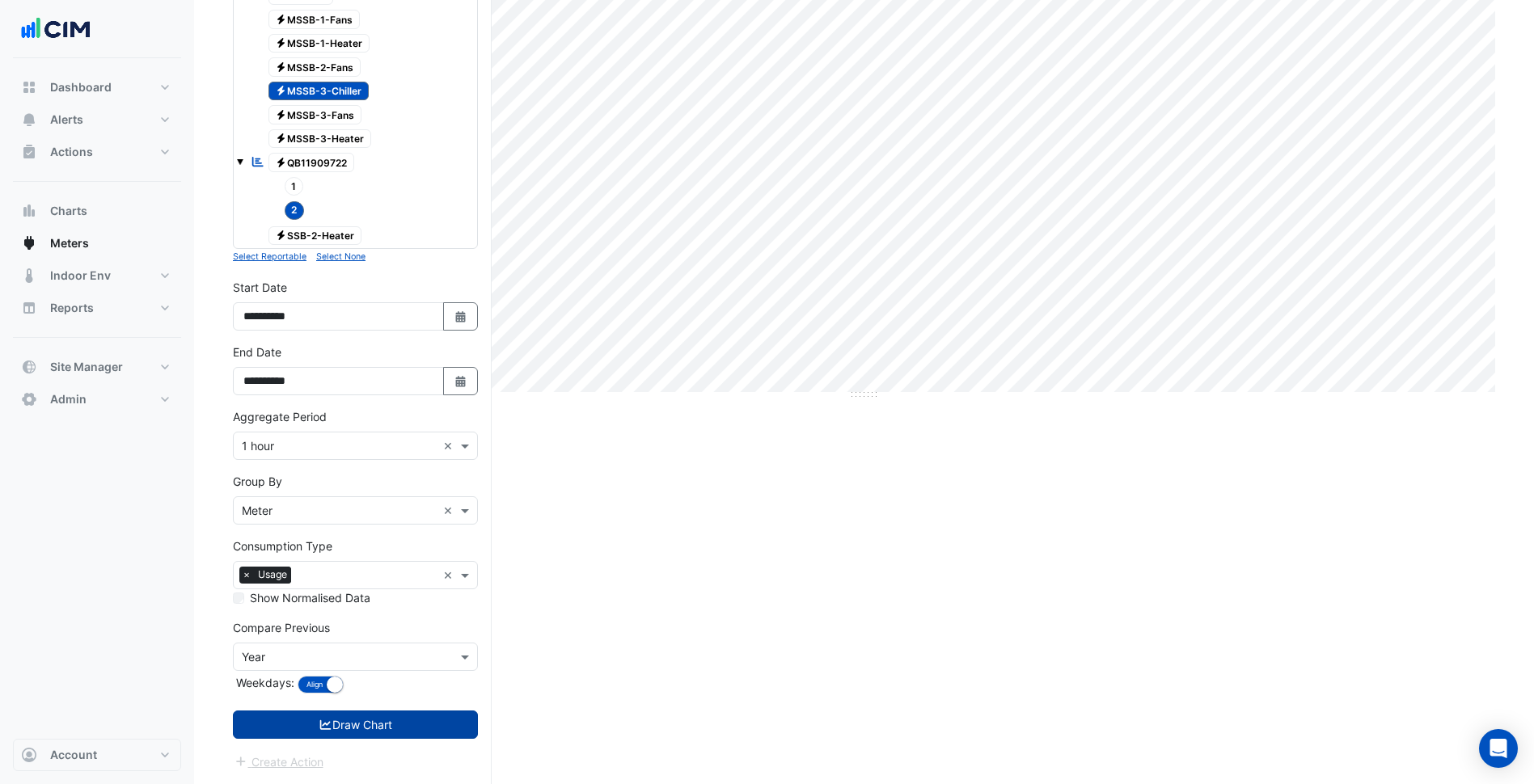 click on "Draw Chart" at bounding box center [355, 724] 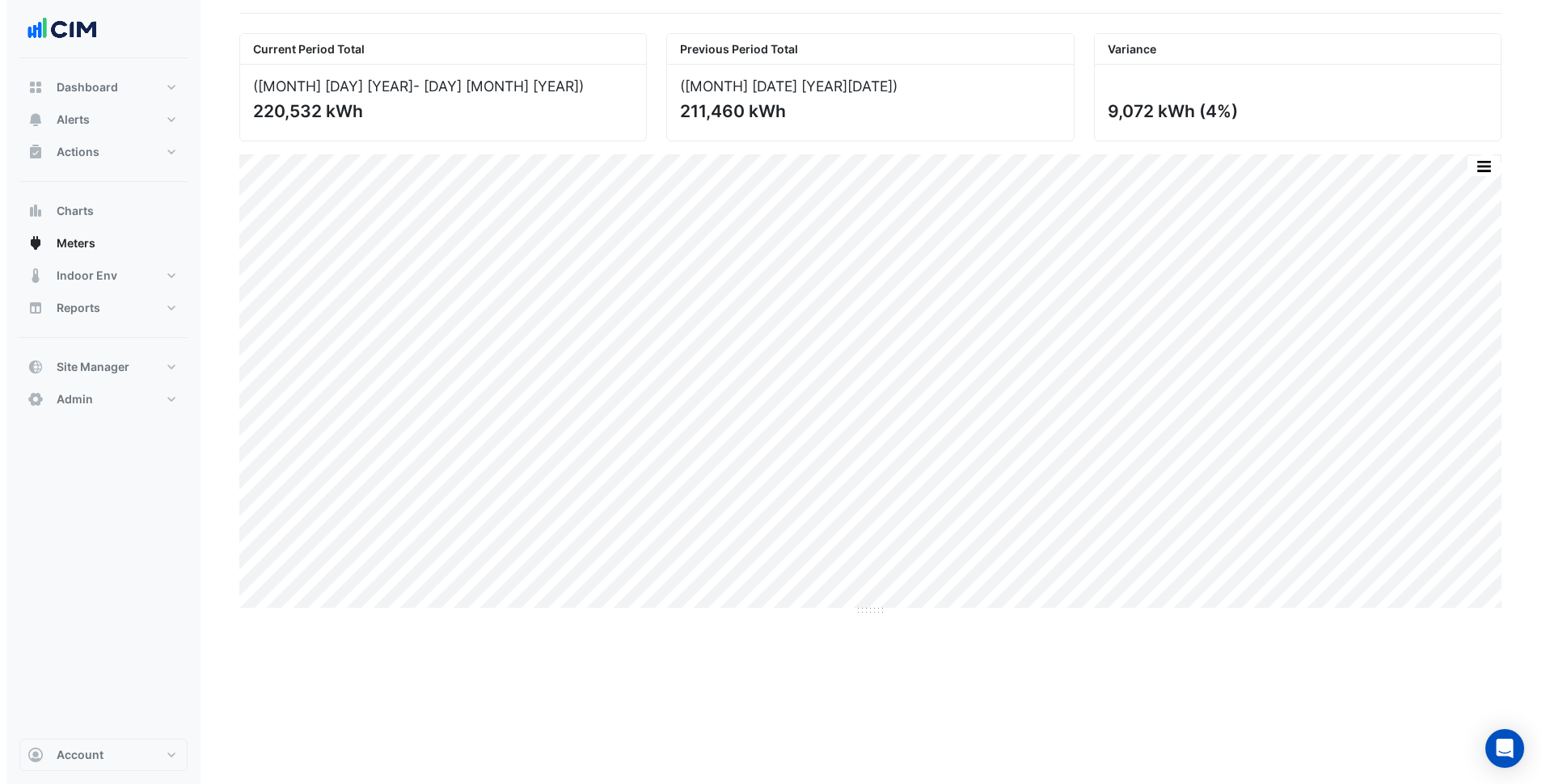 scroll, scrollTop: 0, scrollLeft: 0, axis: both 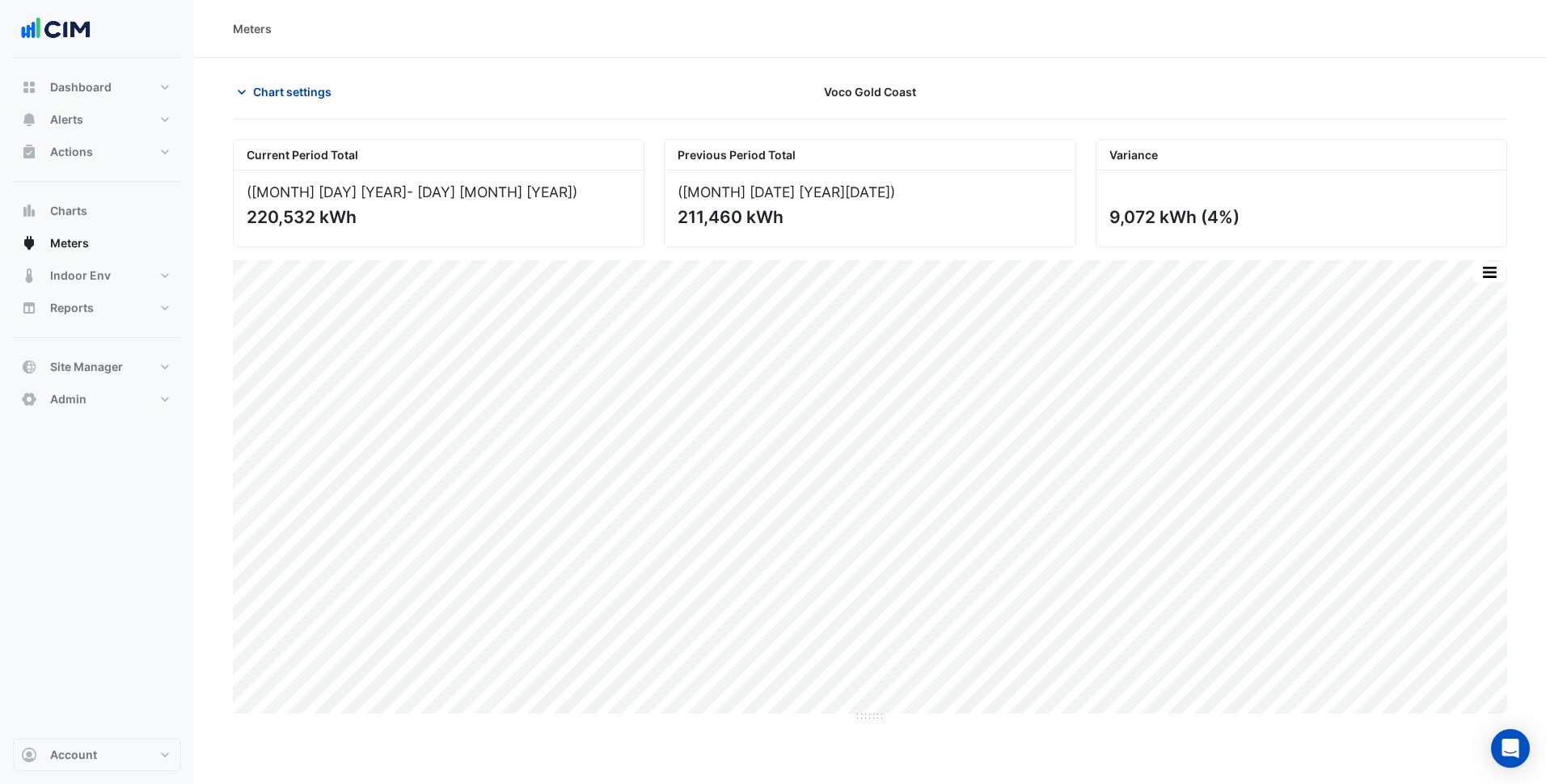 click on "Chart settings" 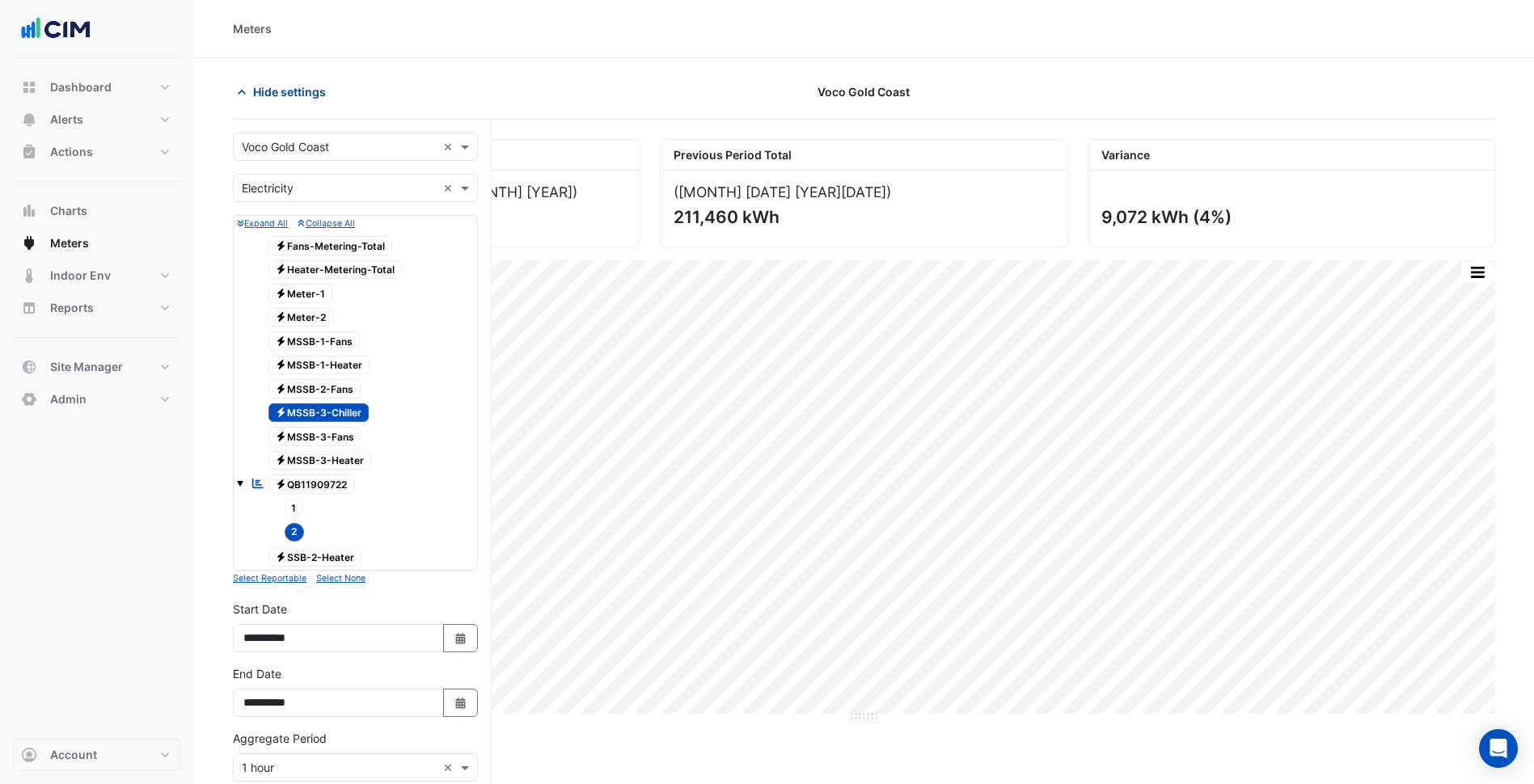 click on "Hide settings" 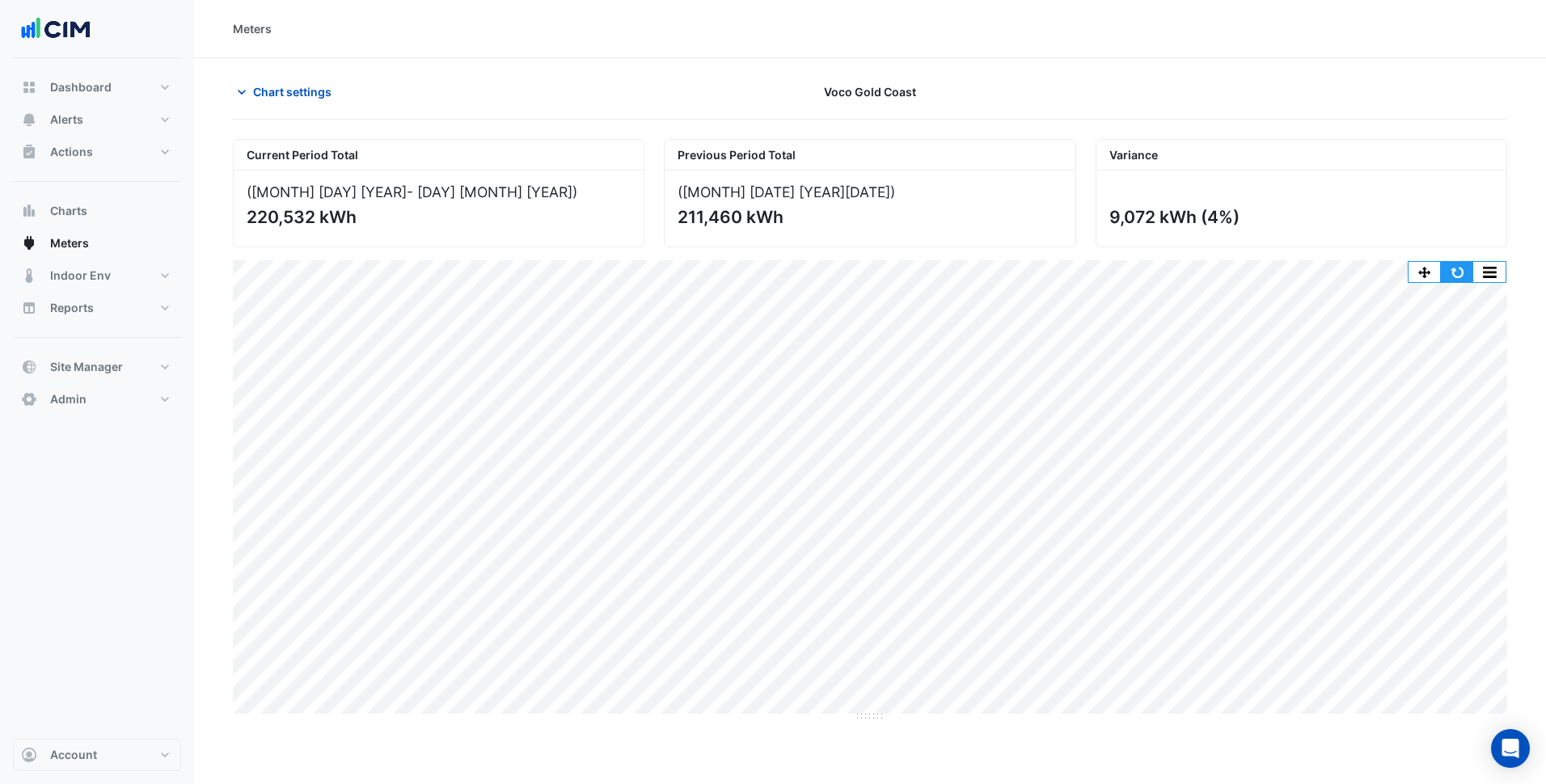 click 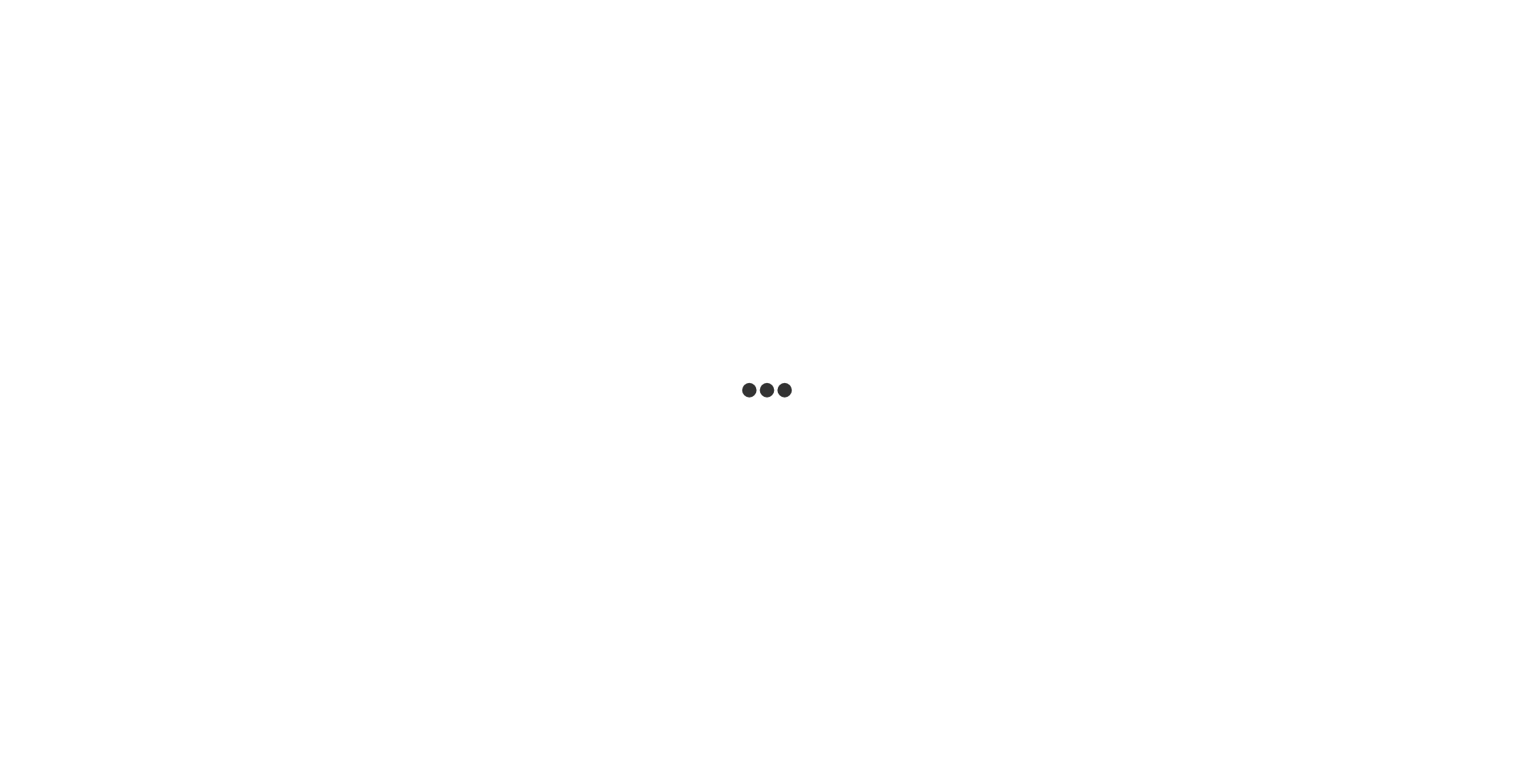 scroll, scrollTop: 0, scrollLeft: 0, axis: both 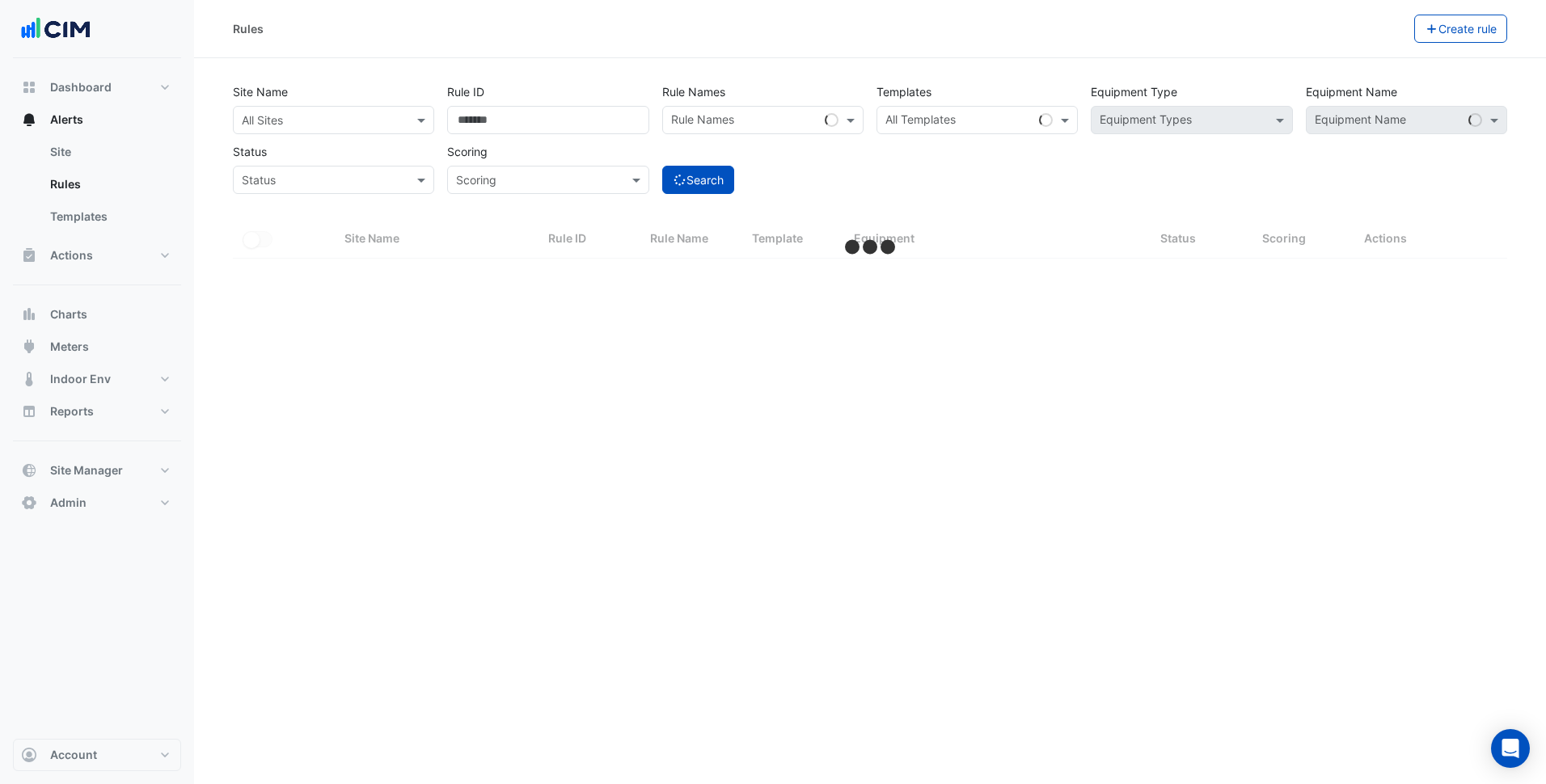 select on "***" 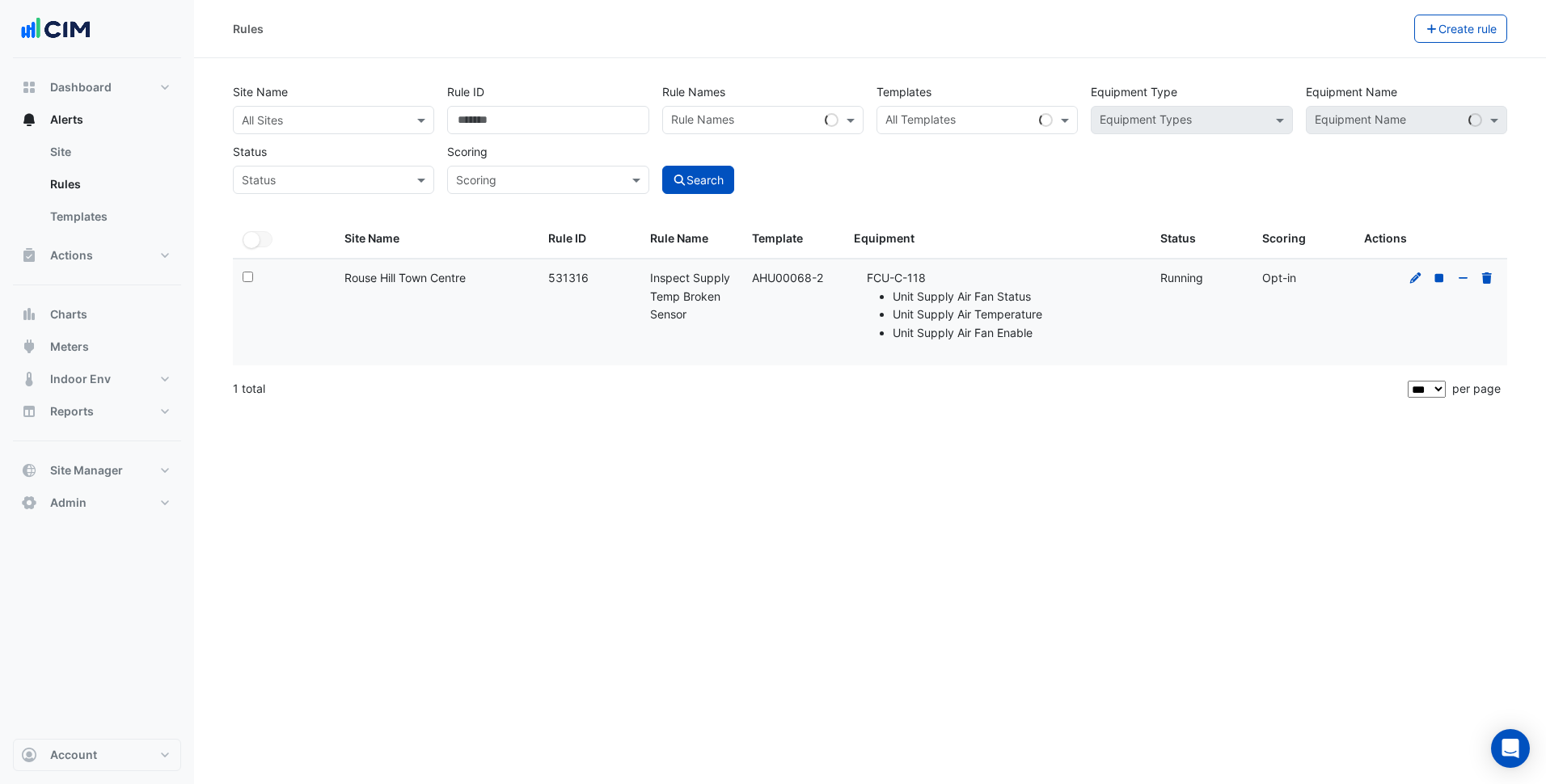 drag, startPoint x: 478, startPoint y: 283, endPoint x: 344, endPoint y: 277, distance: 134.13426 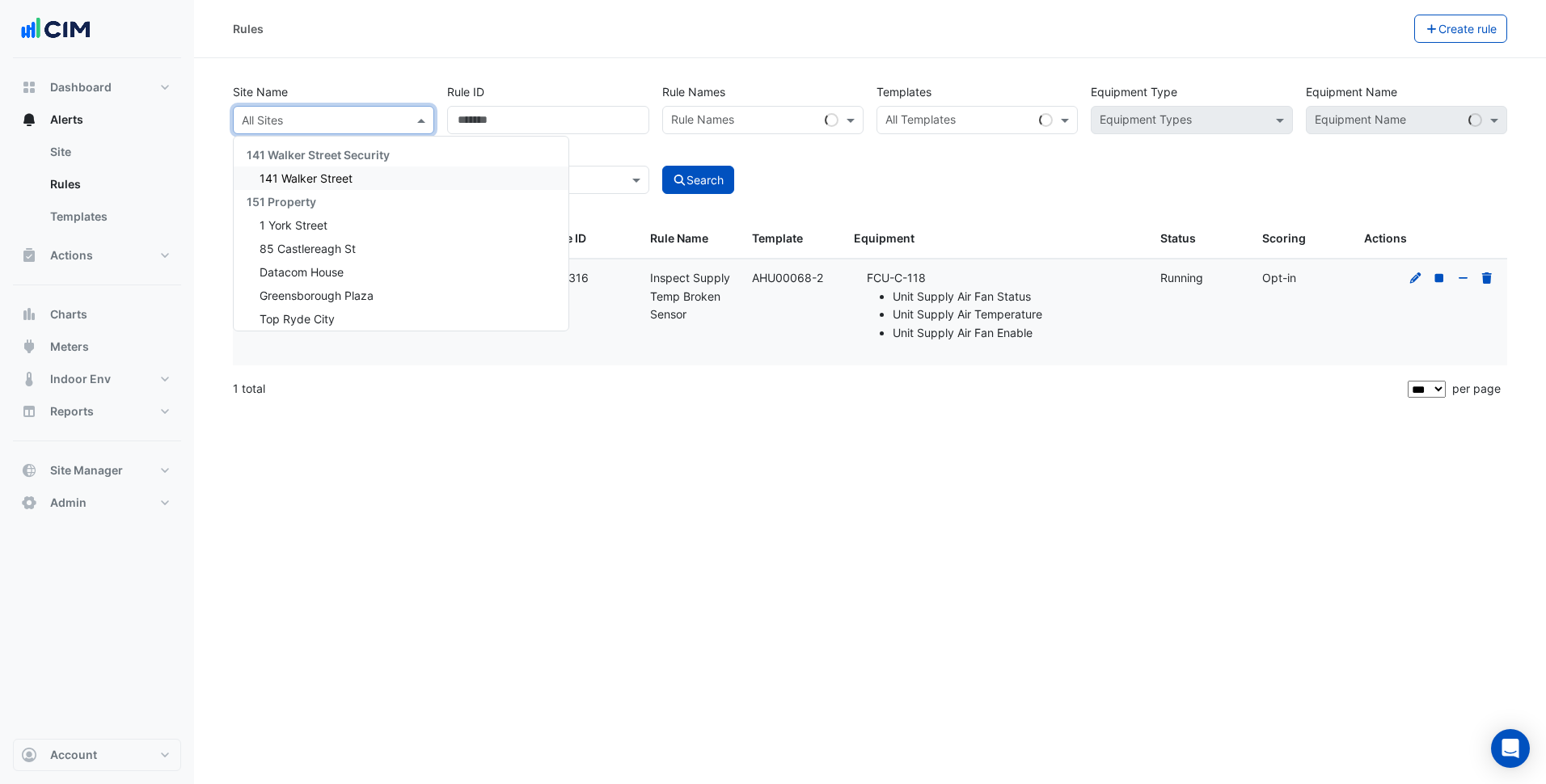 paste on "**********" 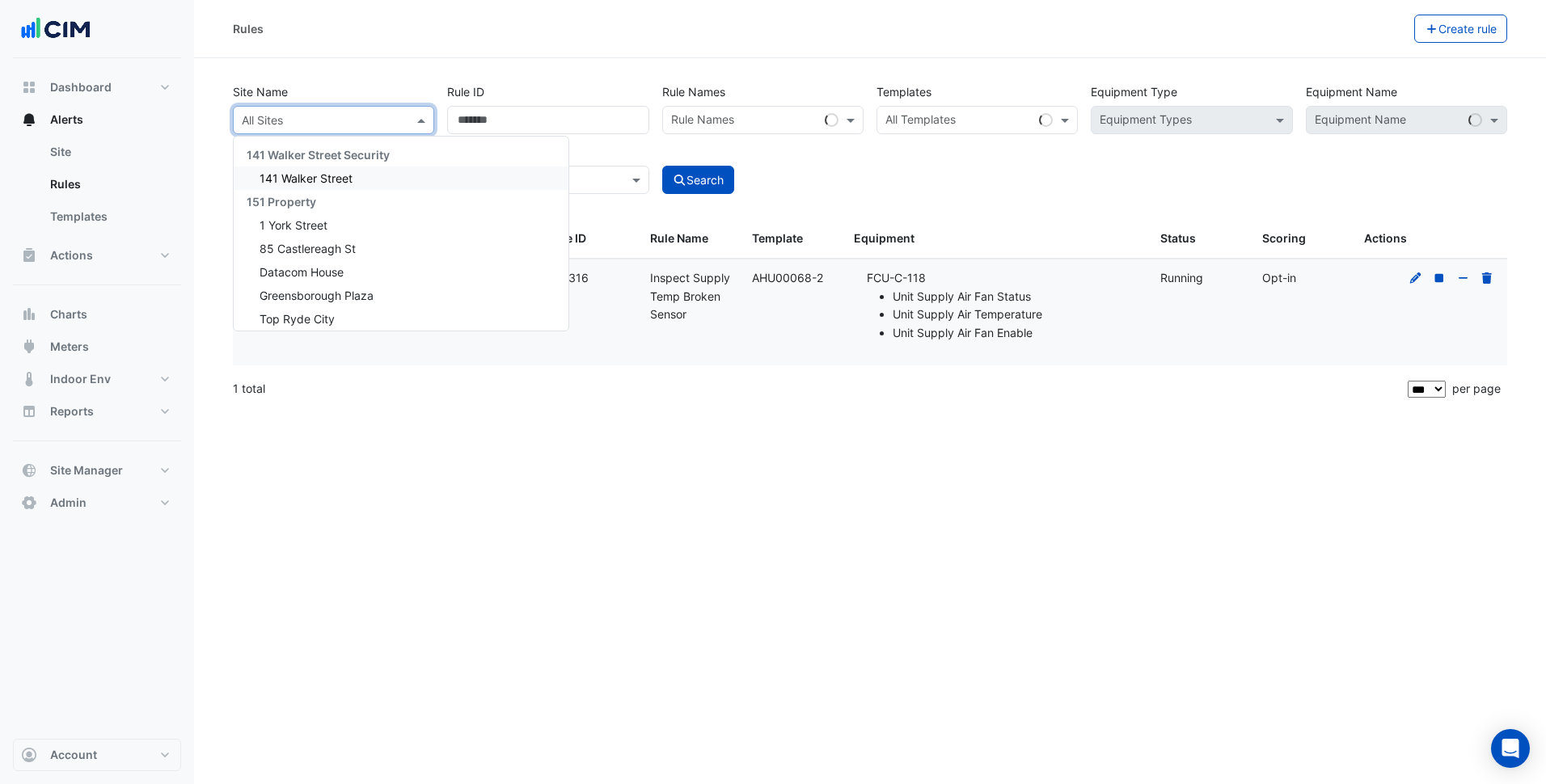 type on "**********" 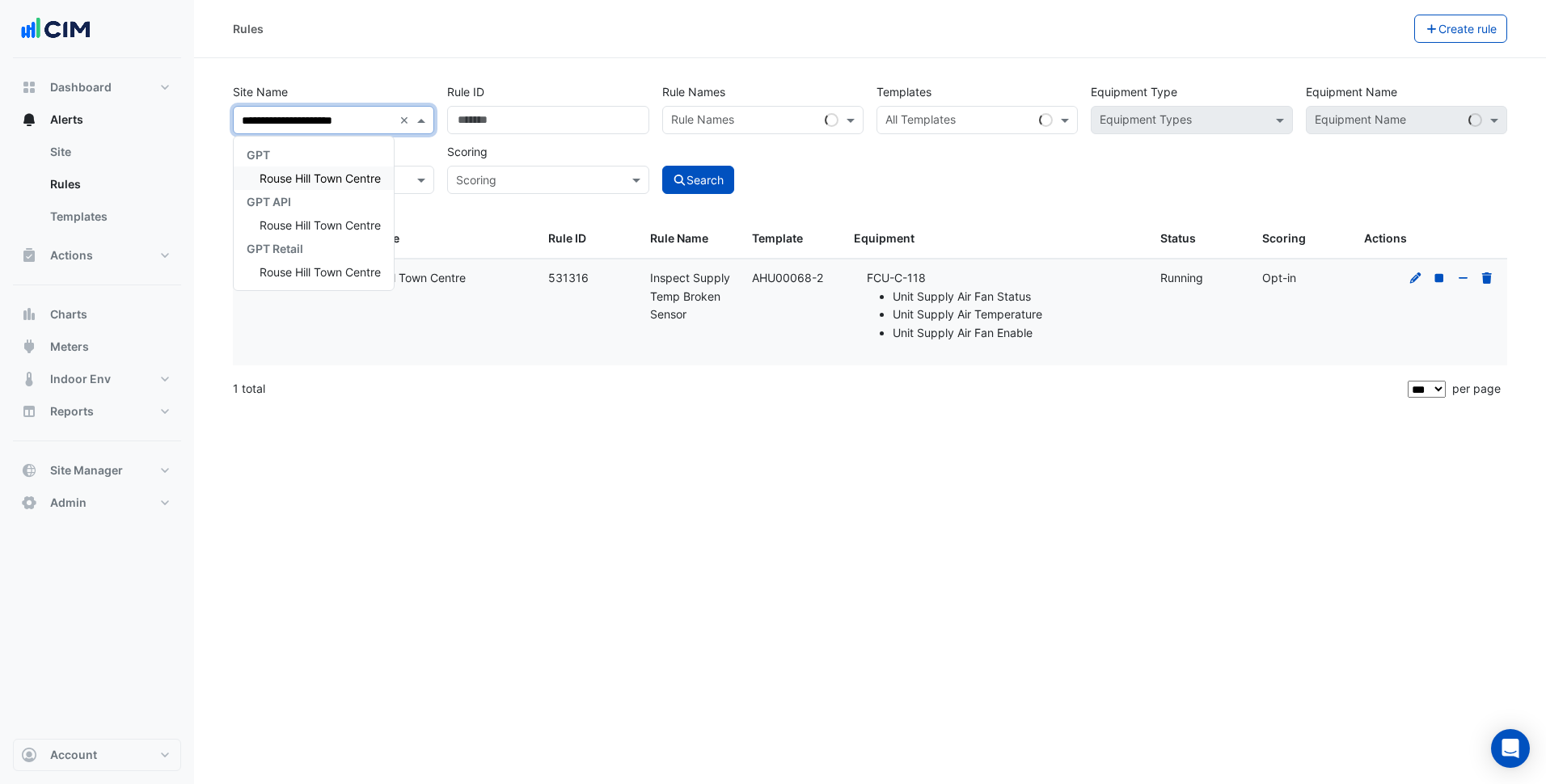 click on "Rouse Hill Town Centre" at bounding box center [314, 178] 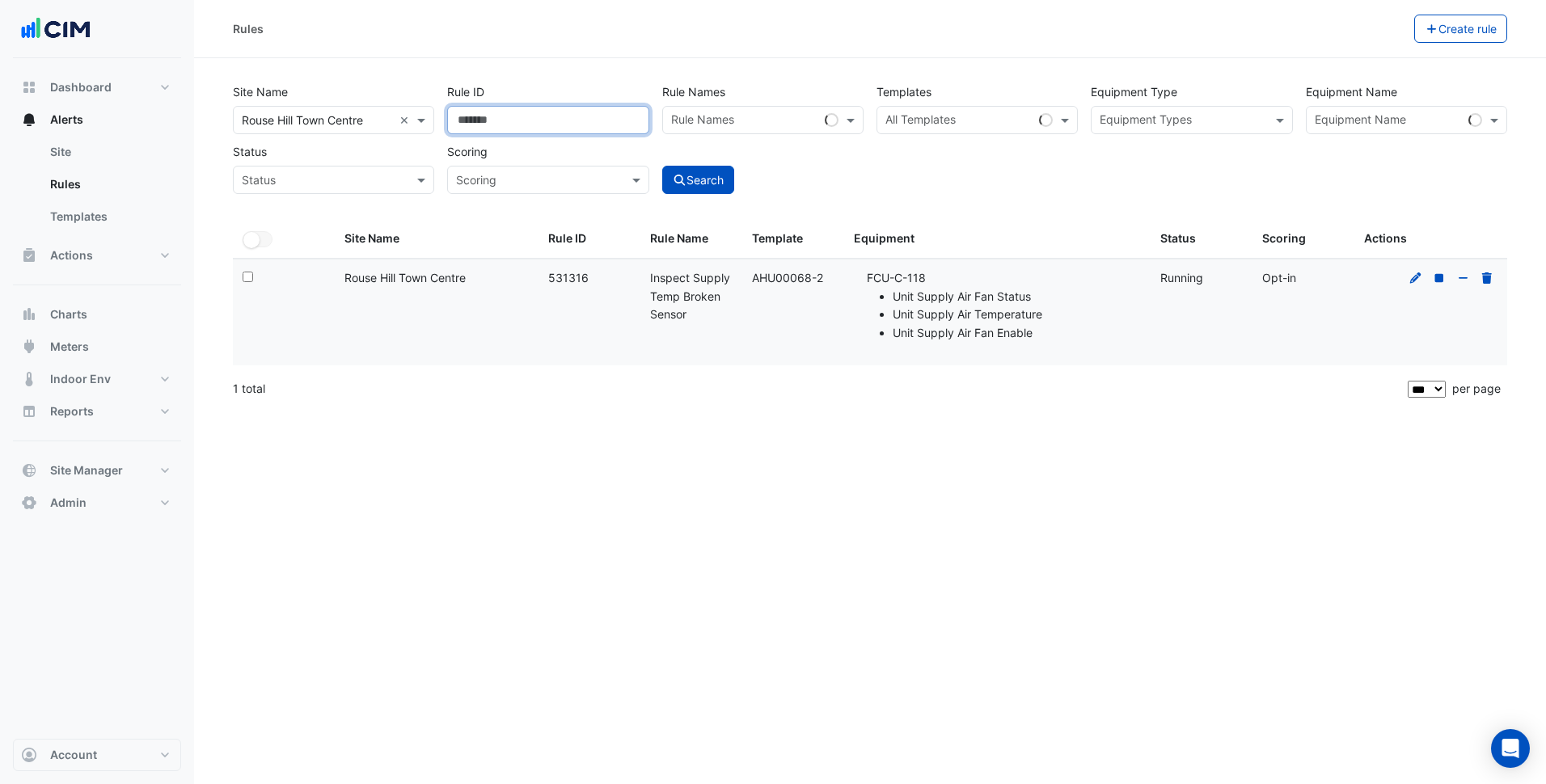 drag, startPoint x: 518, startPoint y: 116, endPoint x: 450, endPoint y: 125, distance: 68.593 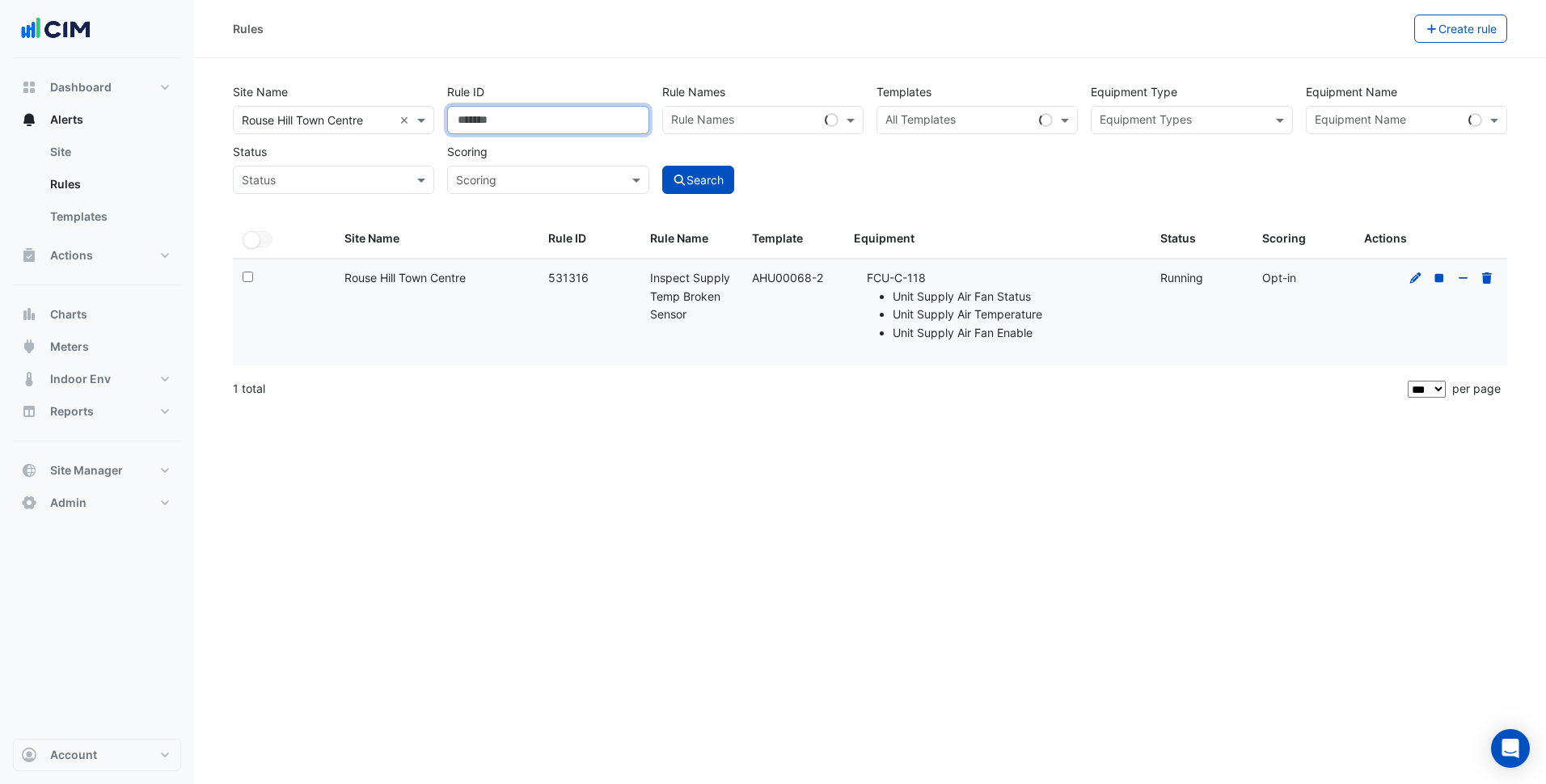 type 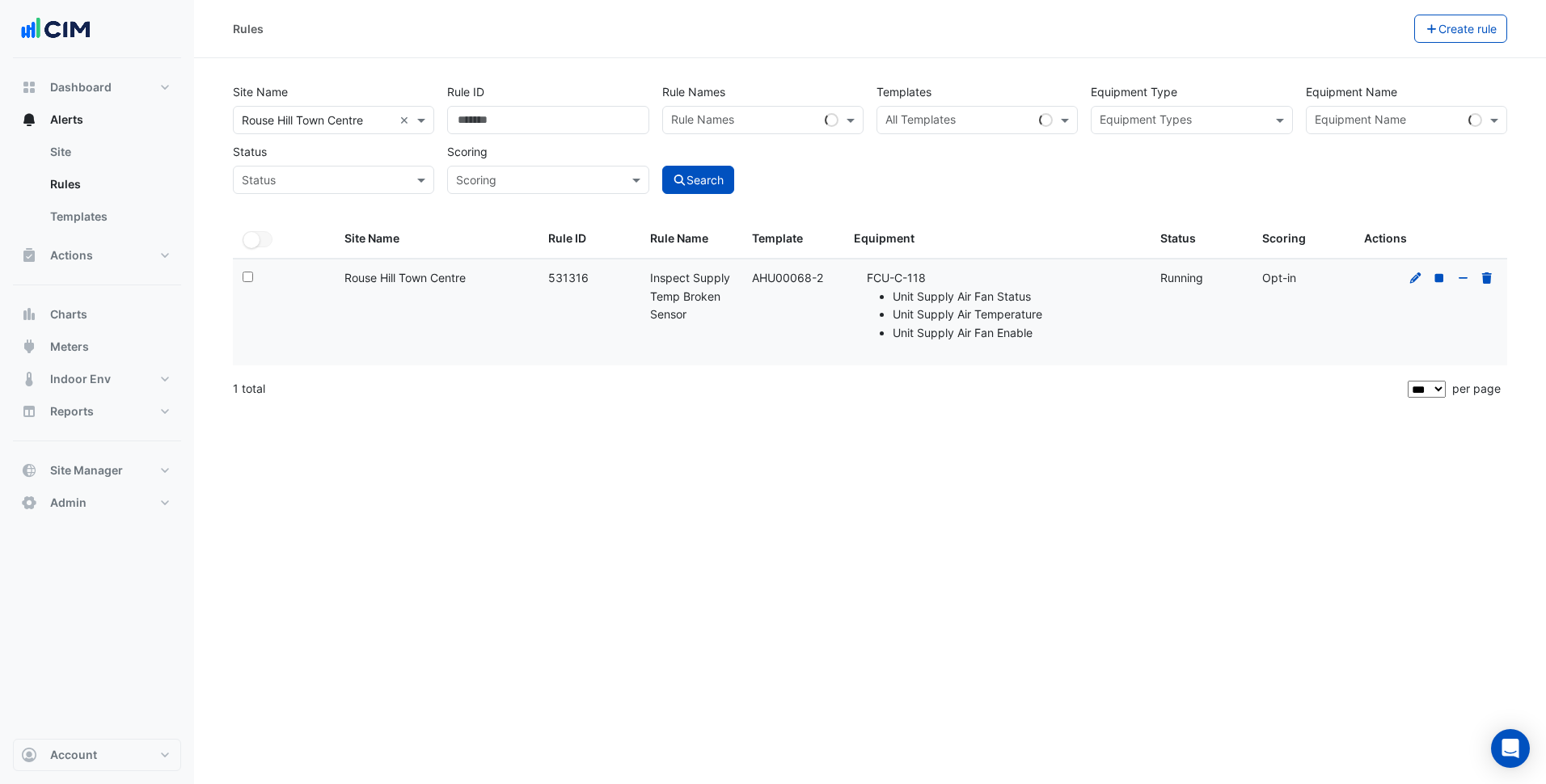 click on "Select:
Site Name:
Rouse Hill Town Centre
Rule ID:
531316
Rule Name:
Inspect Supply Temp Broken Sensor
Template:
AHU00068-2
Equipment:
FCU-C-118
Unit Supply Air Fan Status Unit Supply Air Temperature Unit Supply Air Fan Enable
Status:
Running
Scoring:
Opt-in" 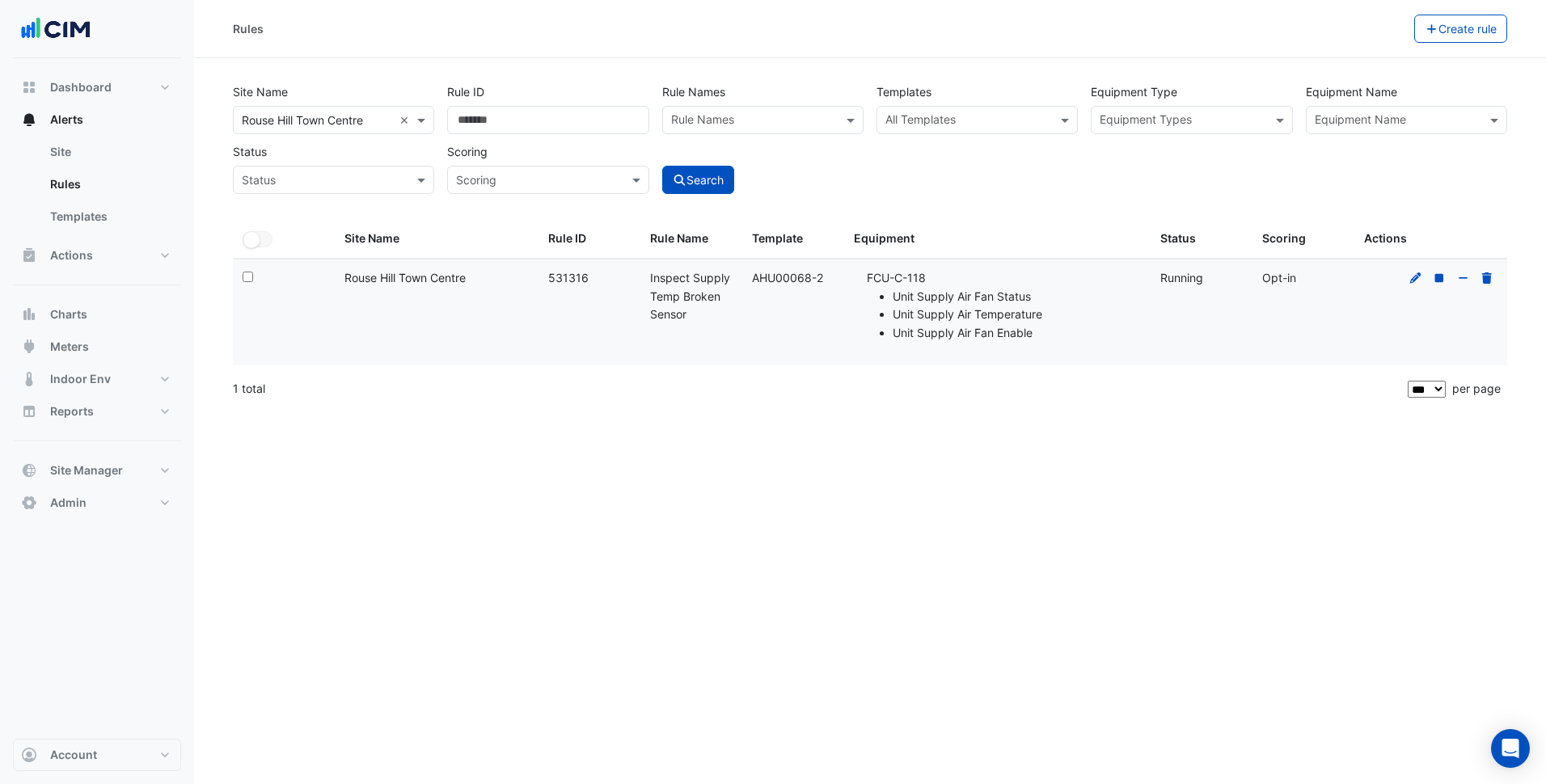 copy on "AHU00068-2" 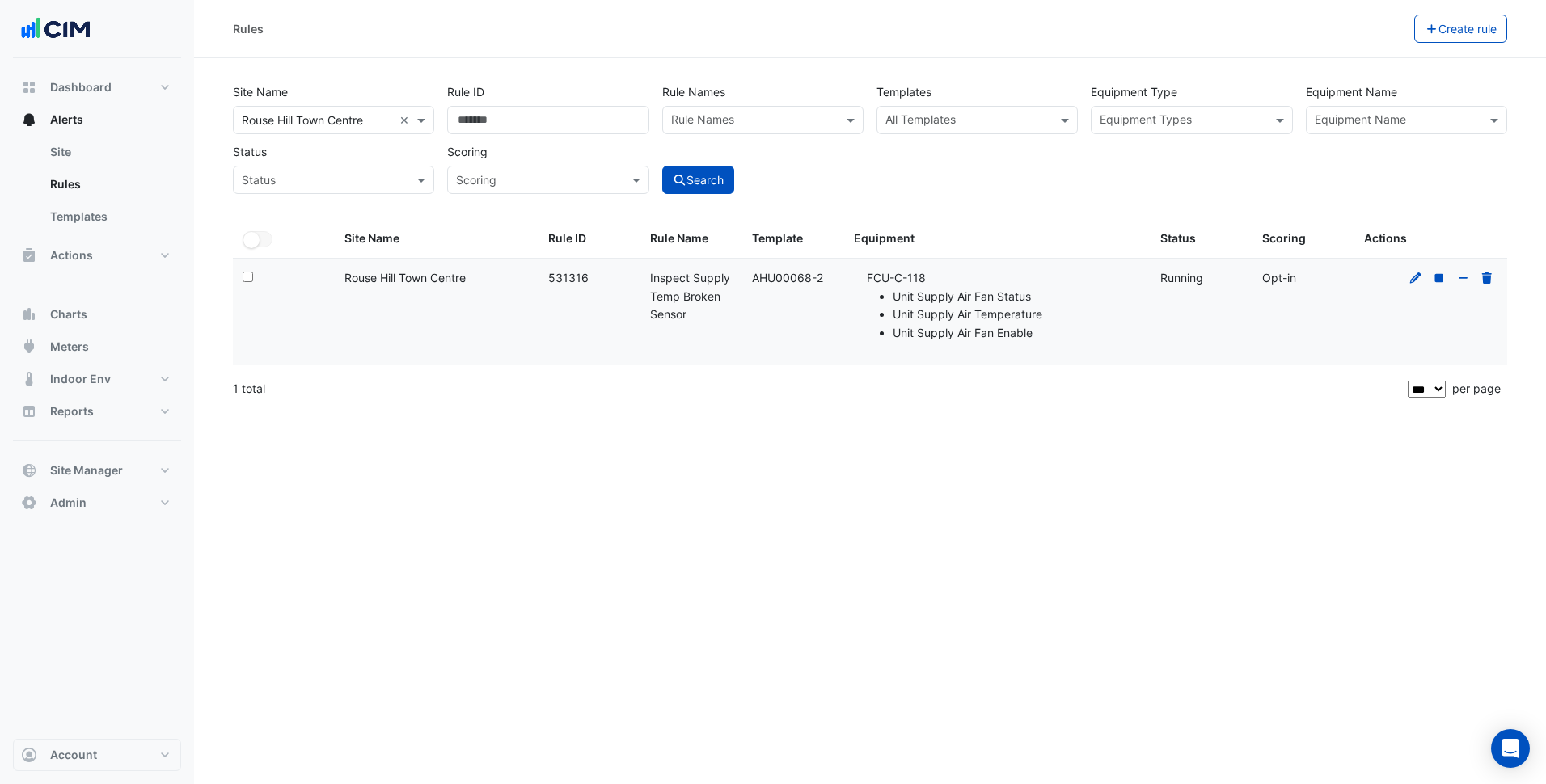 click at bounding box center [968, 121] 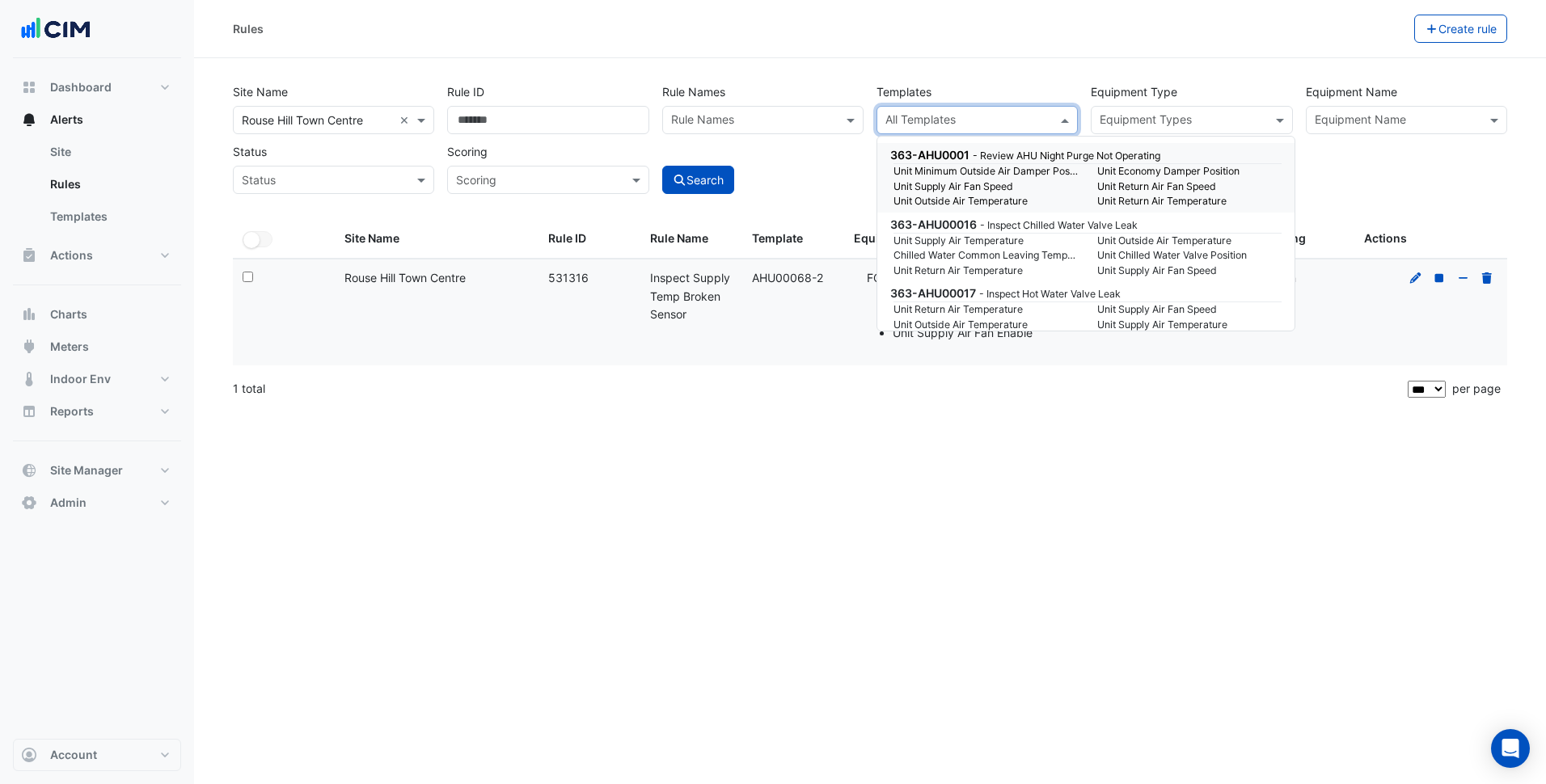 paste on "**********" 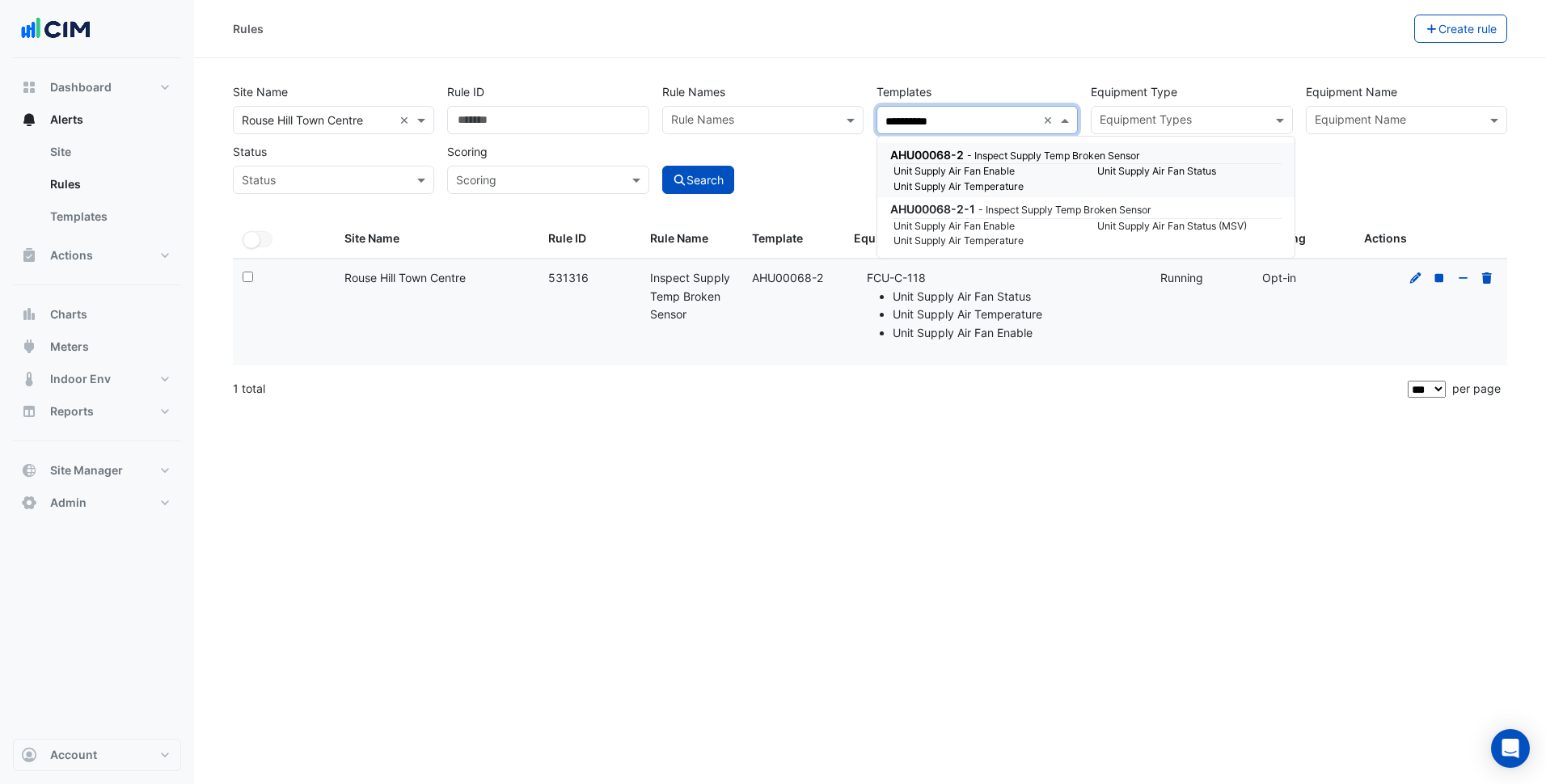 click on "Unit Supply Air Temperature" at bounding box center [986, 187] 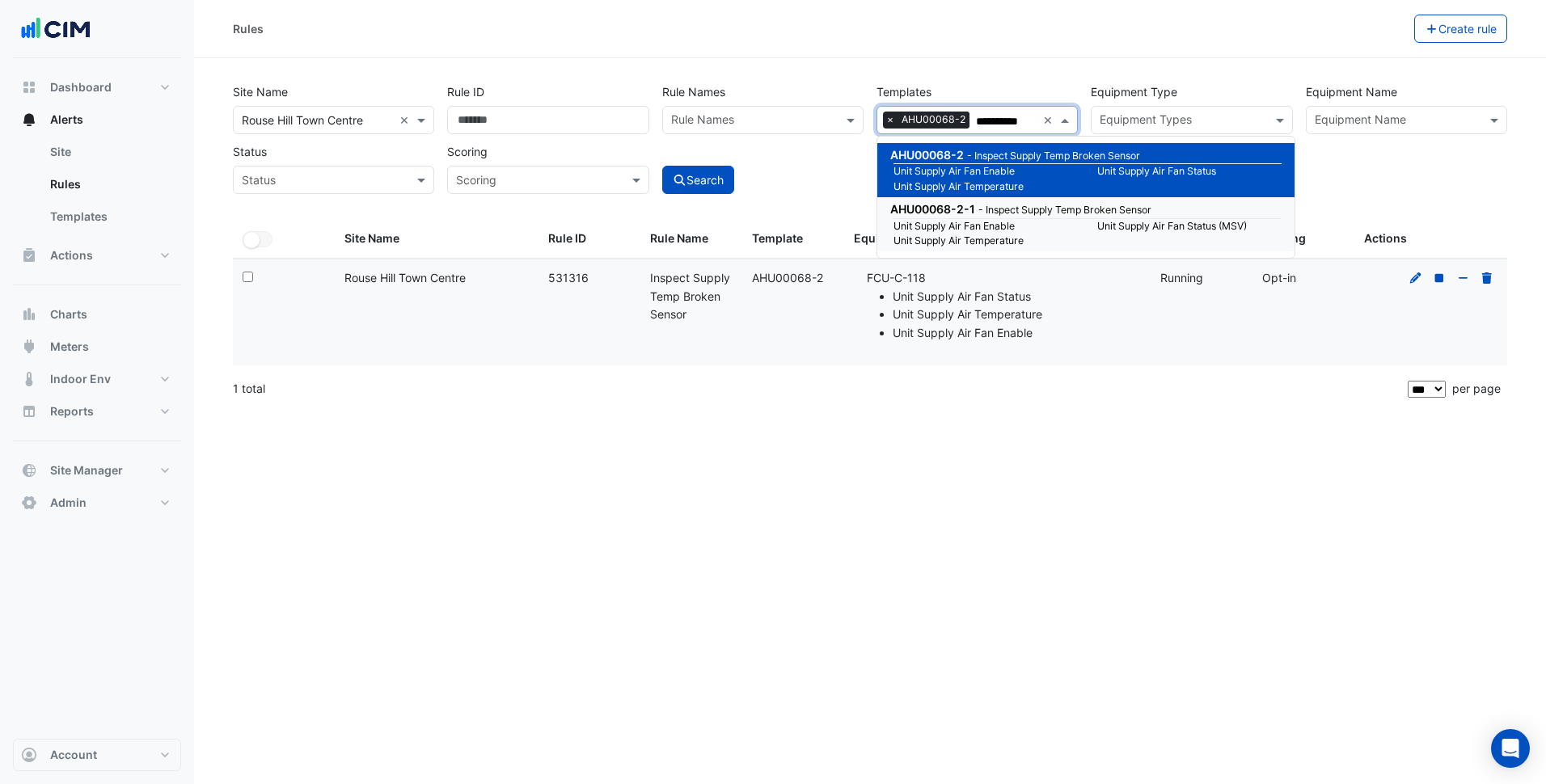 type on "**********" 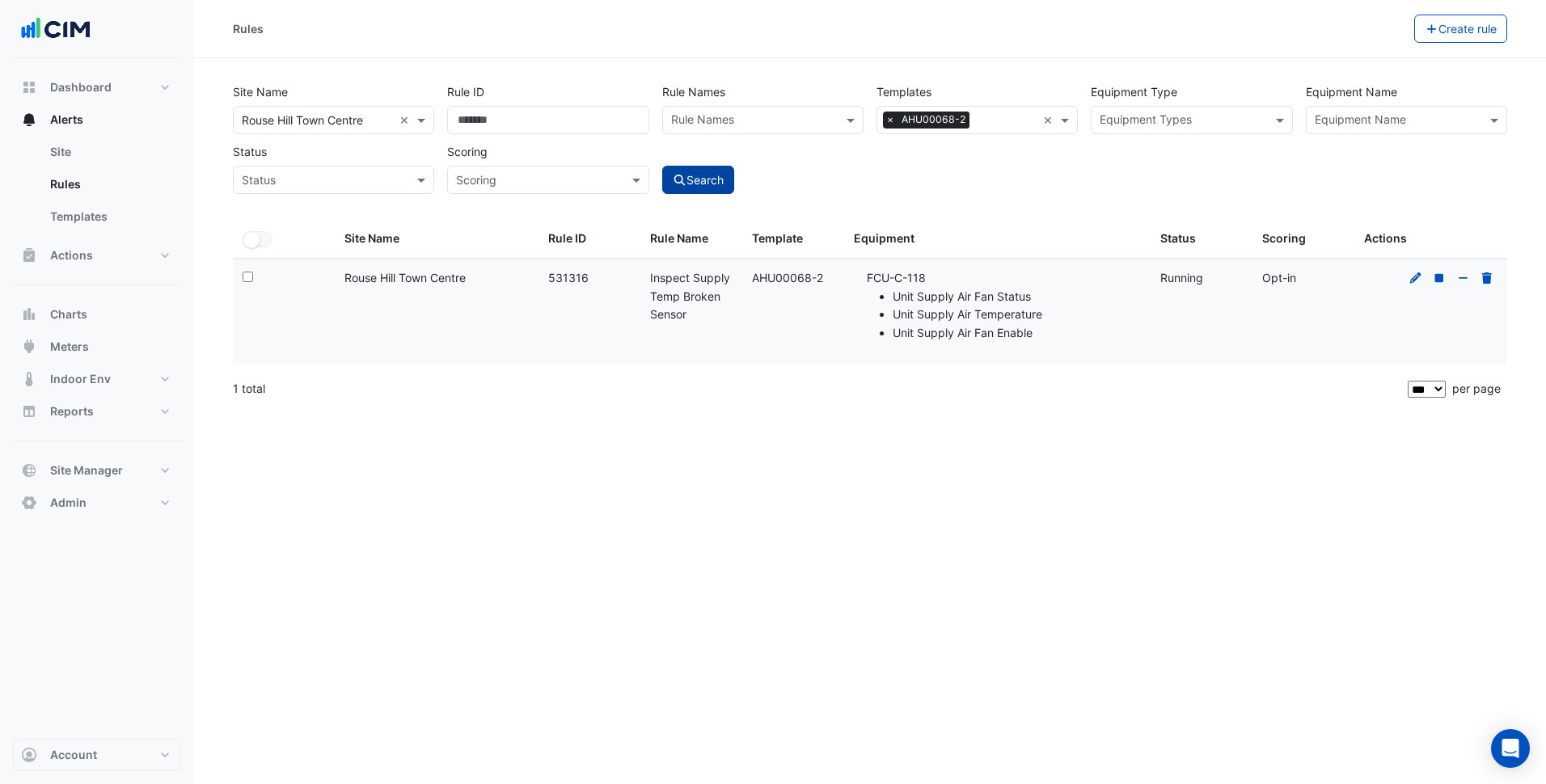 click on "Search" 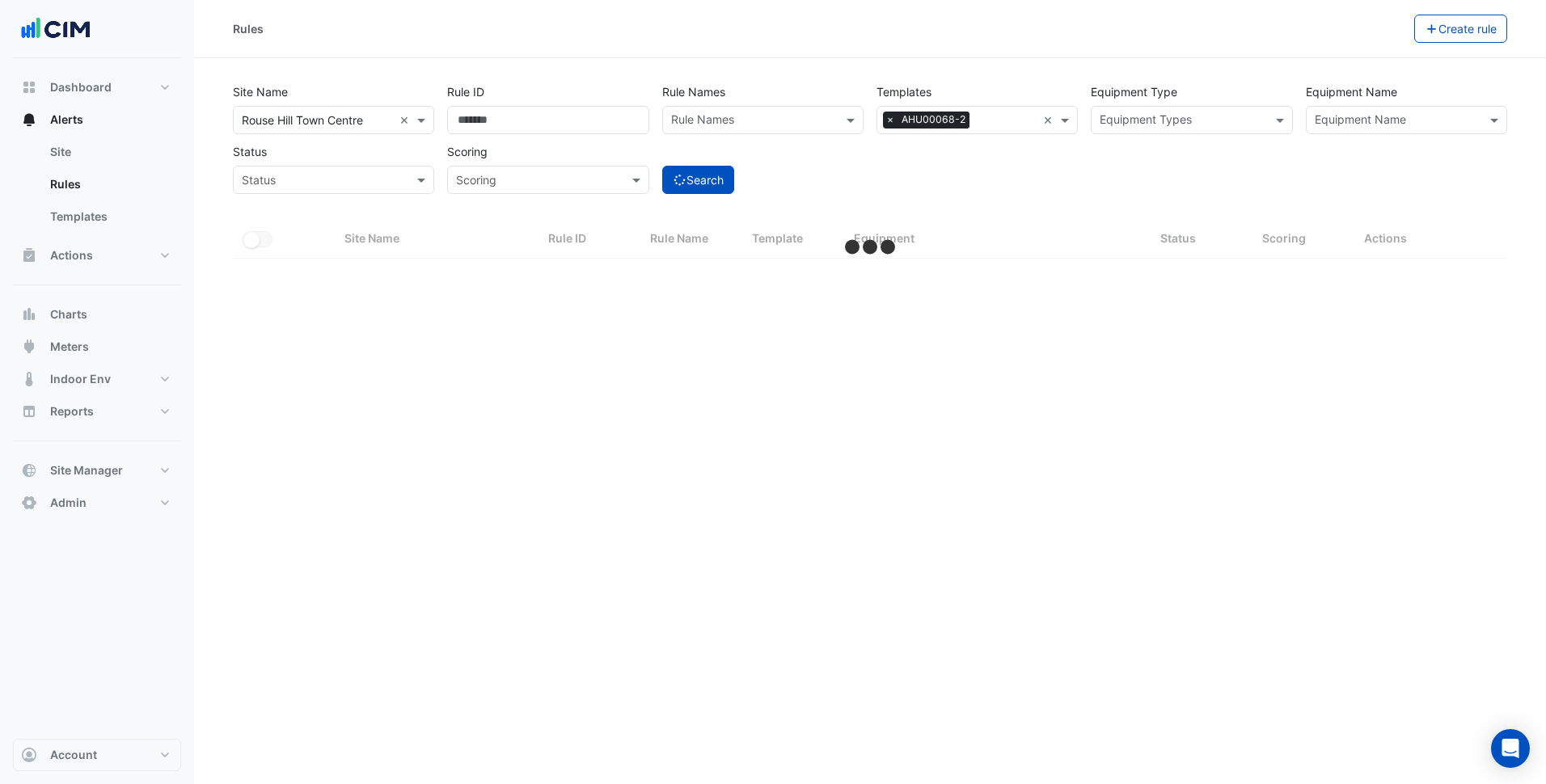select on "***" 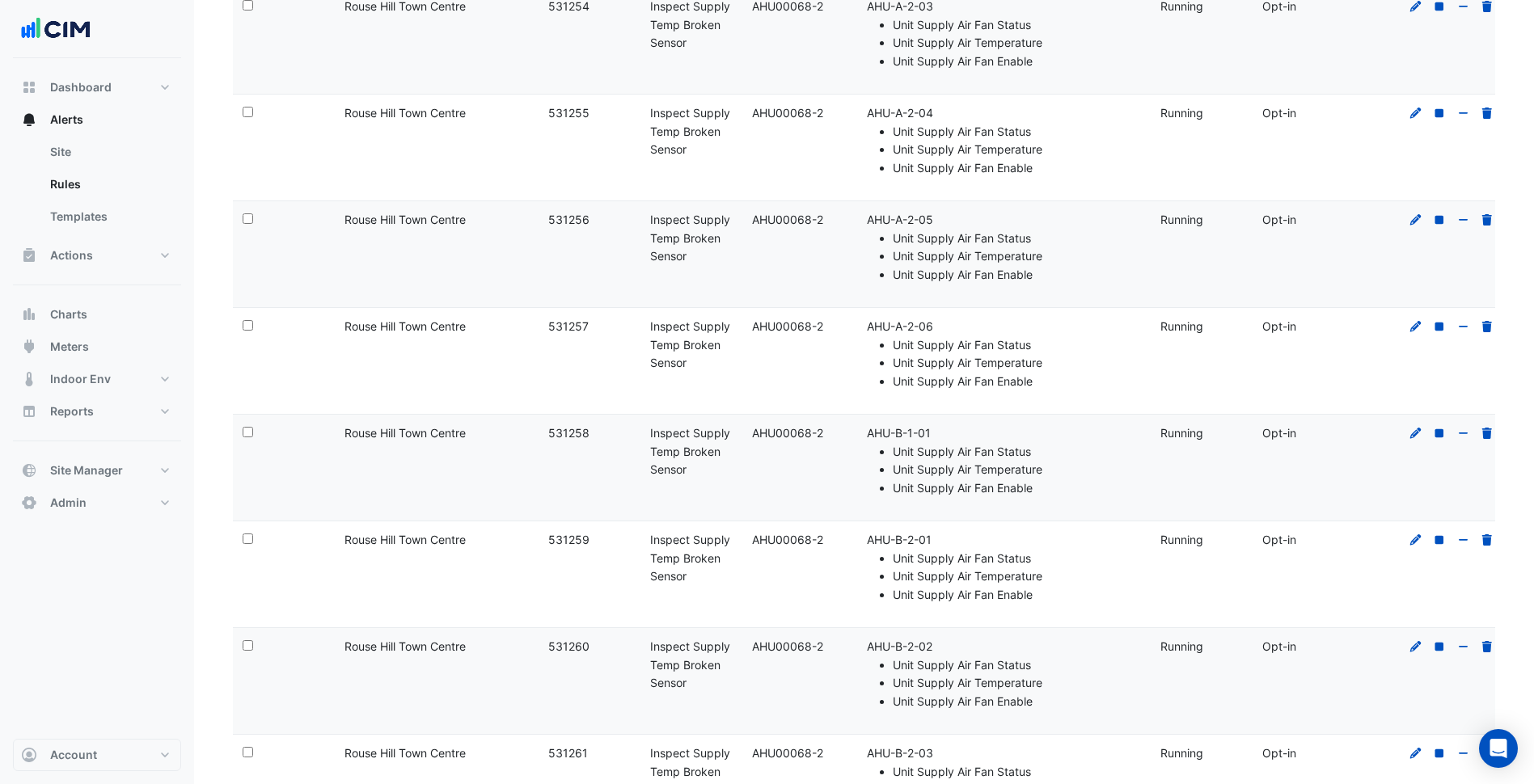 scroll, scrollTop: 0, scrollLeft: 0, axis: both 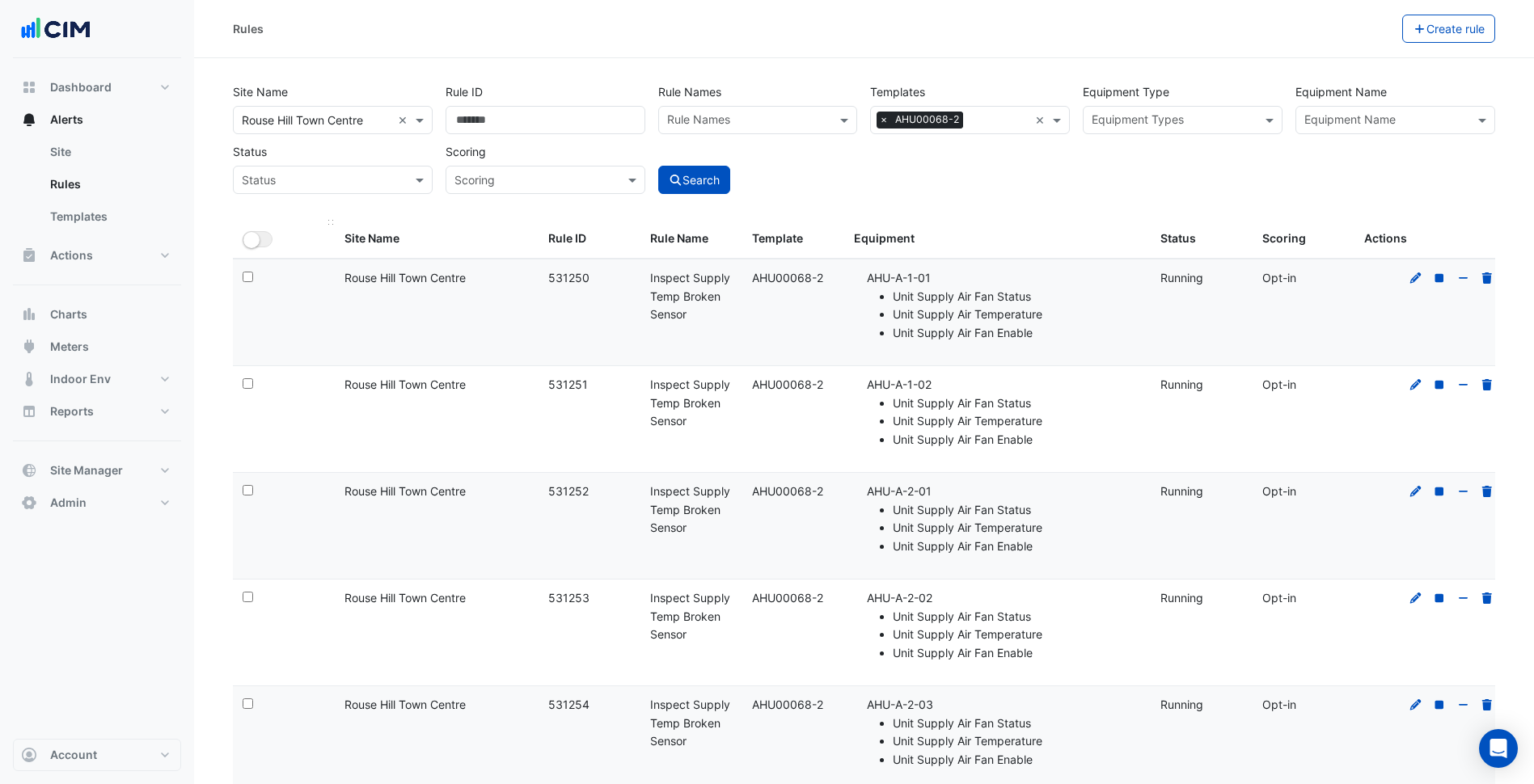 drag, startPoint x: 279, startPoint y: 239, endPoint x: 268, endPoint y: 240, distance: 11.045361 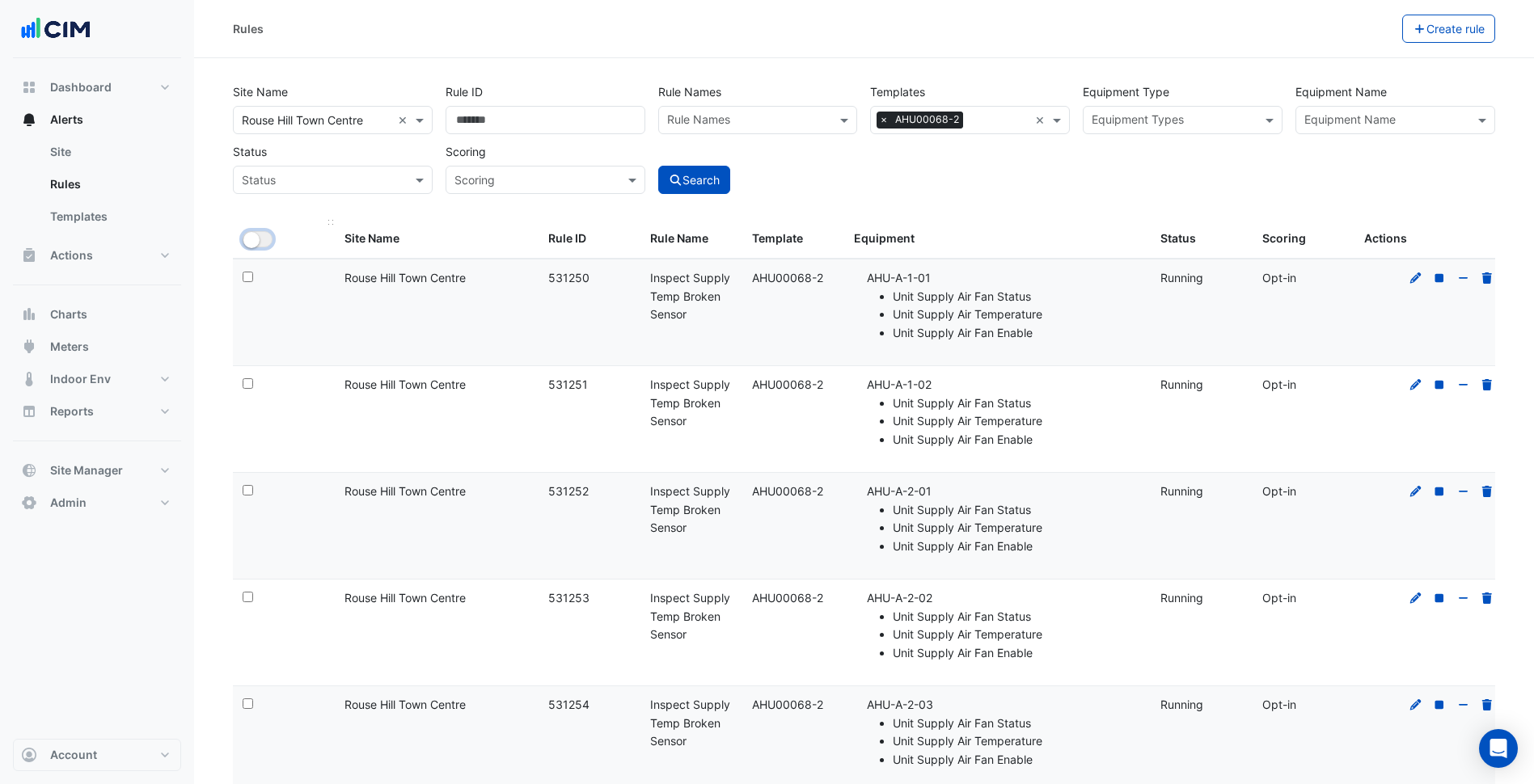 click on "All Selected" at bounding box center (257, 239) 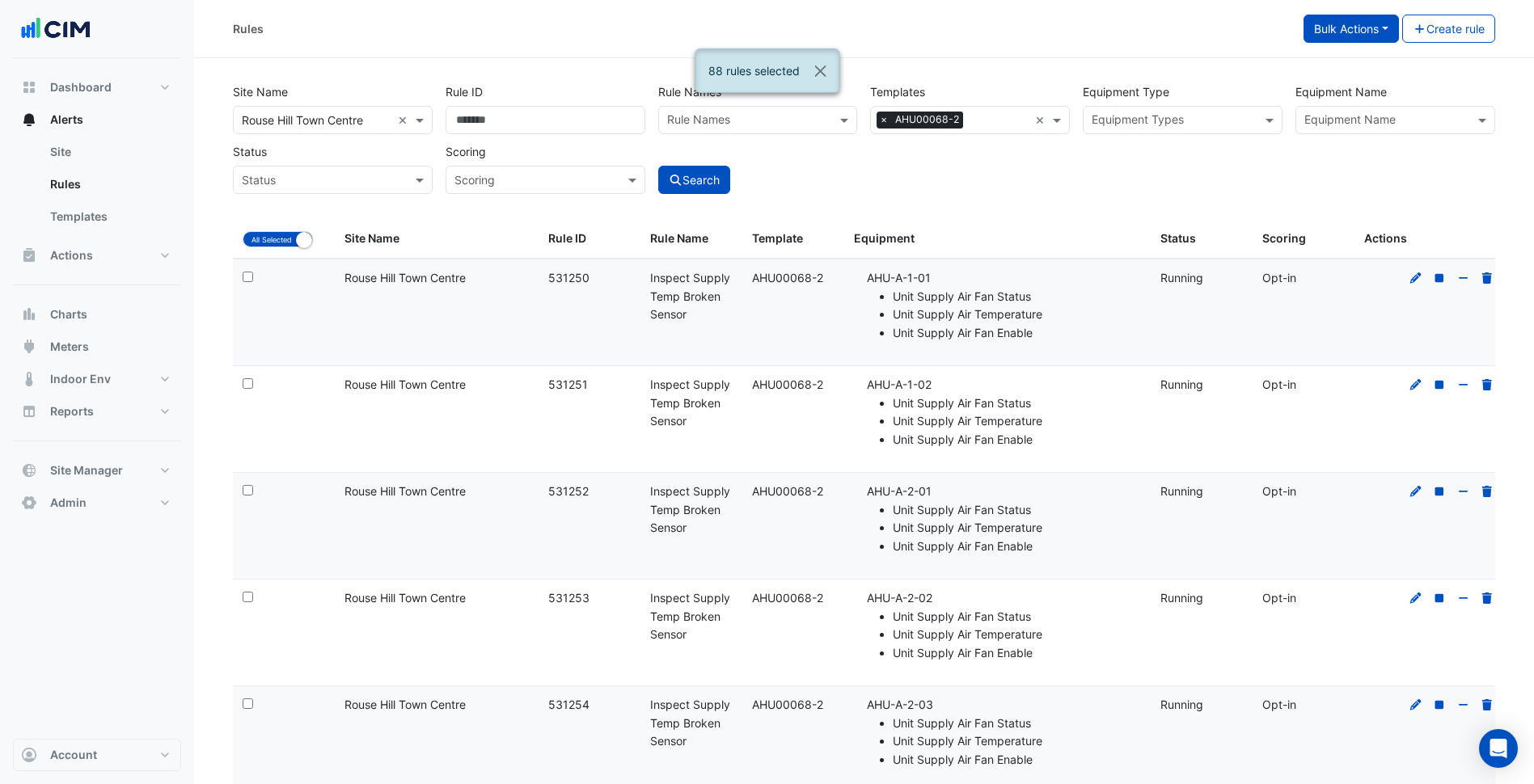 click on "Bulk Actions" at bounding box center [1351, 28] 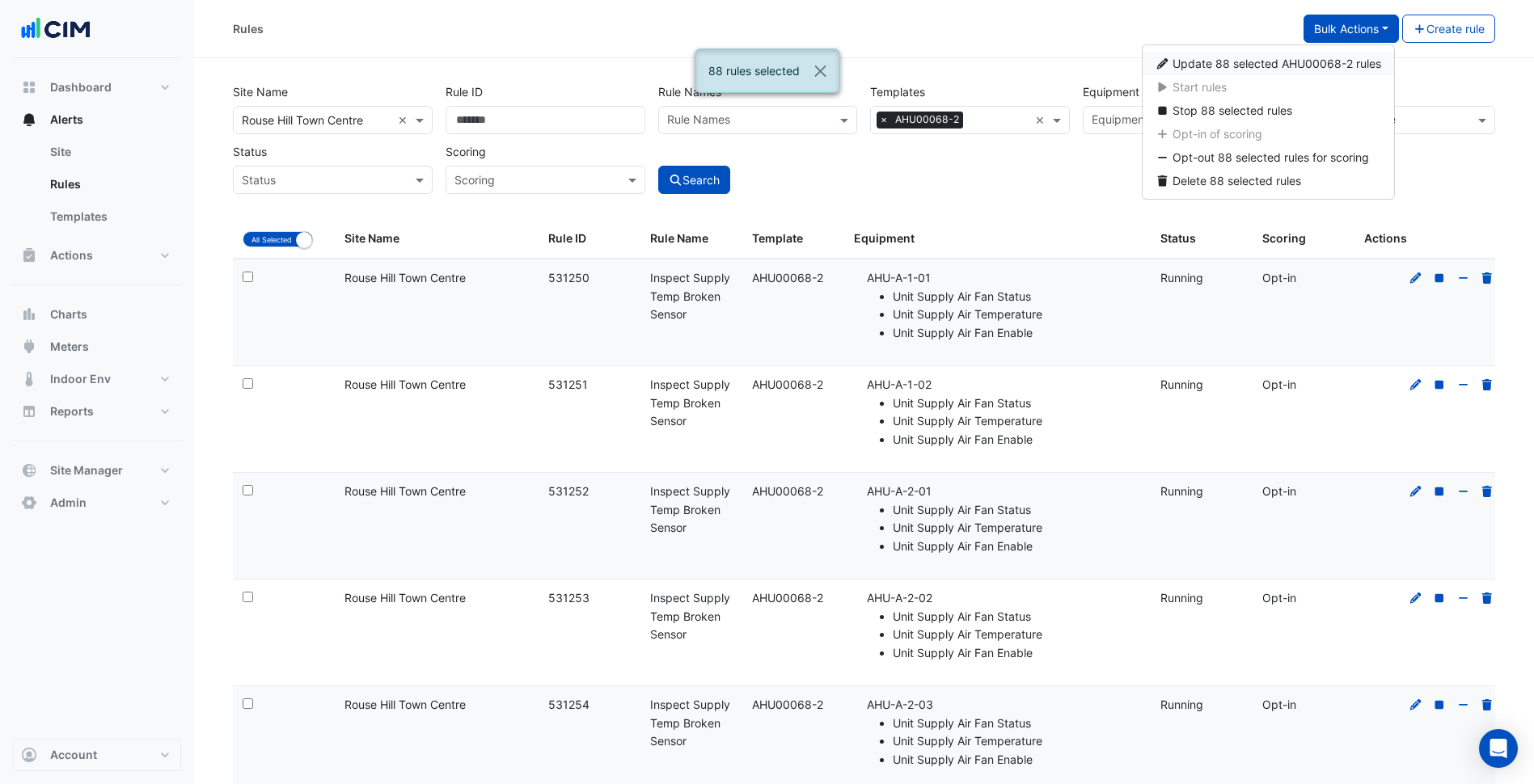 click on "Update 88 selected AHU00068-2 rules" at bounding box center [1277, 63] 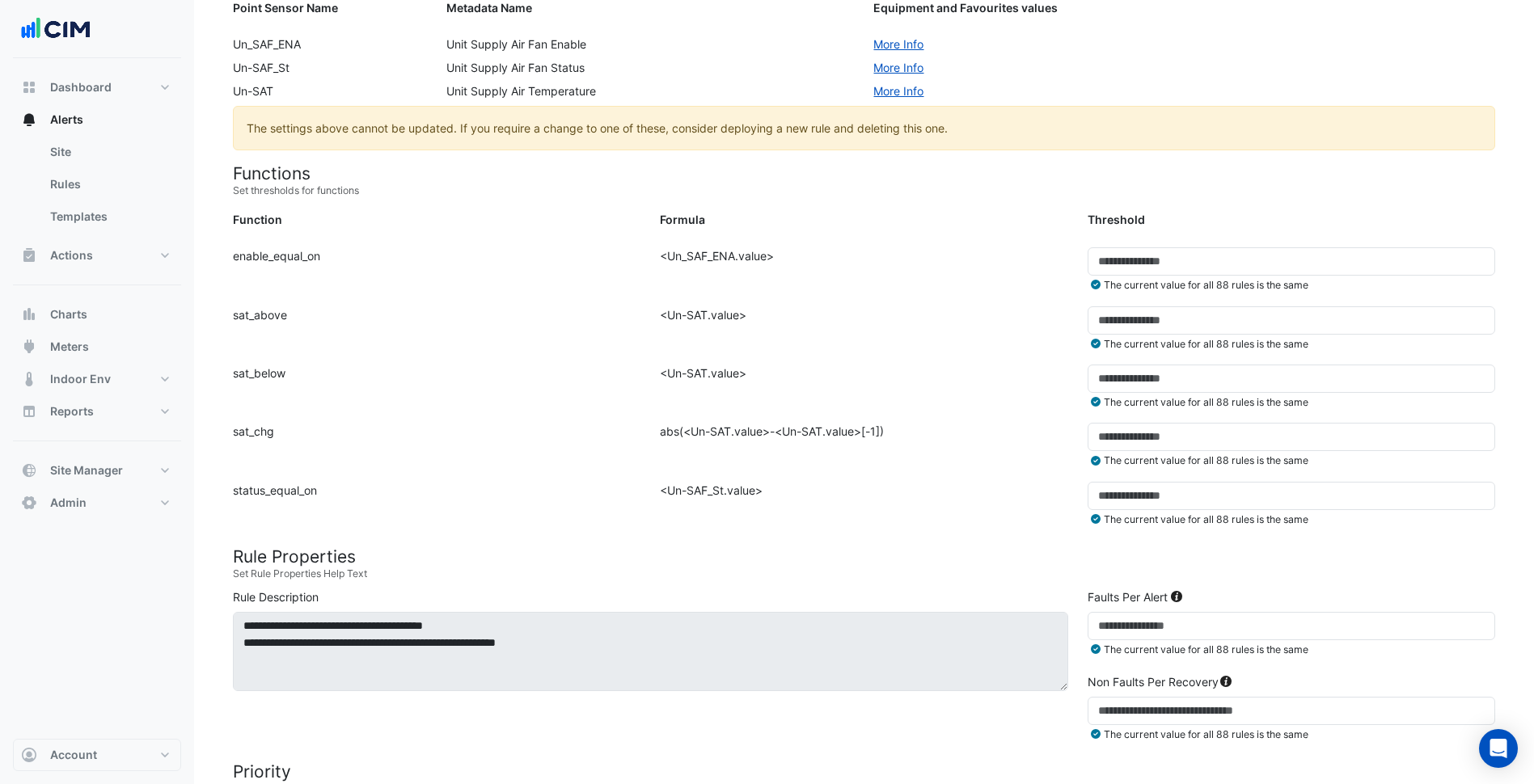 scroll, scrollTop: 186, scrollLeft: 0, axis: vertical 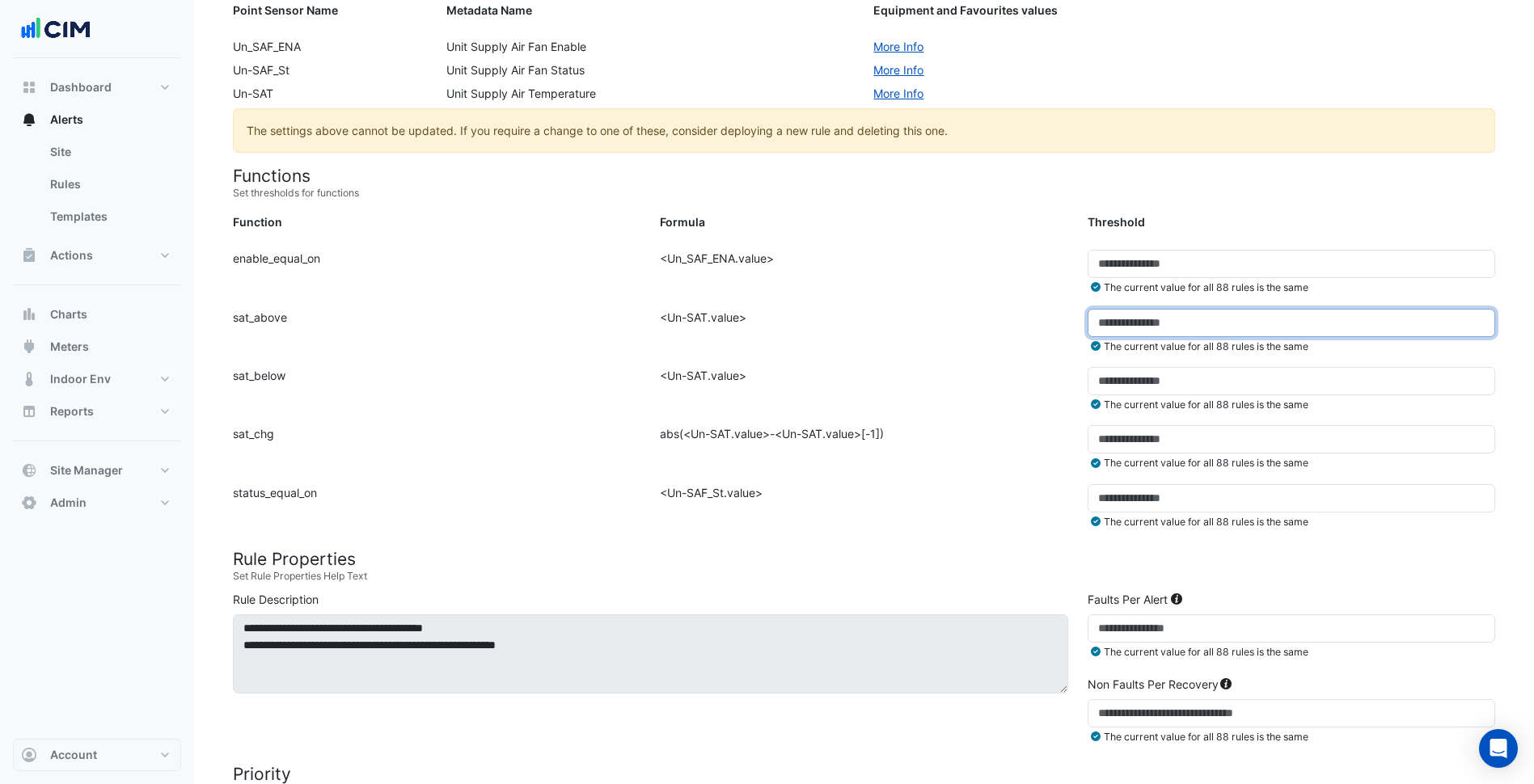 drag, startPoint x: 1133, startPoint y: 322, endPoint x: 1071, endPoint y: 330, distance: 62.514 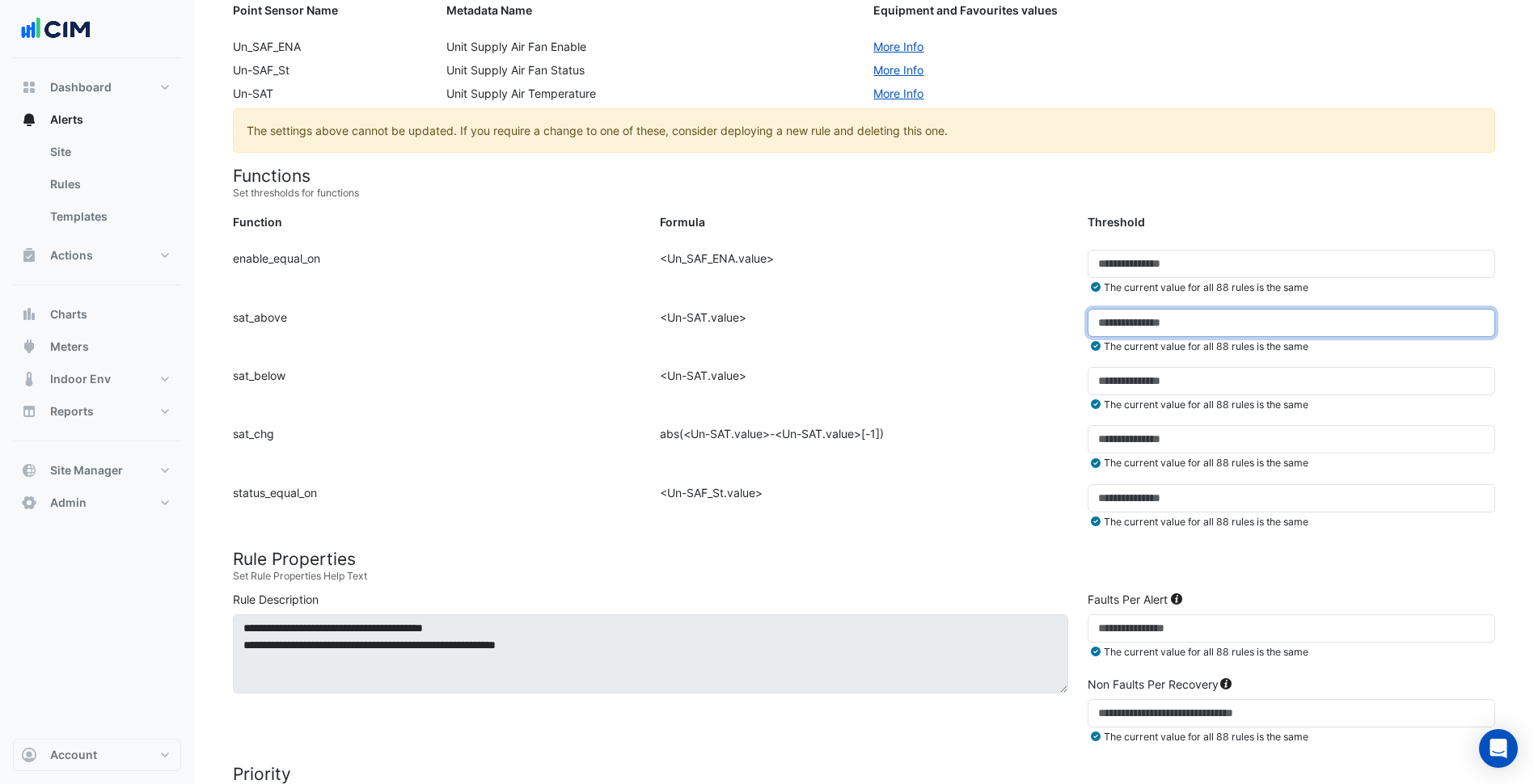 click on "Function:
sat_above
Formula:
<Un-SAT.value>
Threshold:
**
The current value for all 88 rules is the same" 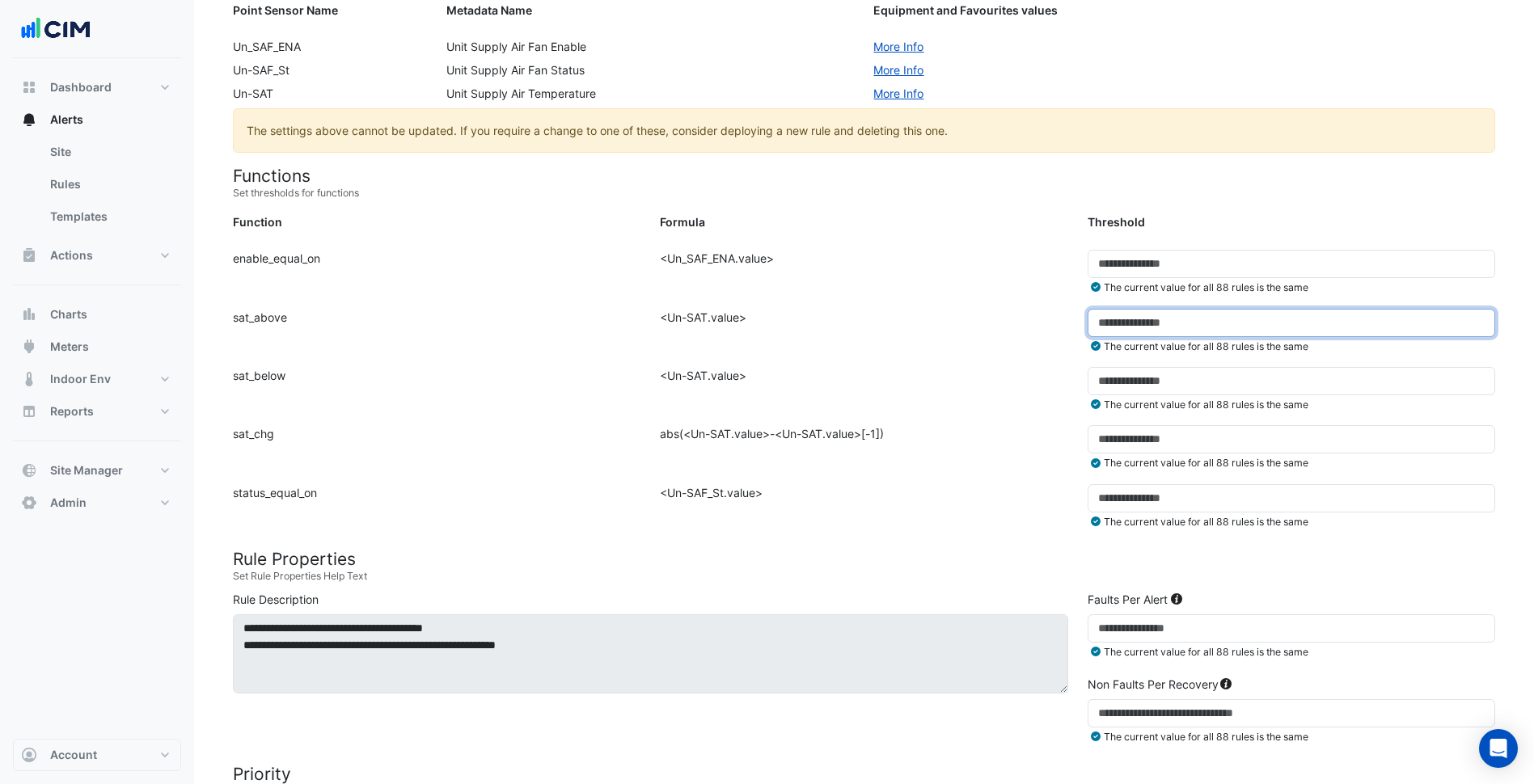 type on "**" 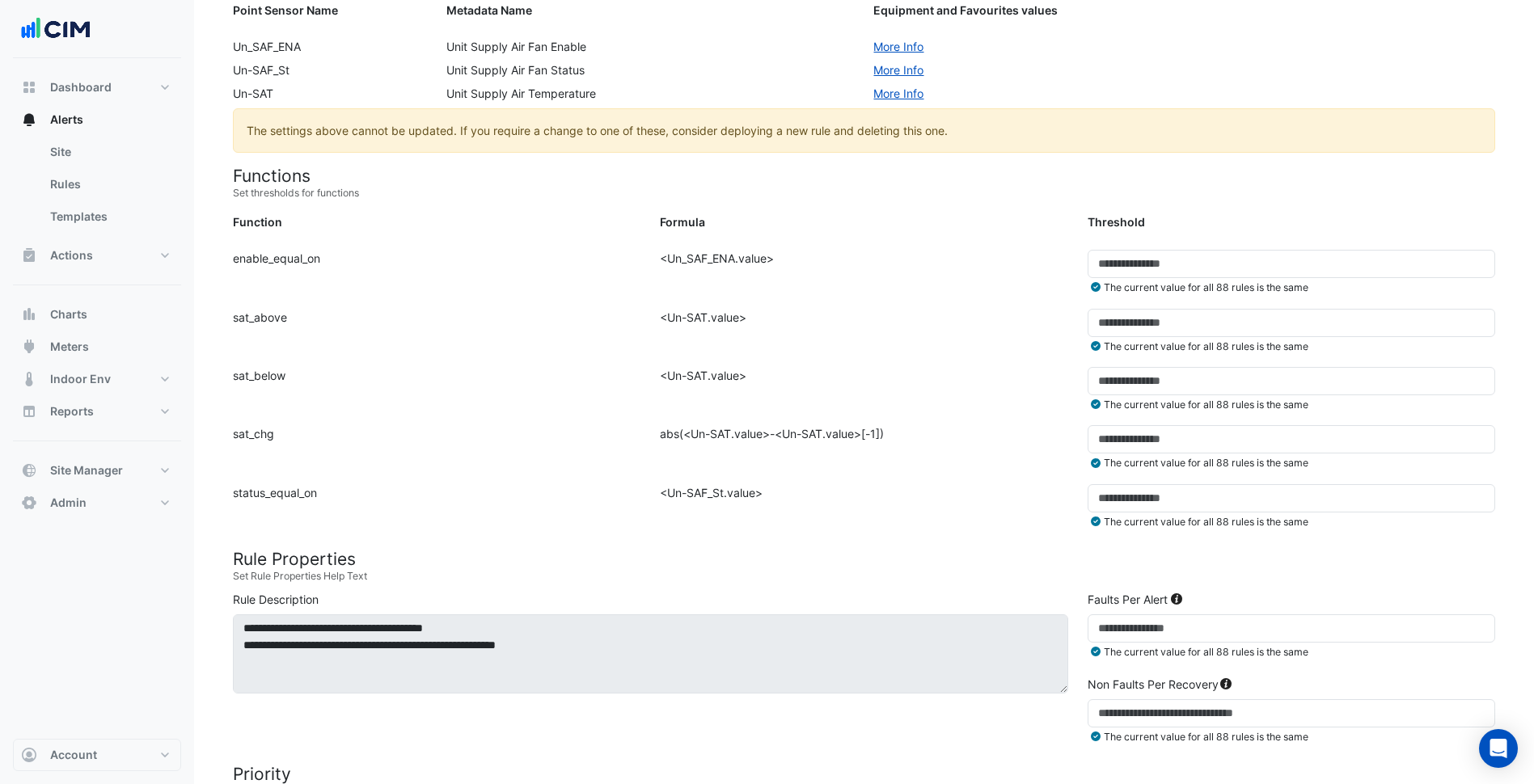 click on "Formula:
<Un-SAT.value>" 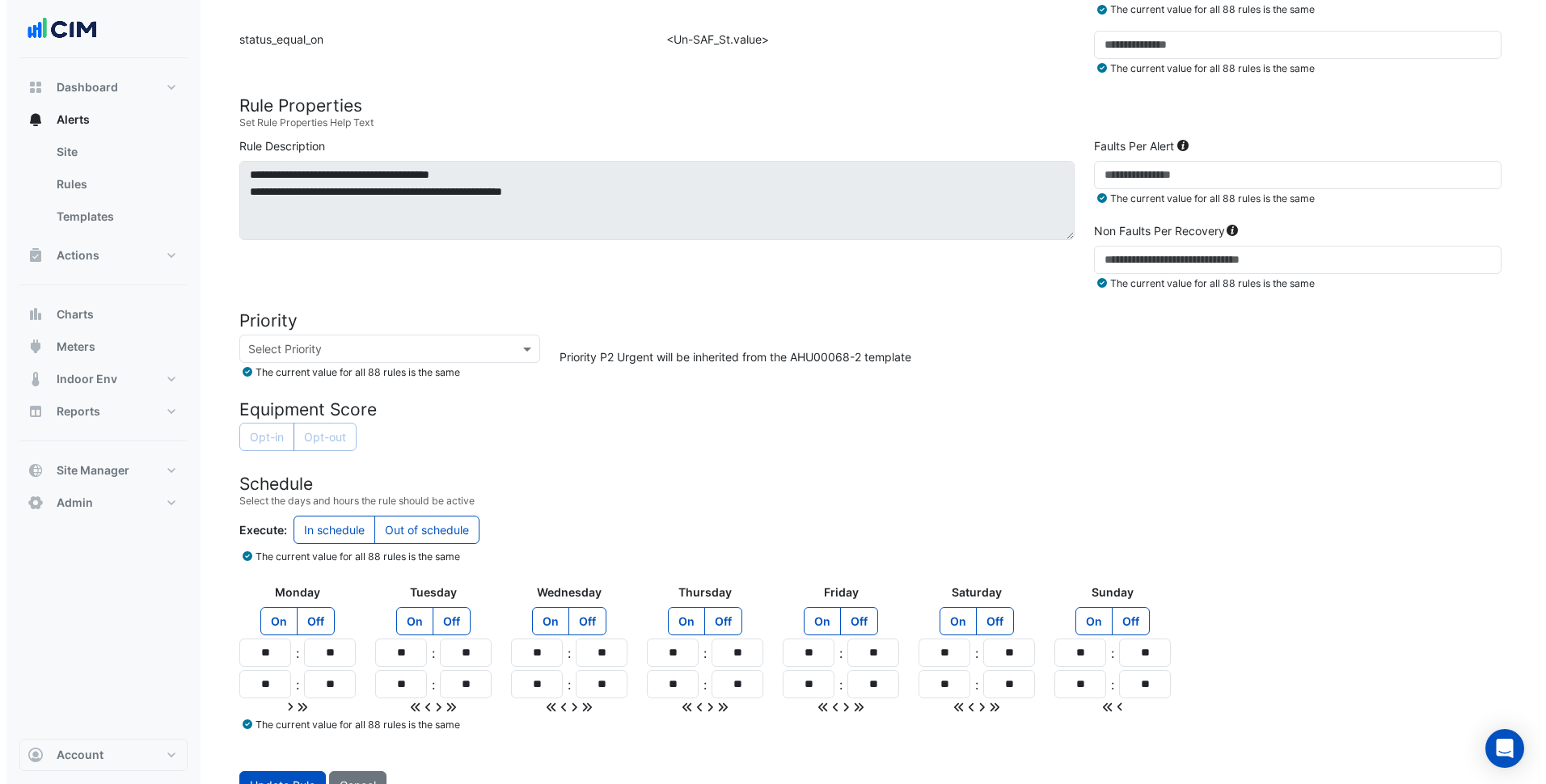 scroll, scrollTop: 668, scrollLeft: 0, axis: vertical 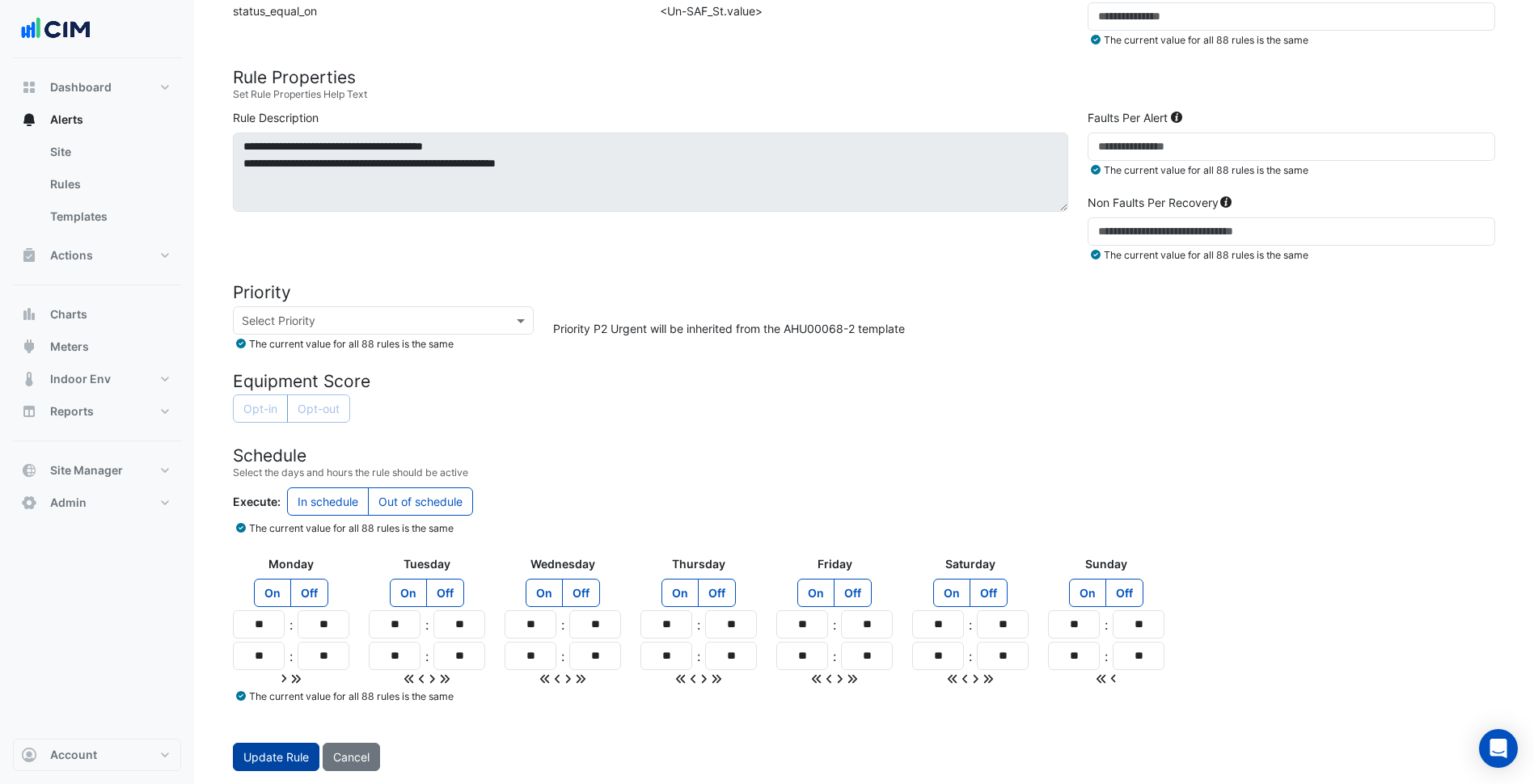 click on "Update Rule" 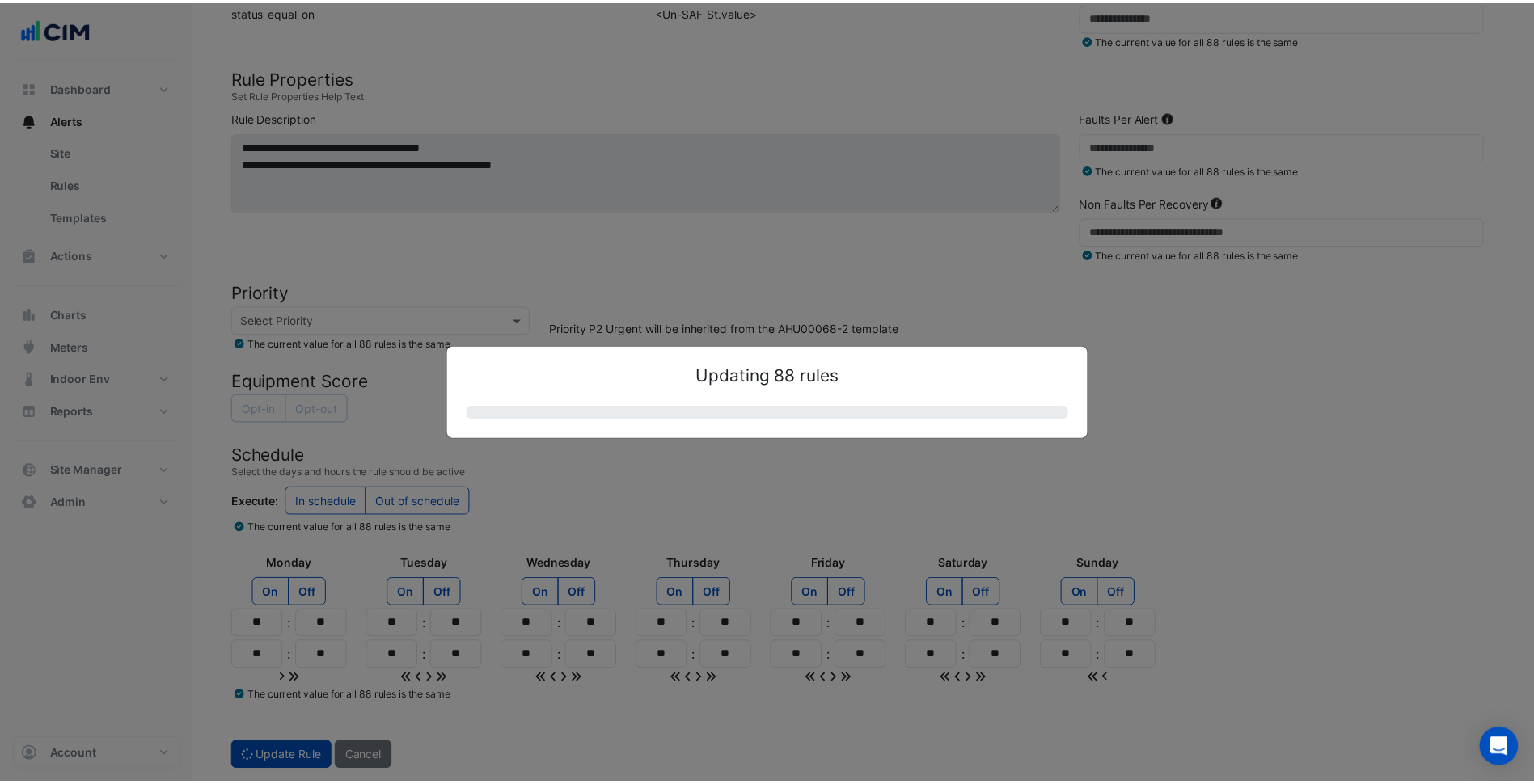 scroll, scrollTop: 0, scrollLeft: 0, axis: both 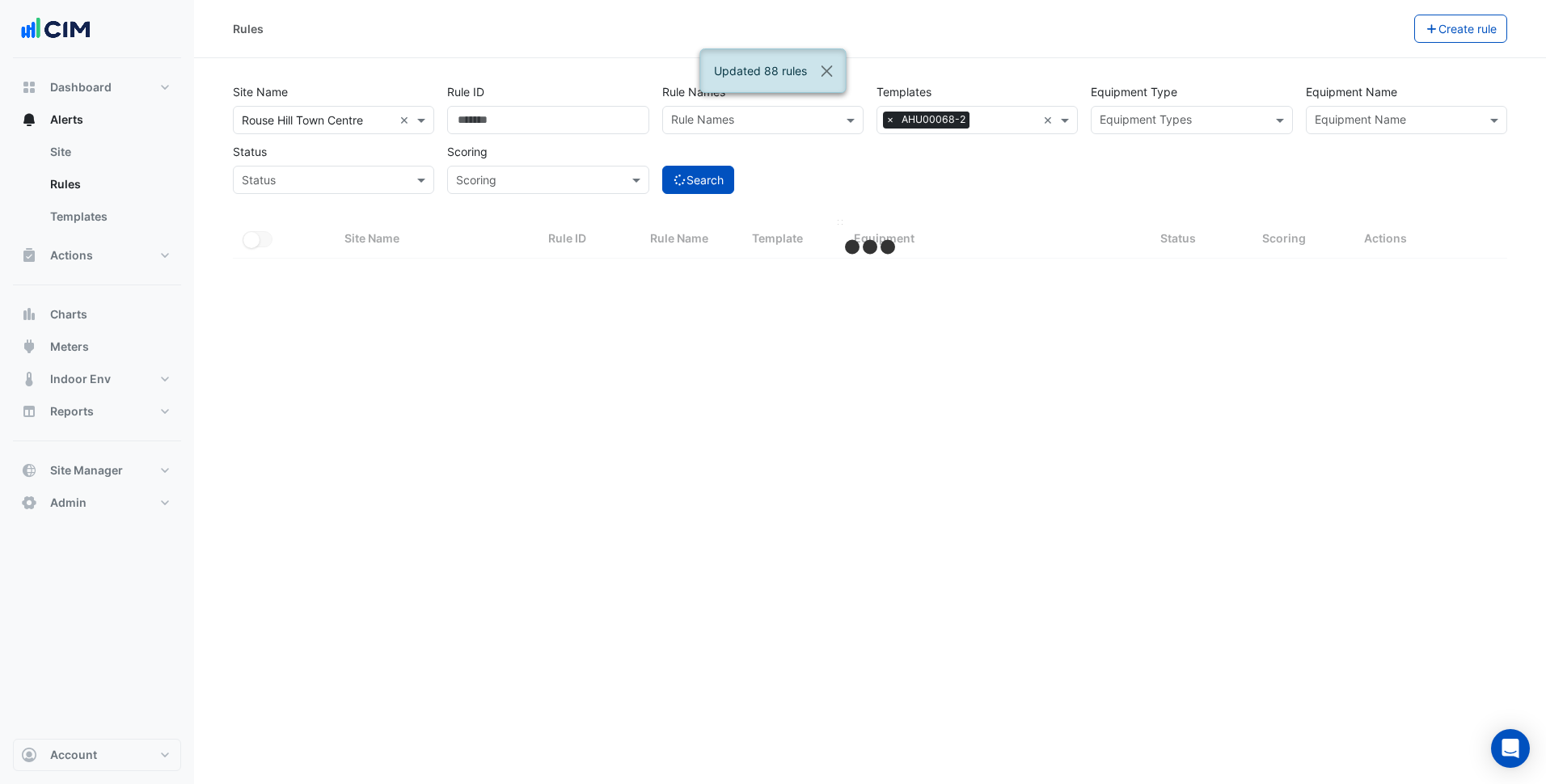 select on "***" 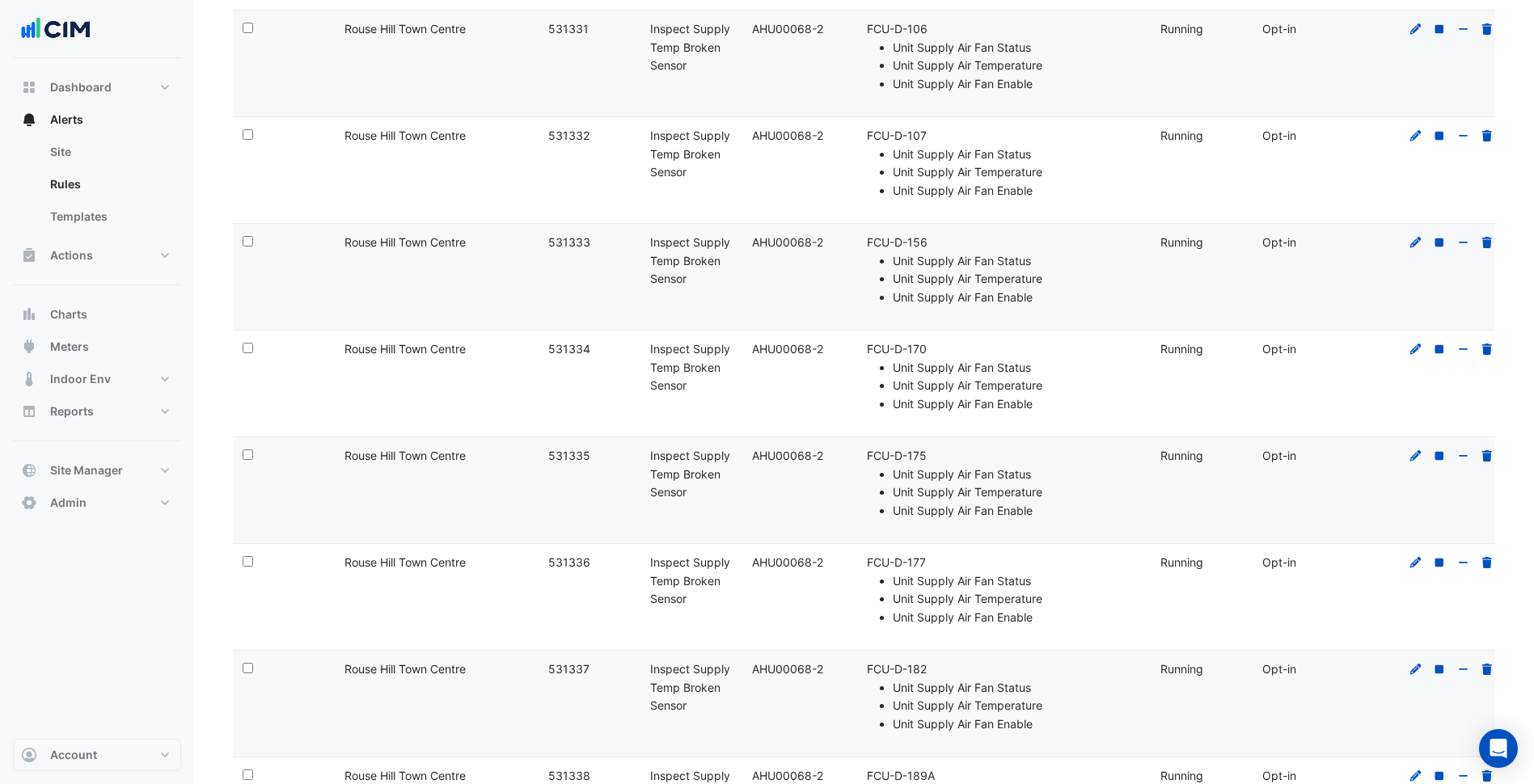 scroll, scrollTop: 8907, scrollLeft: 0, axis: vertical 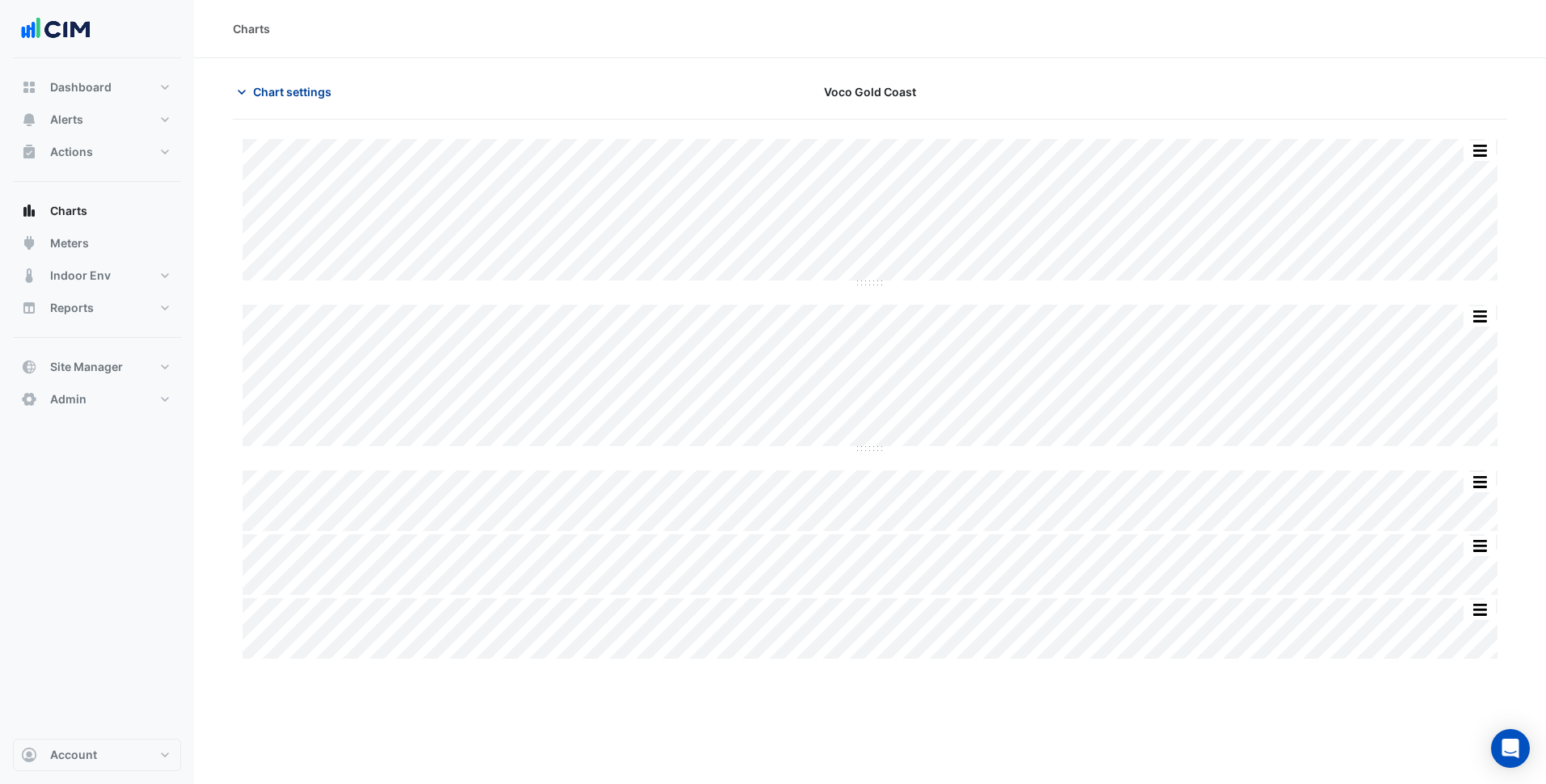 click on "Chart settings" 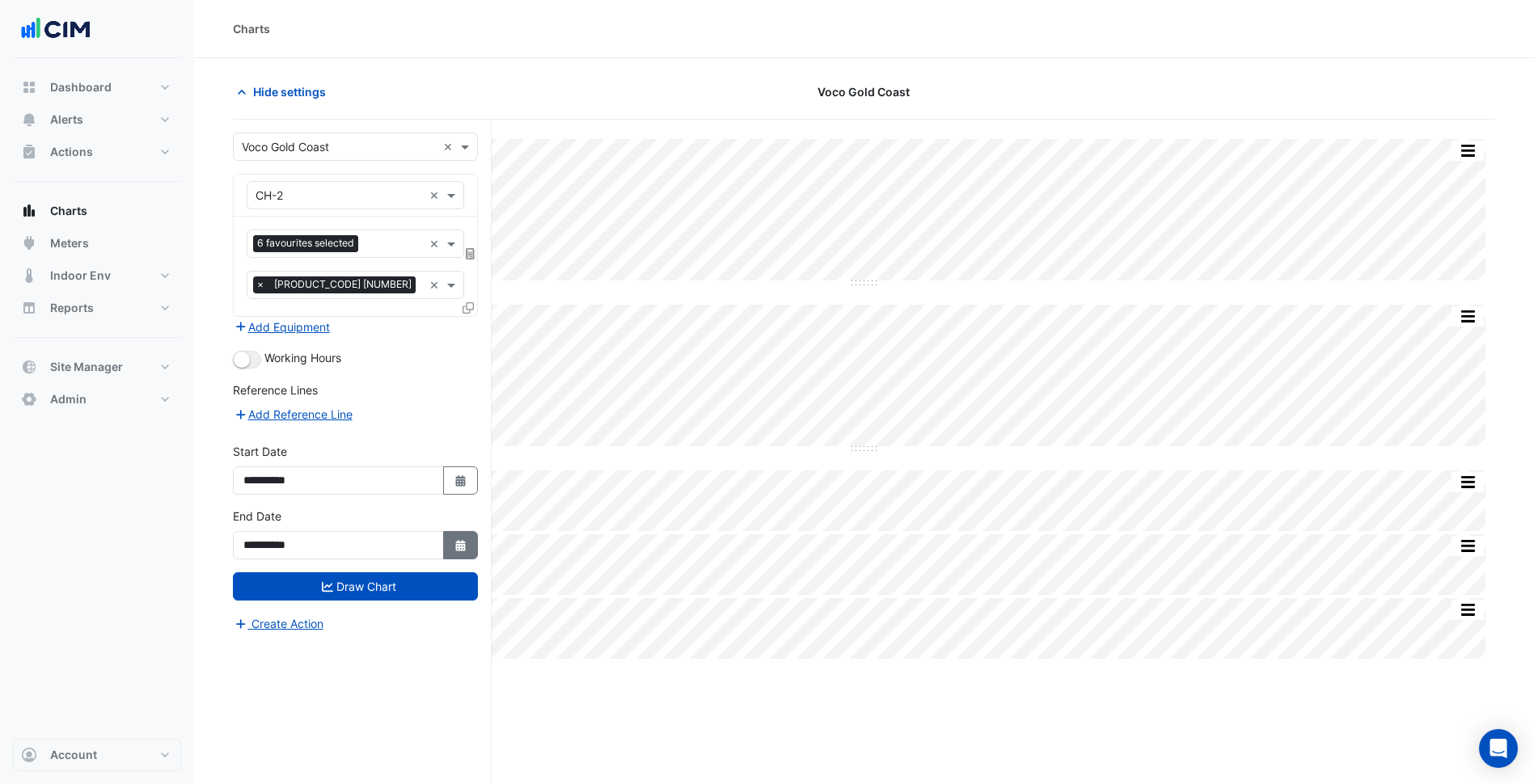 click on "Select Date" at bounding box center (461, 545) 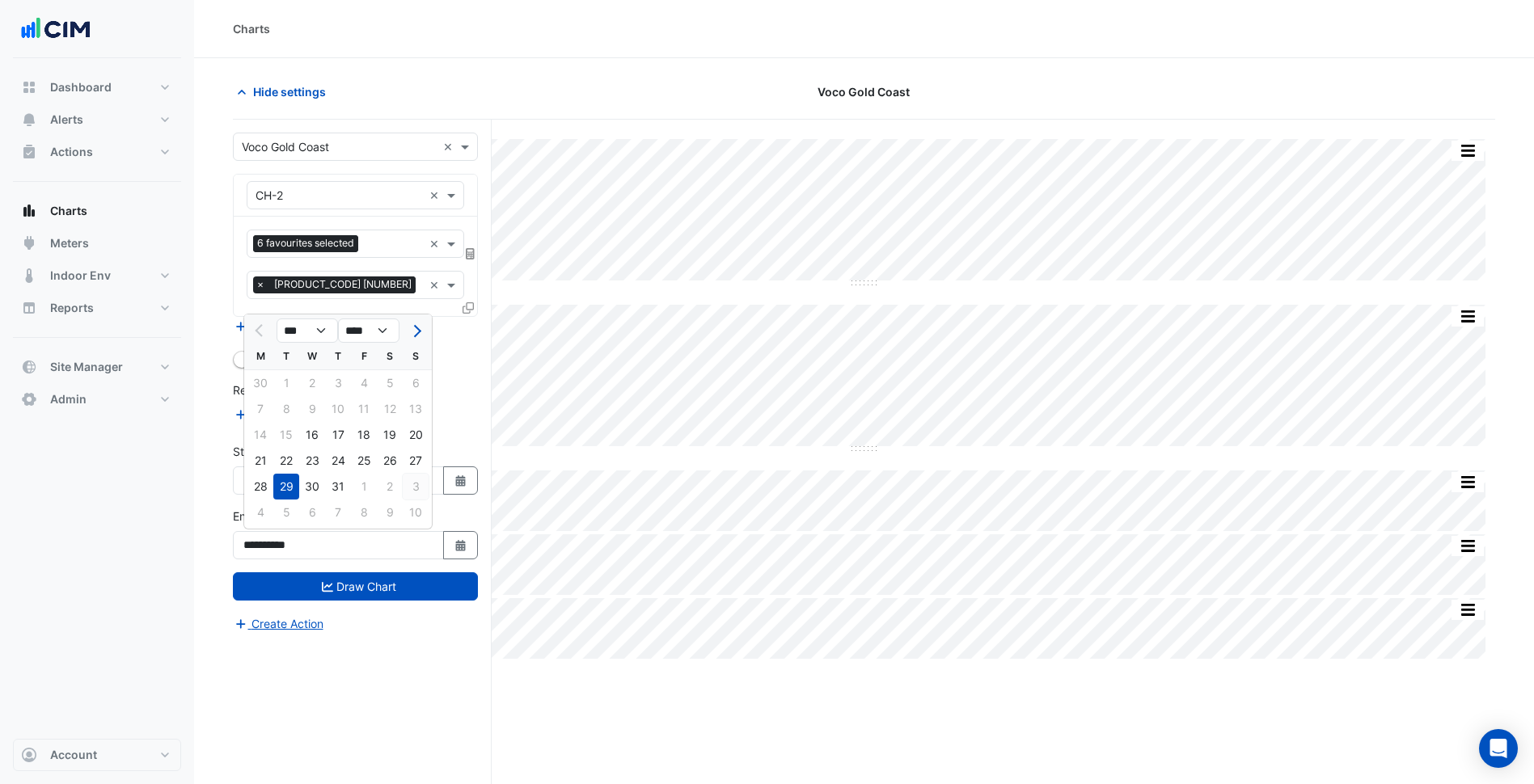 click on "3" 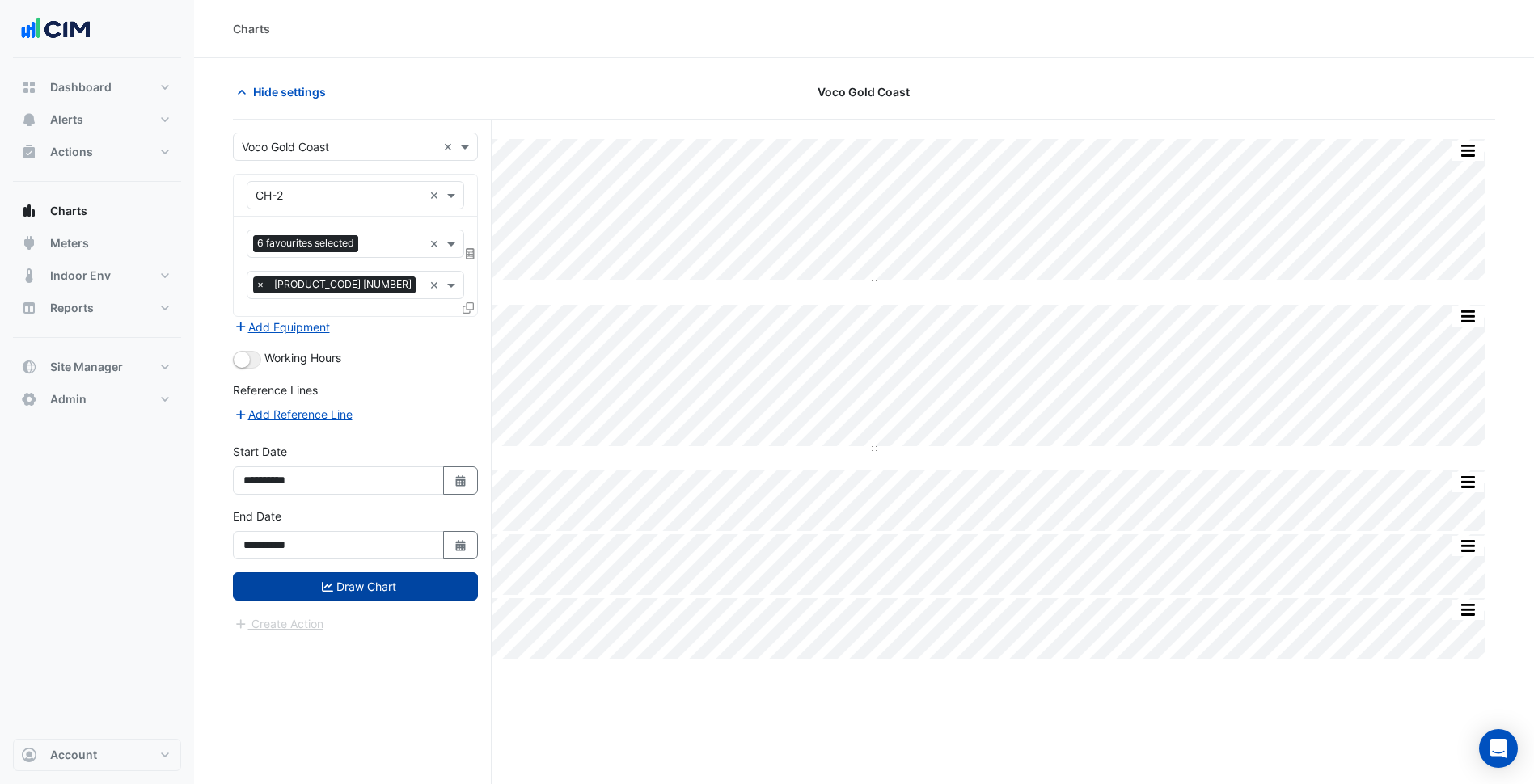 click on "Draw Chart" at bounding box center [355, 586] 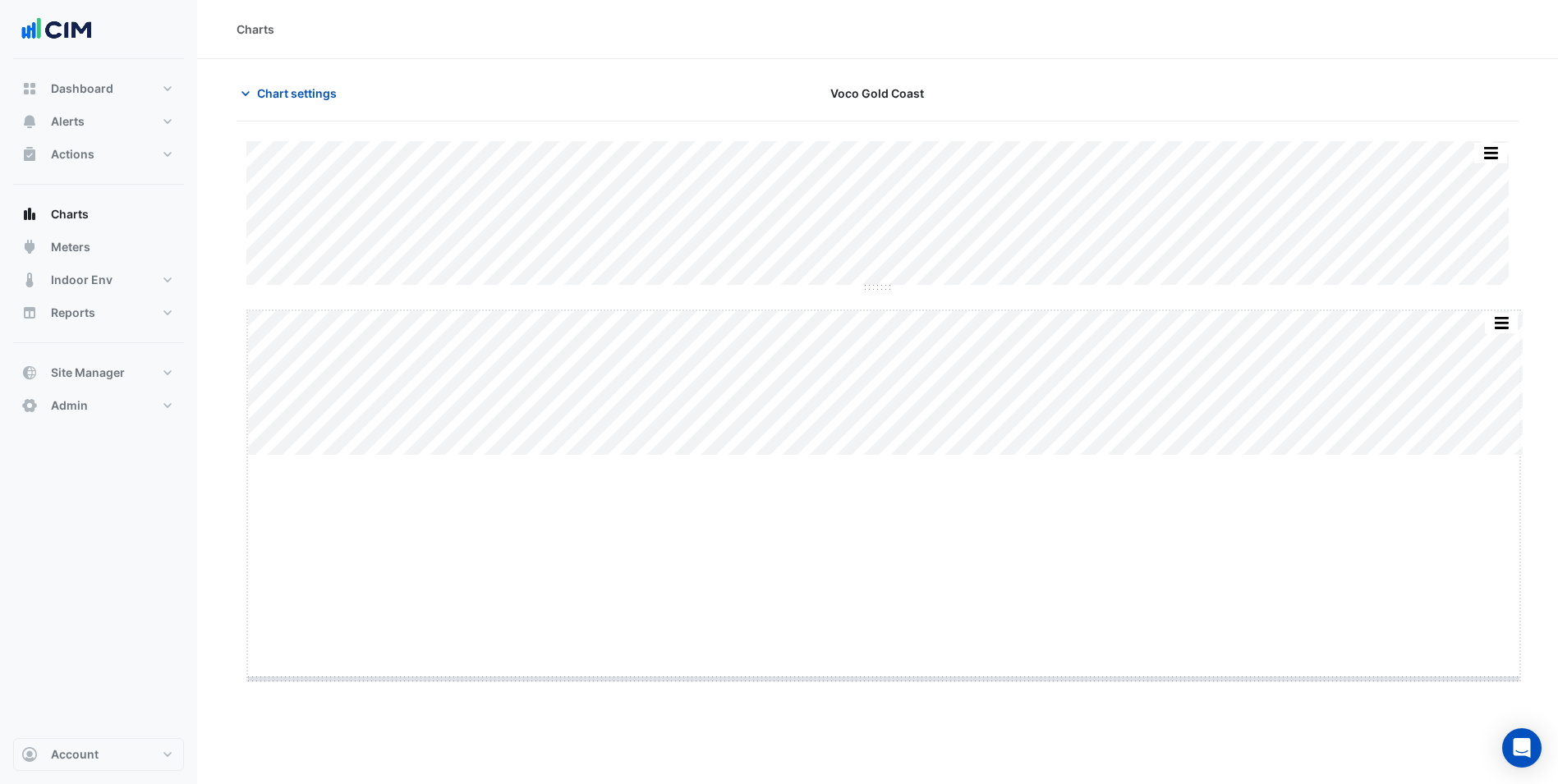 drag, startPoint x: 883, startPoint y: 456, endPoint x: 817, endPoint y: 692, distance: 245.0551 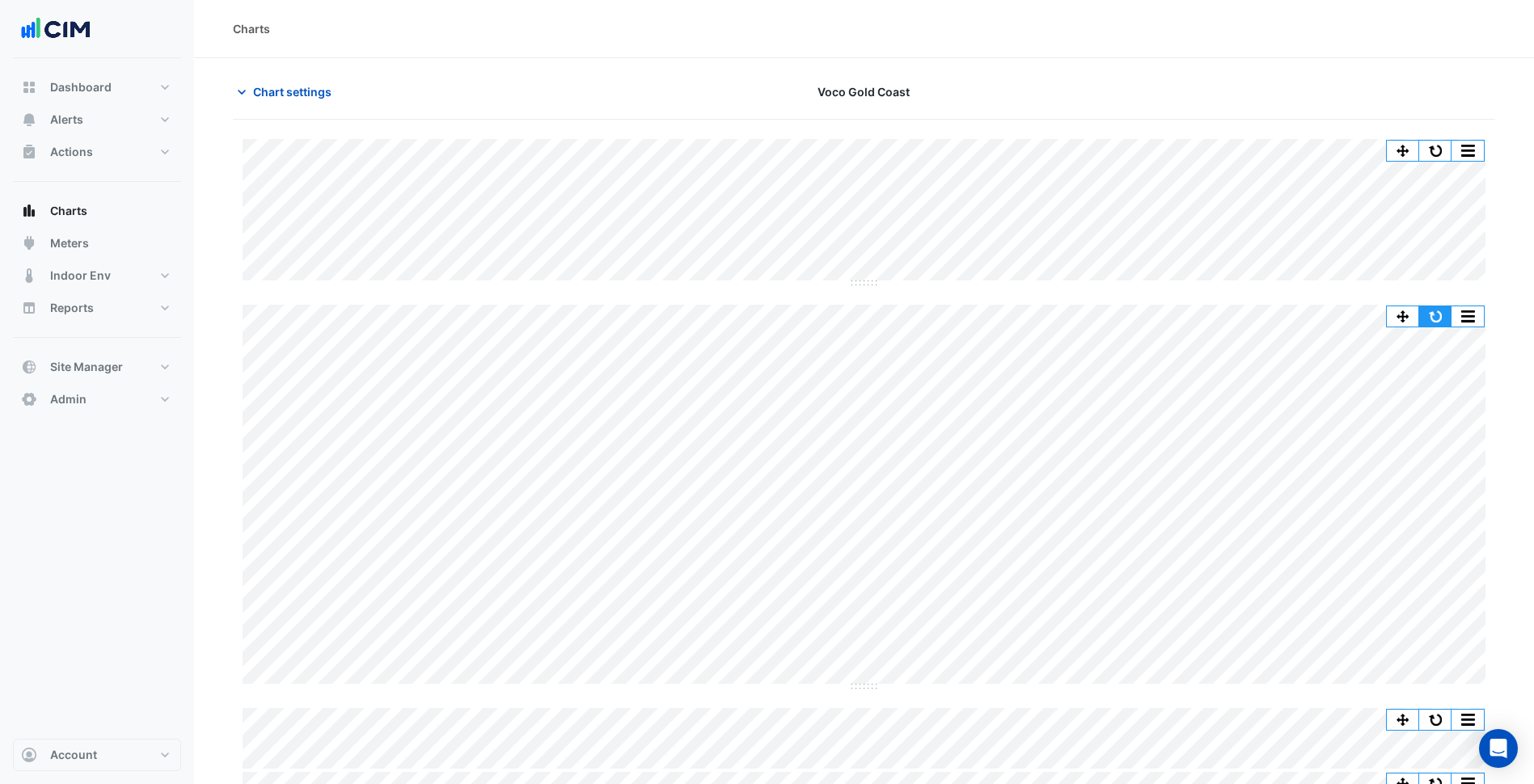 click 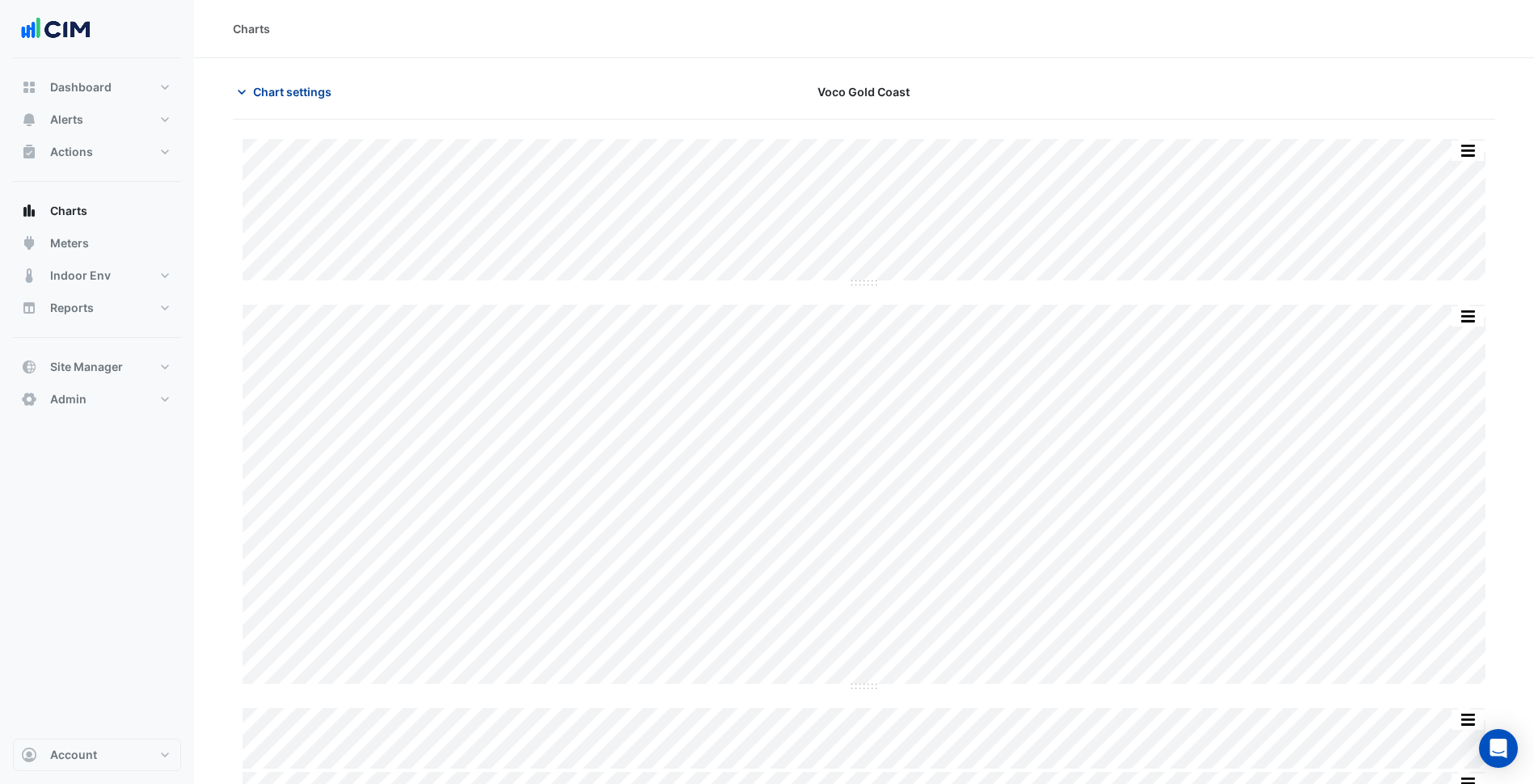 click on "Chart settings" 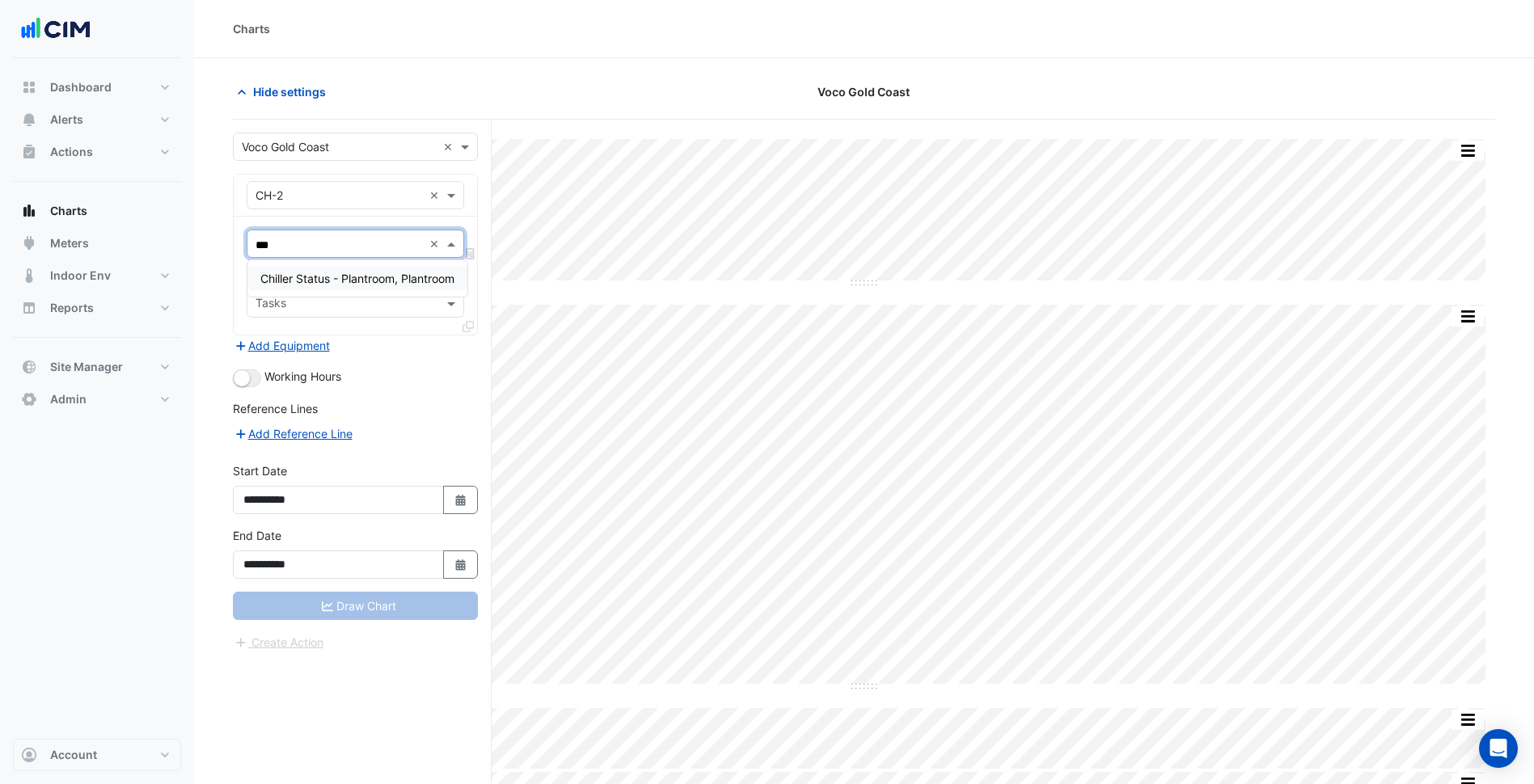 type on "****" 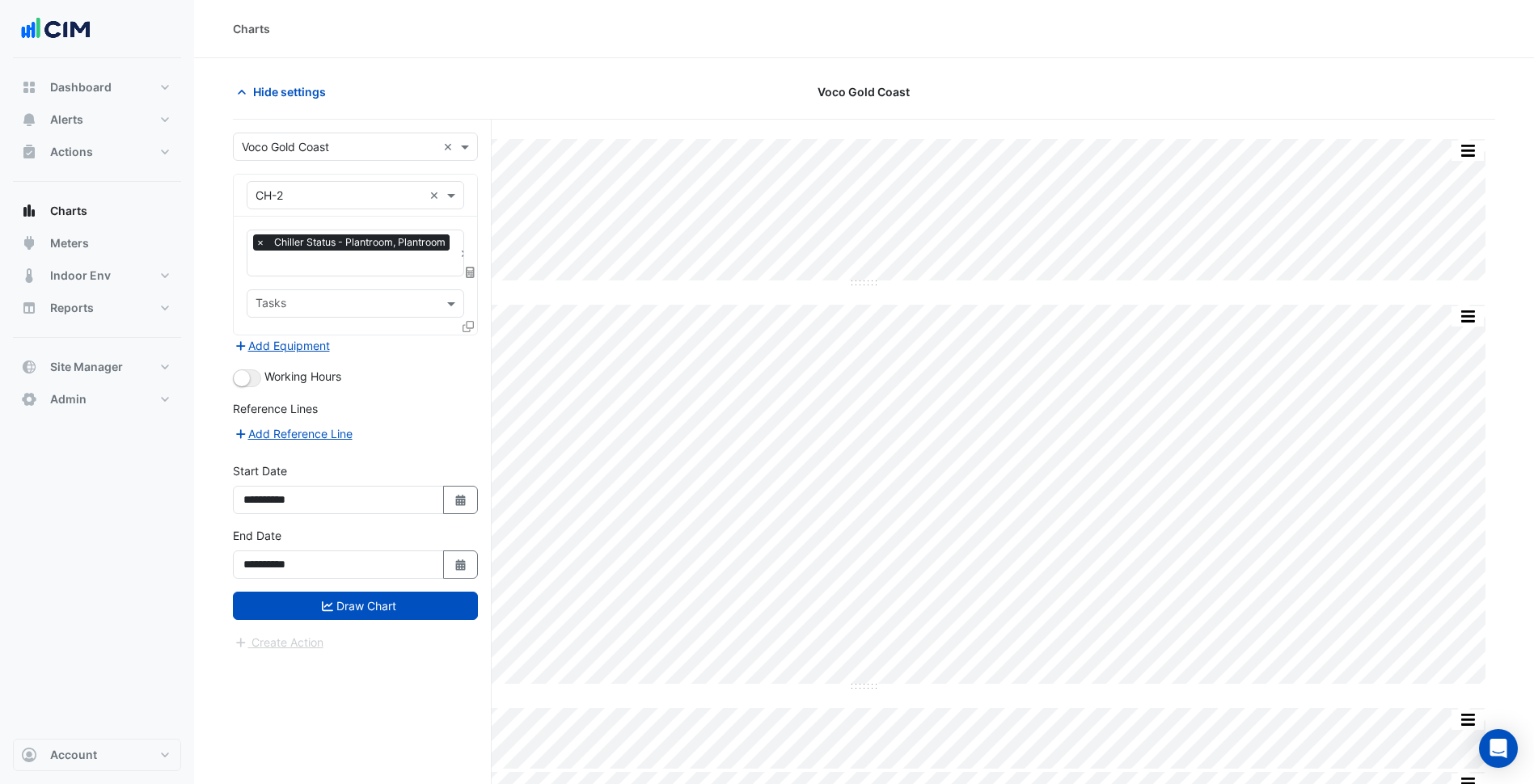 click 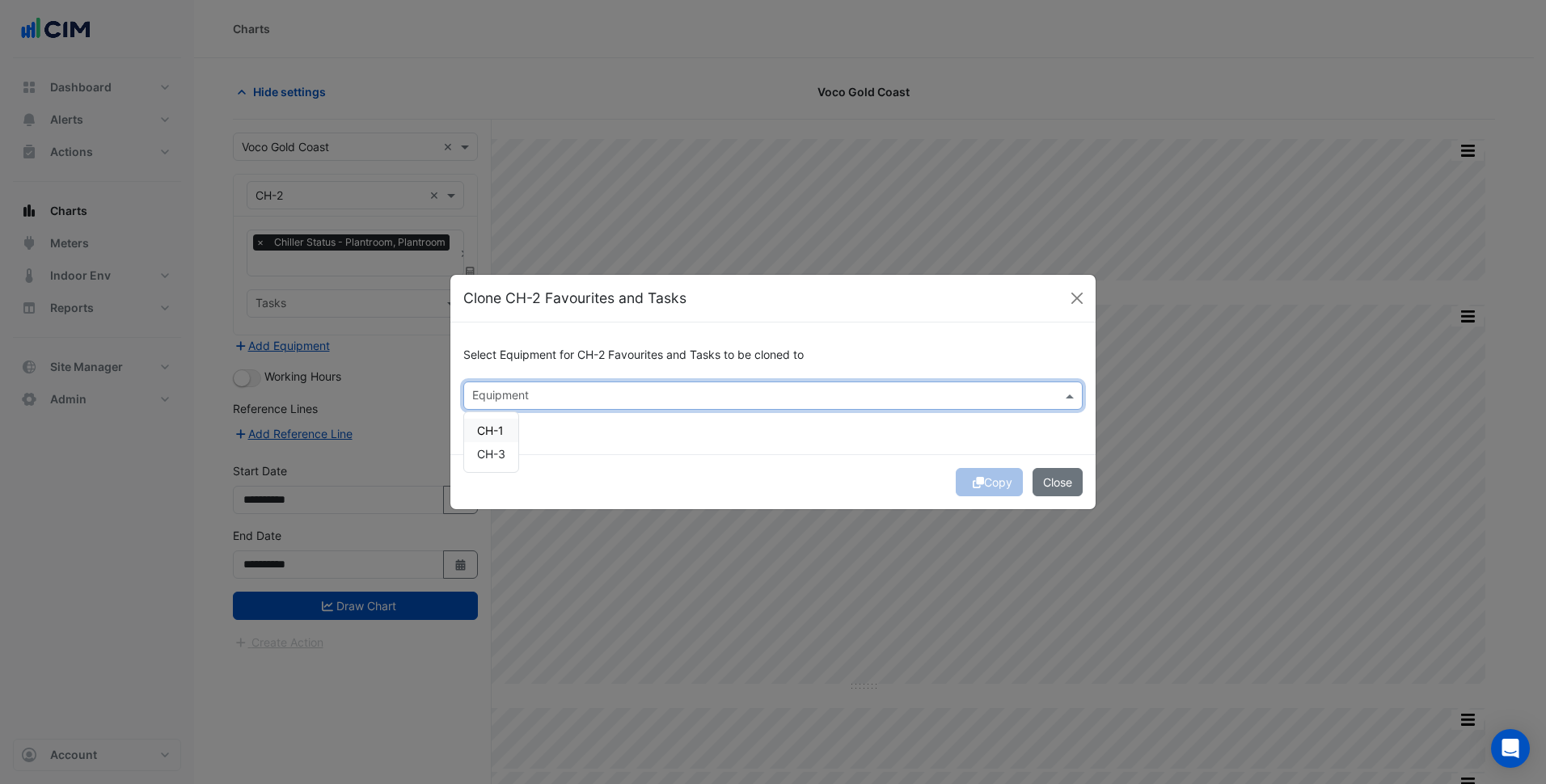 drag, startPoint x: 607, startPoint y: 404, endPoint x: 487, endPoint y: 434, distance: 123.69317 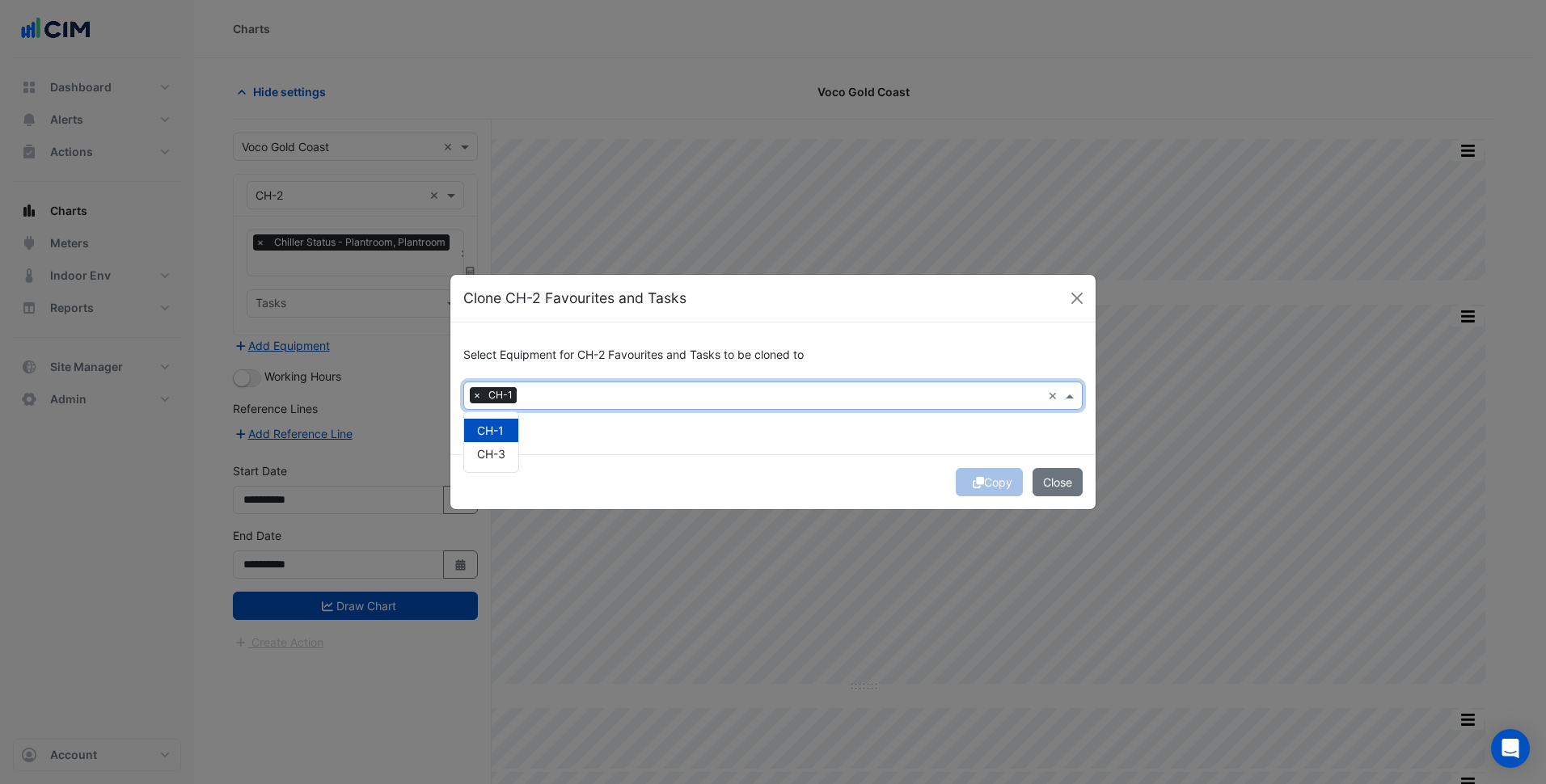 click on "Select Equipment for CH-2 Favourites and Tasks to be cloned to
Equipment × CH-1 × CH-1 CH-3
Select All" 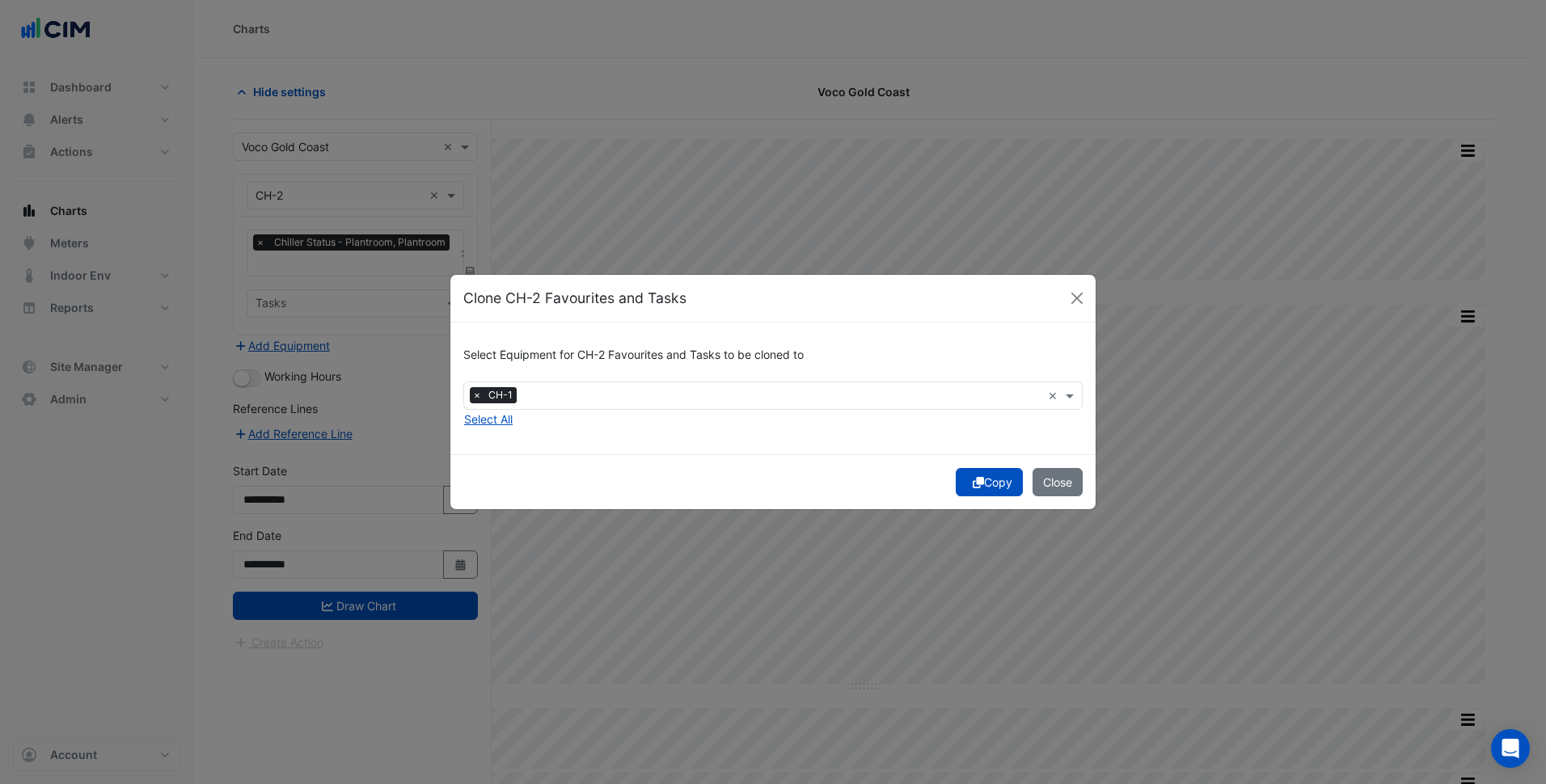 click on "Copy" 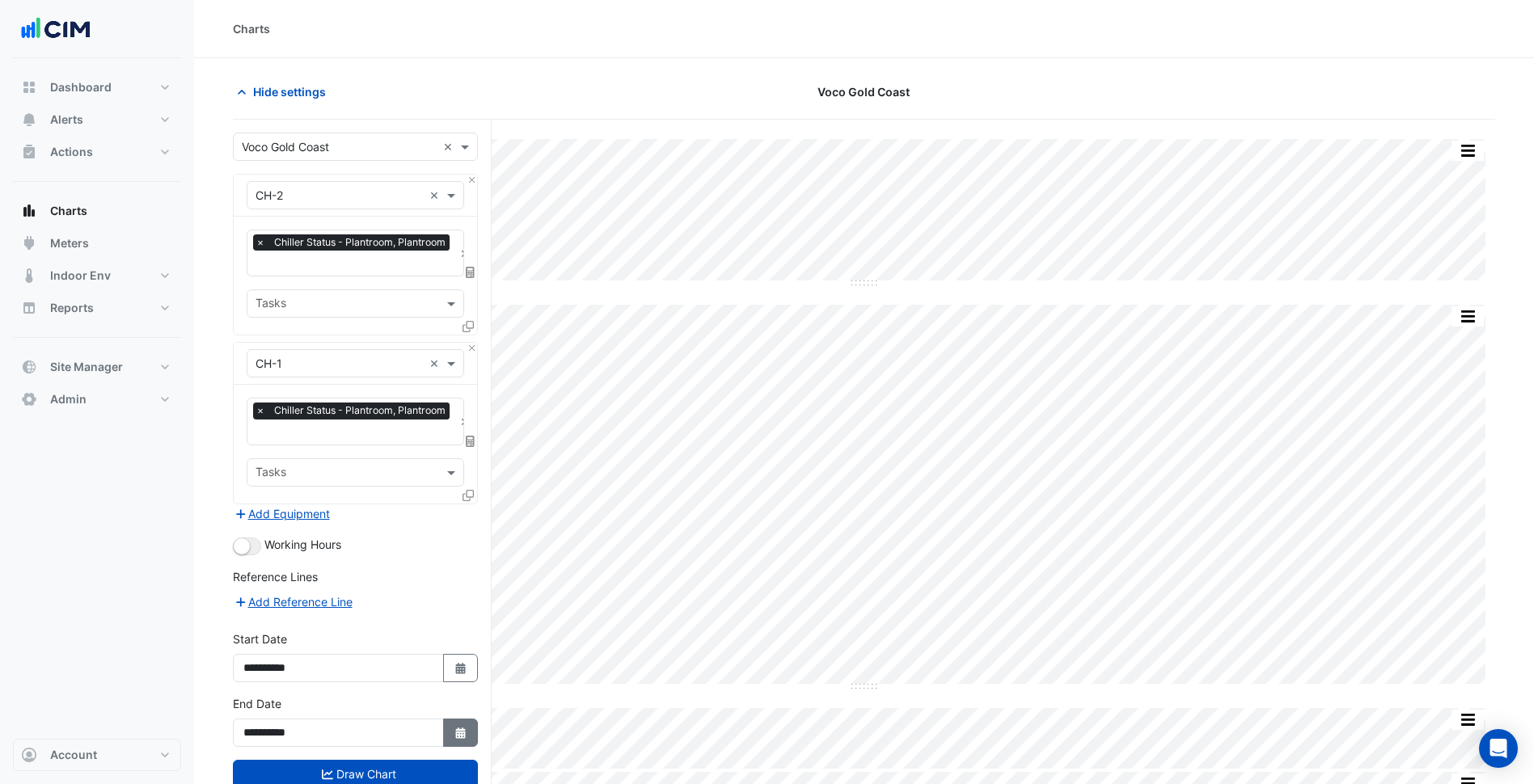 scroll, scrollTop: 116, scrollLeft: 0, axis: vertical 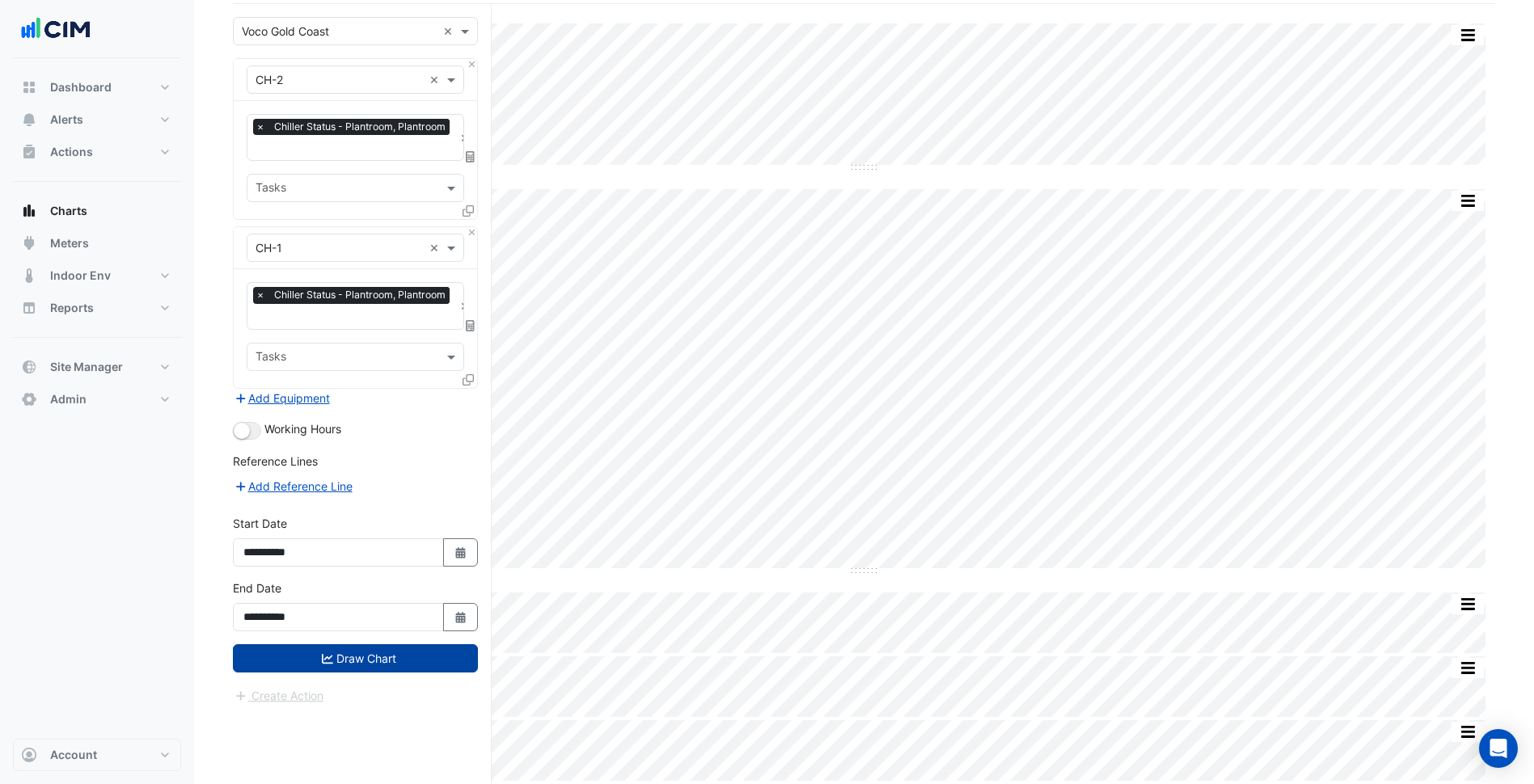 click on "Draw Chart" at bounding box center [355, 658] 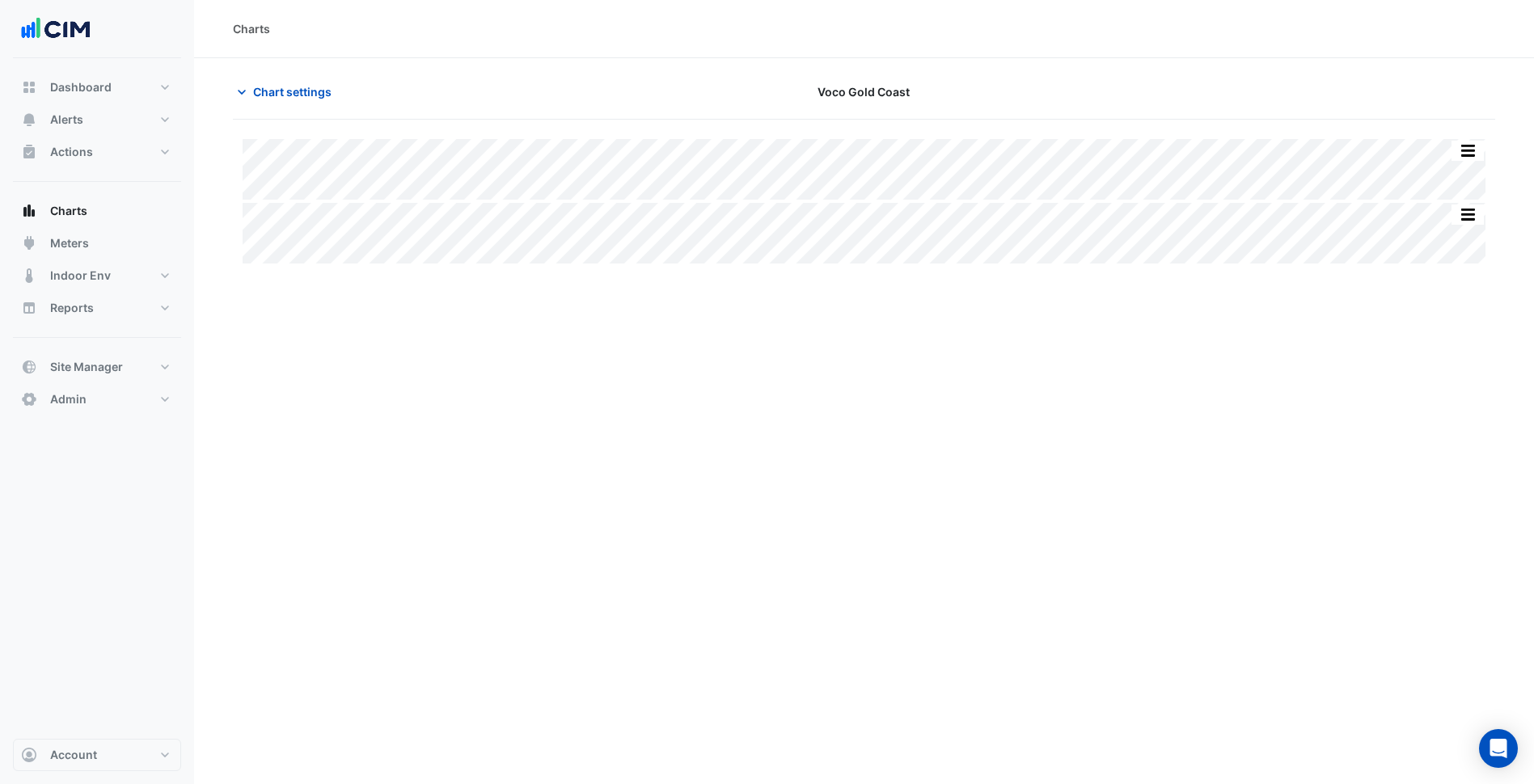scroll, scrollTop: 0, scrollLeft: 0, axis: both 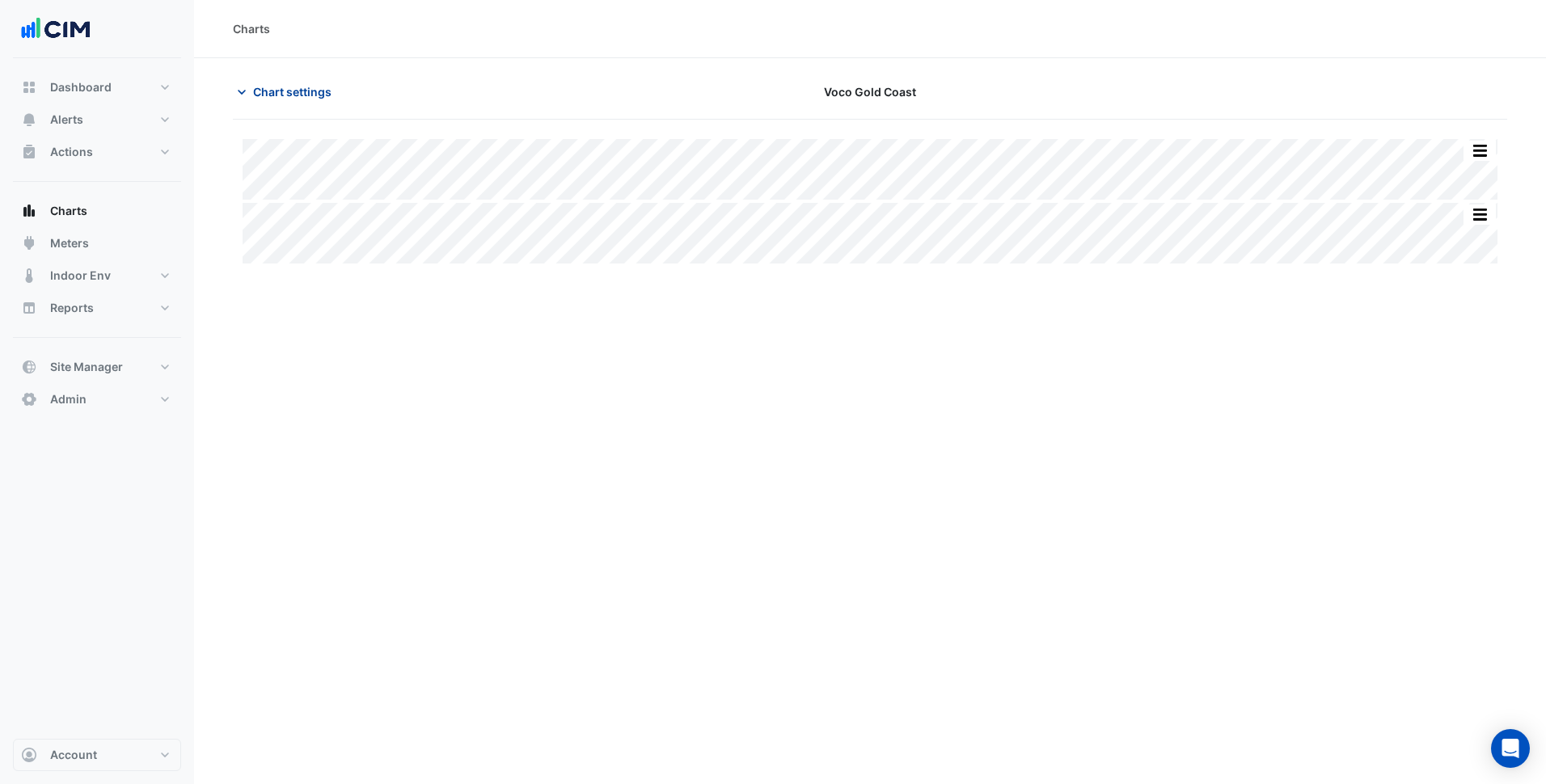 click on "Chart settings" 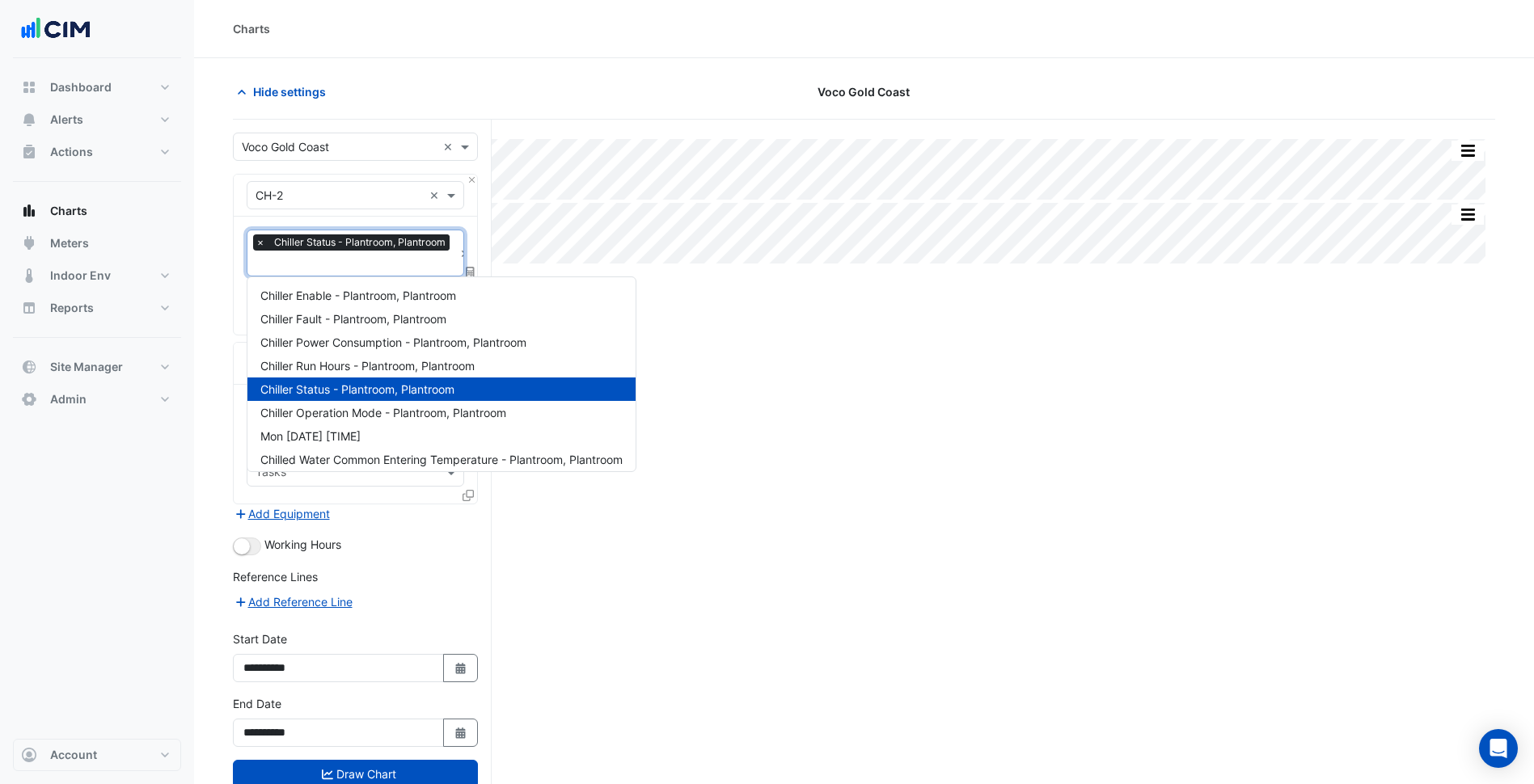 click on "Chiller Status - Plantroom, Plantroom" at bounding box center (360, 242) 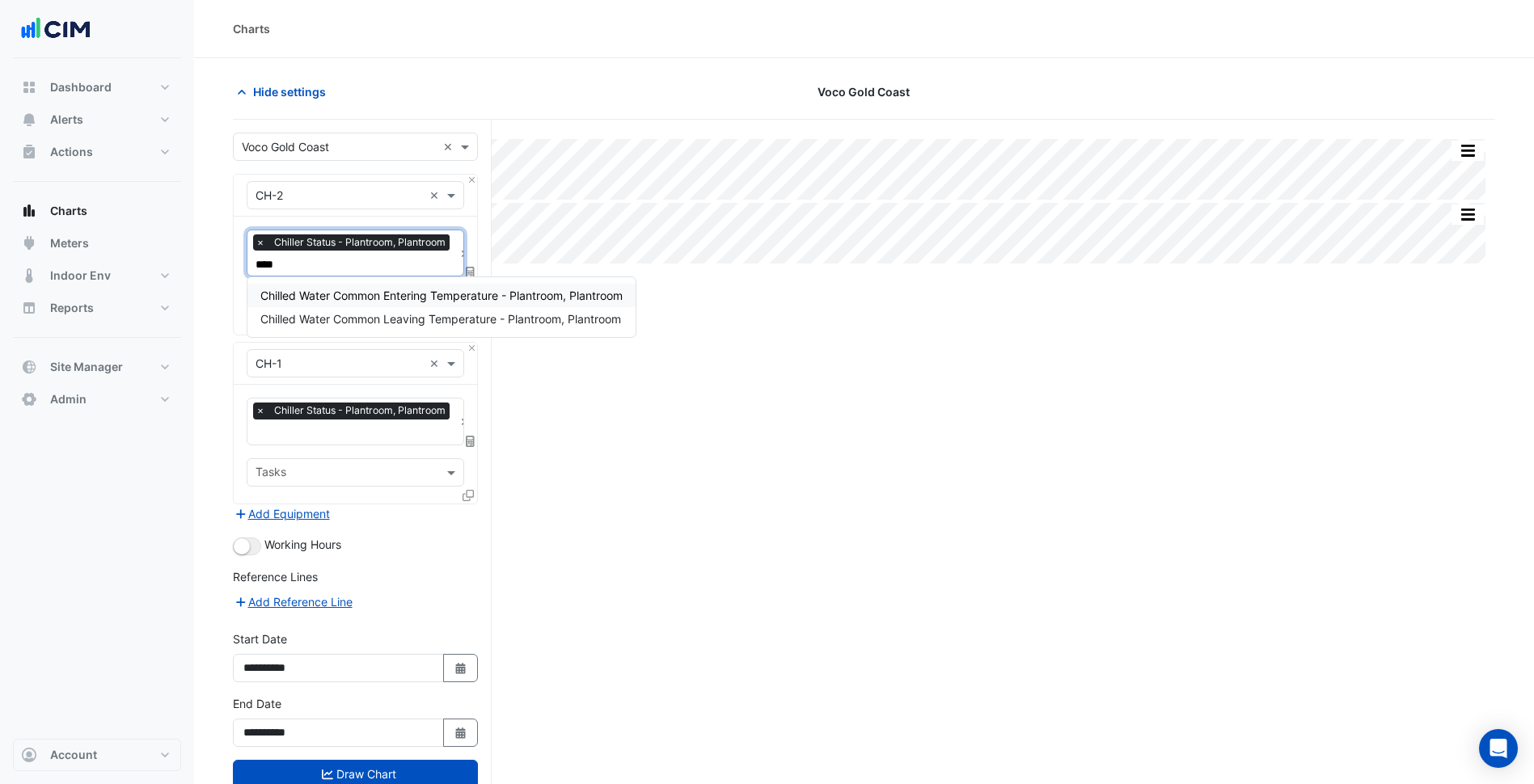 type on "*****" 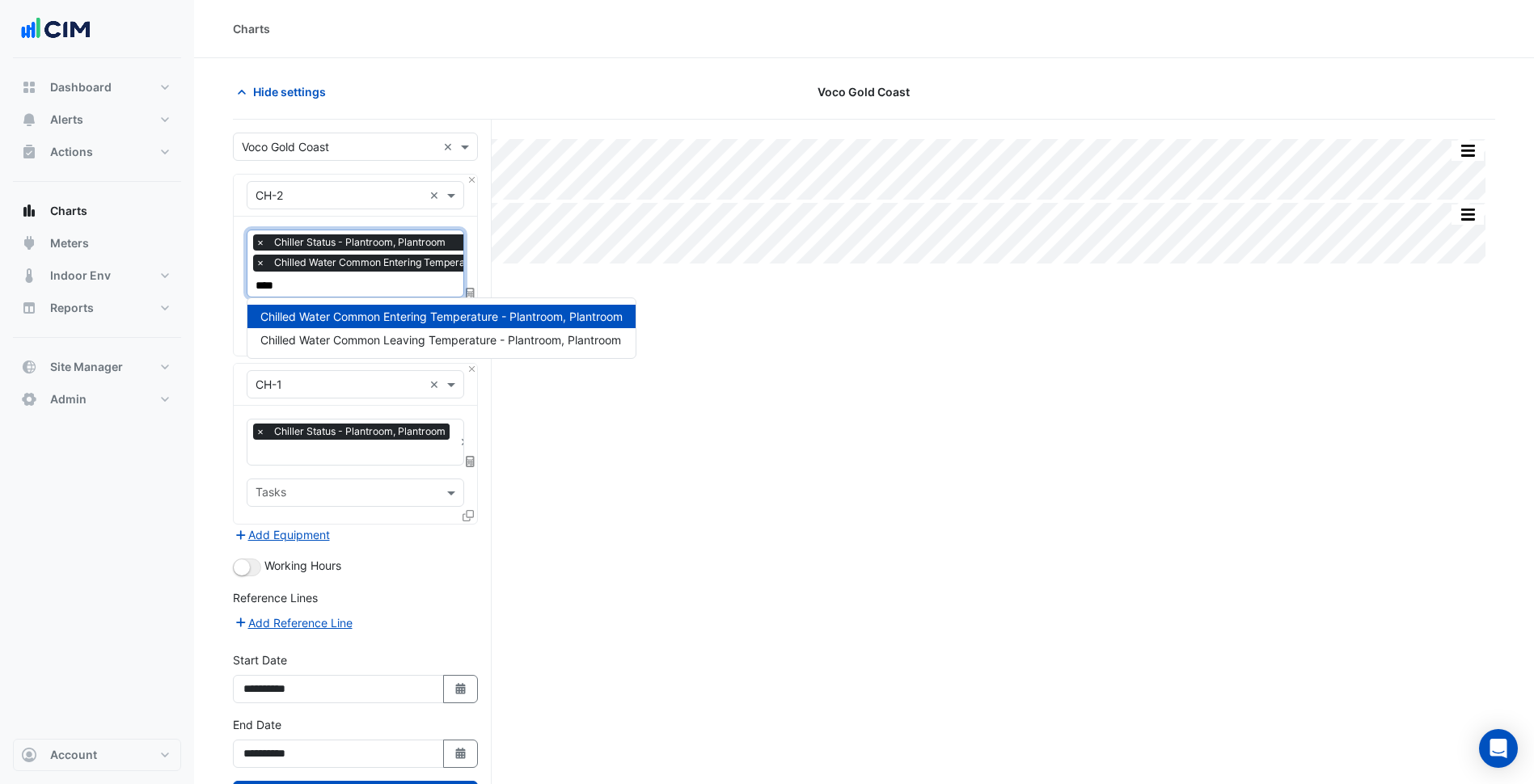 type on "*****" 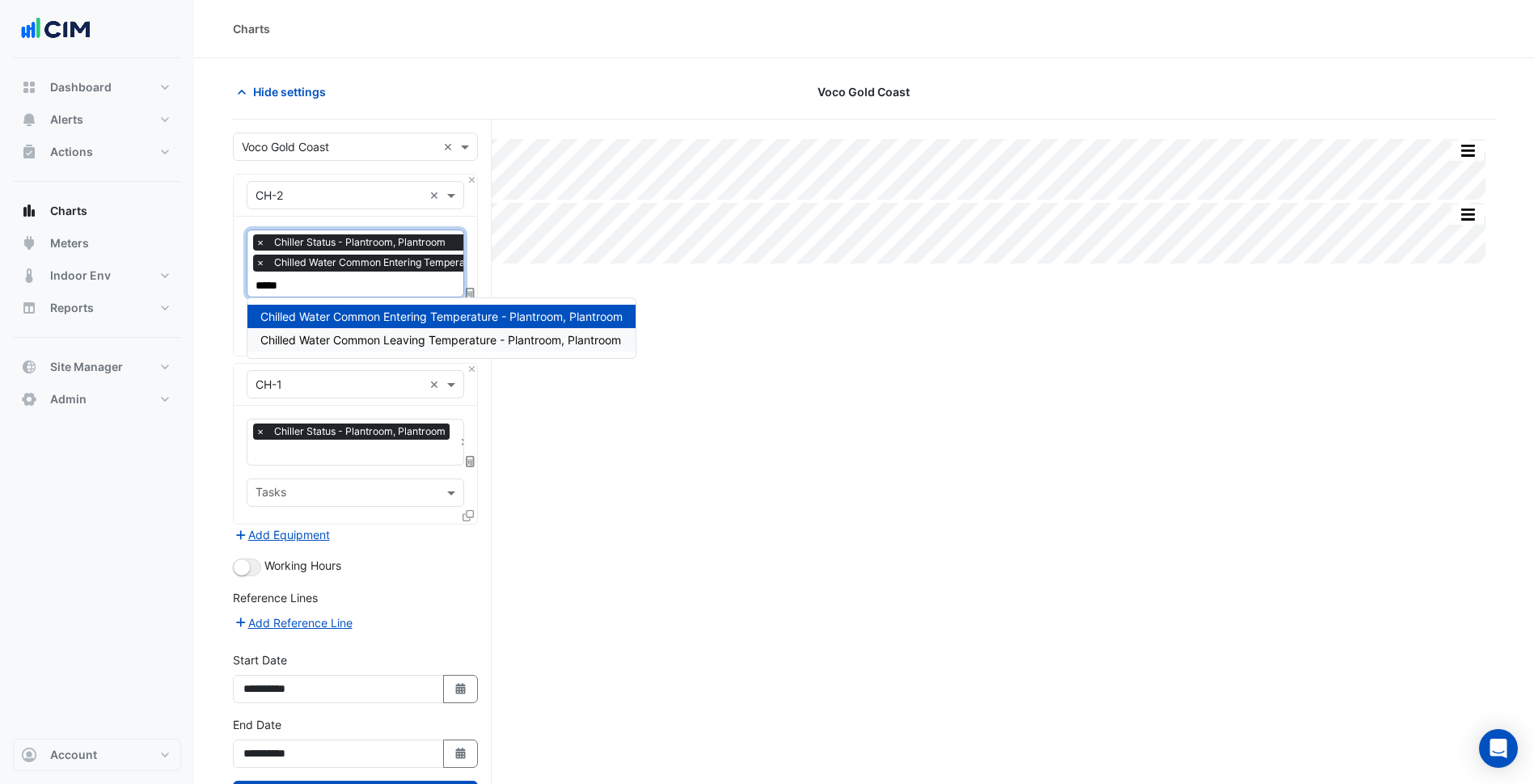 click on "Chilled Water Common Leaving Temperature - Plantroom, Plantroom" at bounding box center (441, 339) 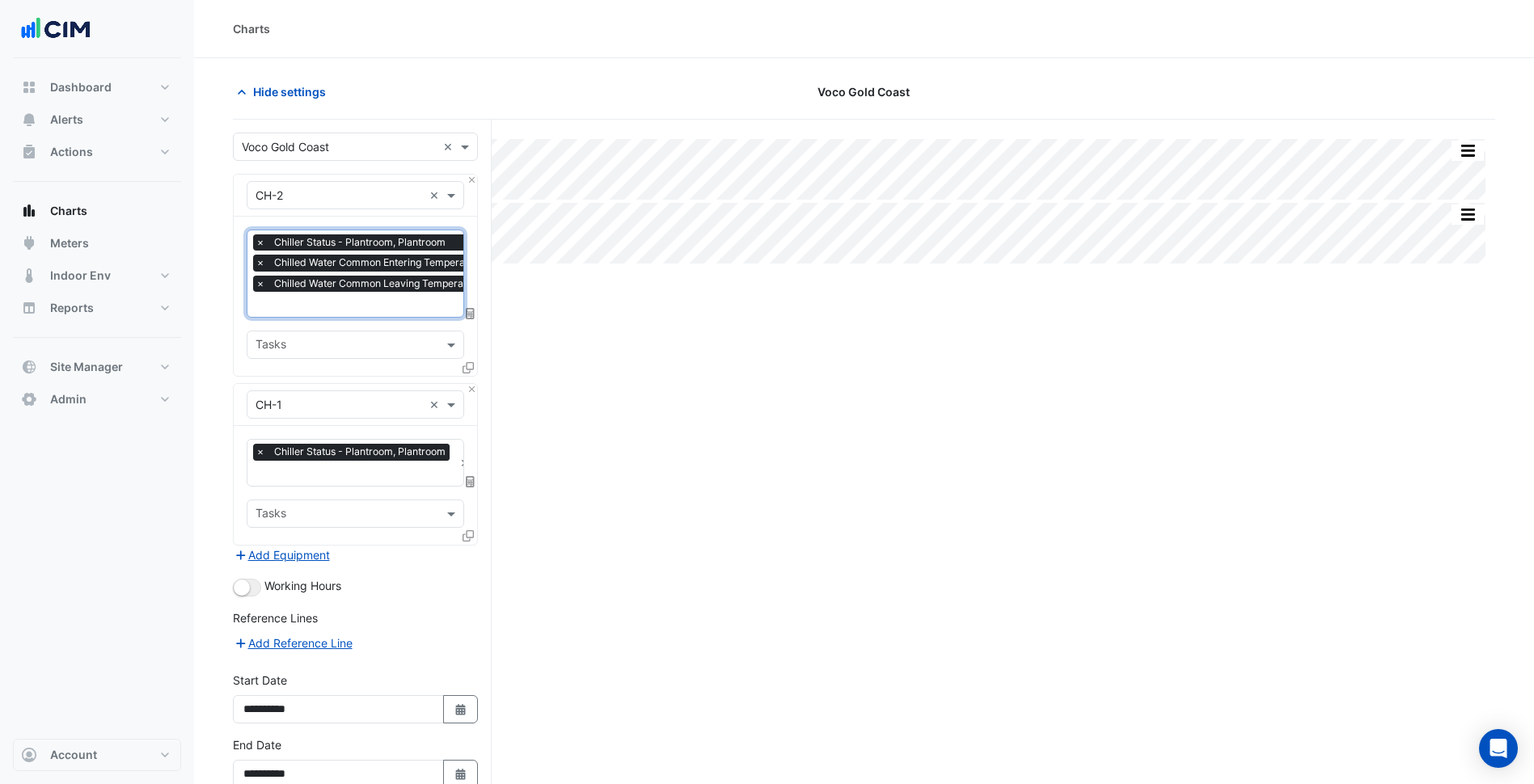 scroll, scrollTop: 87, scrollLeft: 0, axis: vertical 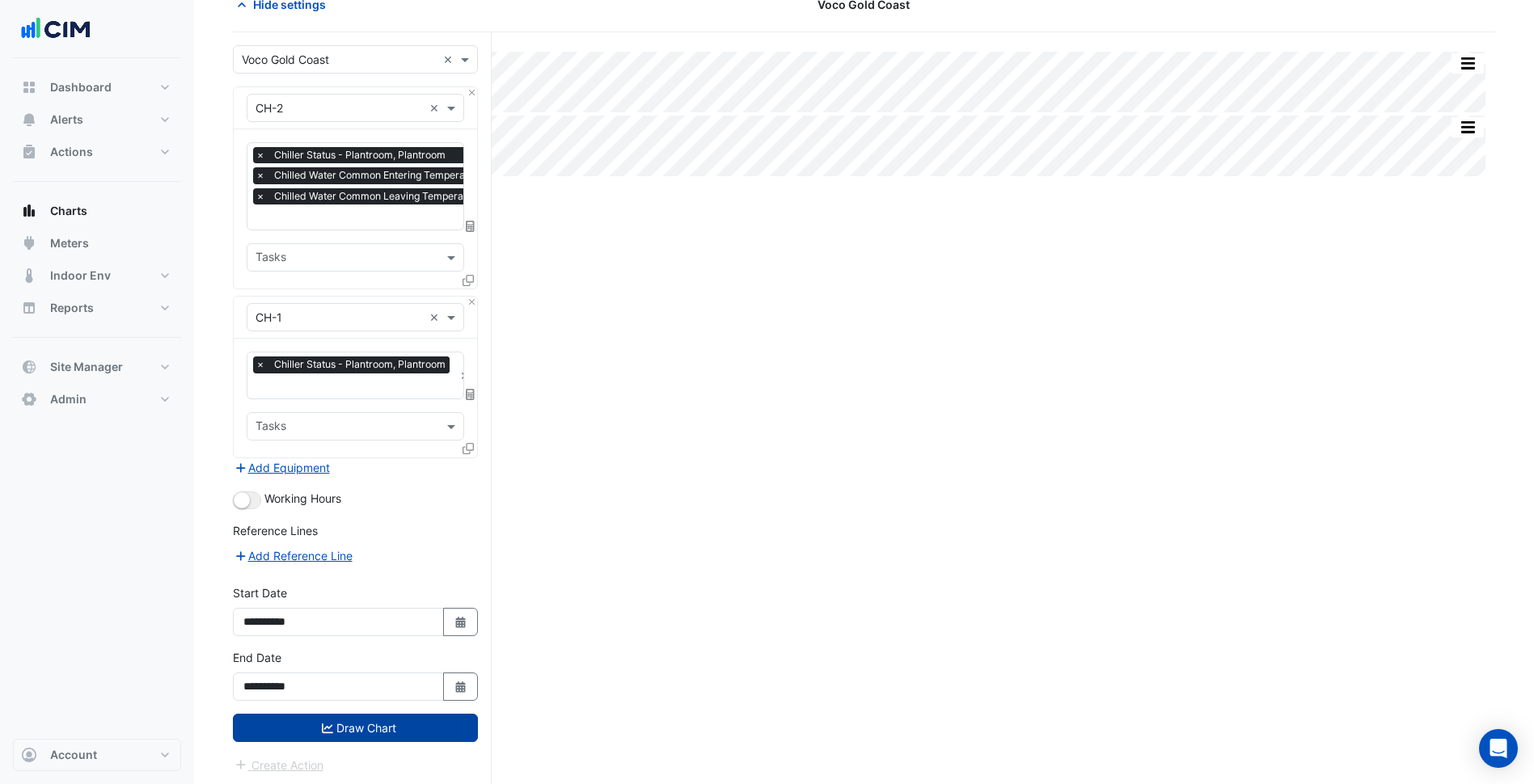 click on "Draw Chart" at bounding box center (355, 727) 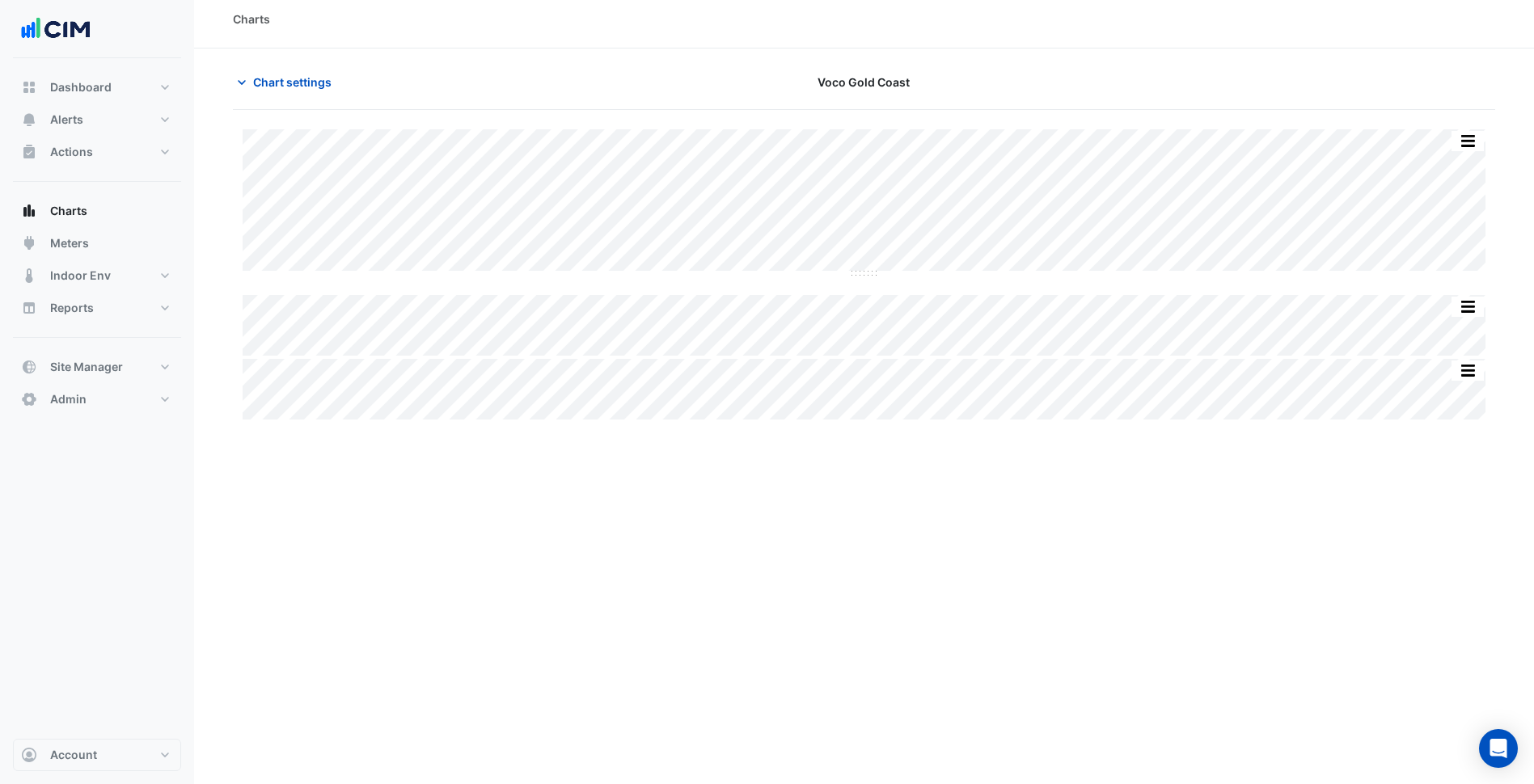 scroll, scrollTop: 0, scrollLeft: 0, axis: both 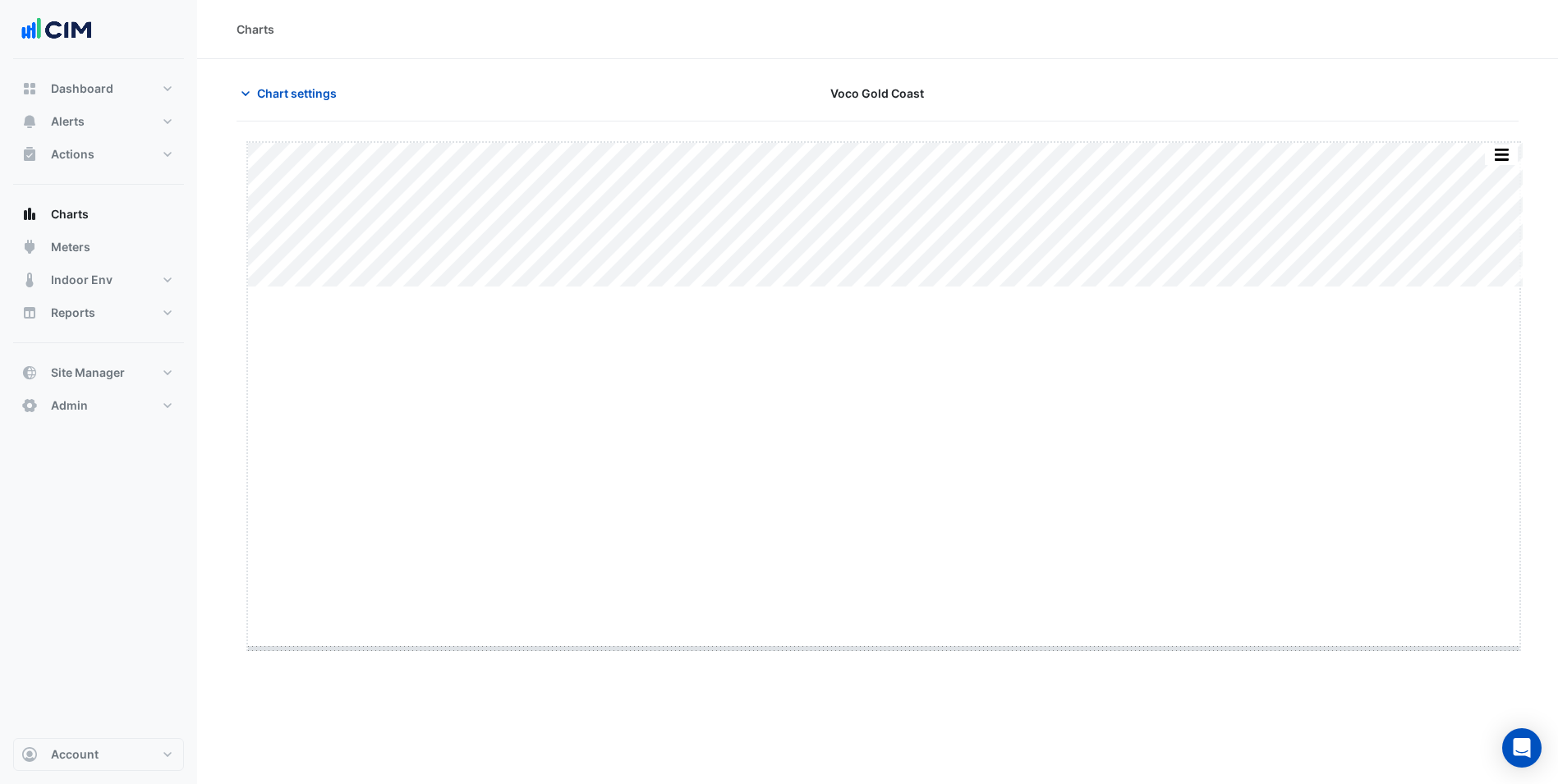 drag, startPoint x: 881, startPoint y: 288, endPoint x: 886, endPoint y: 653, distance: 365.03424 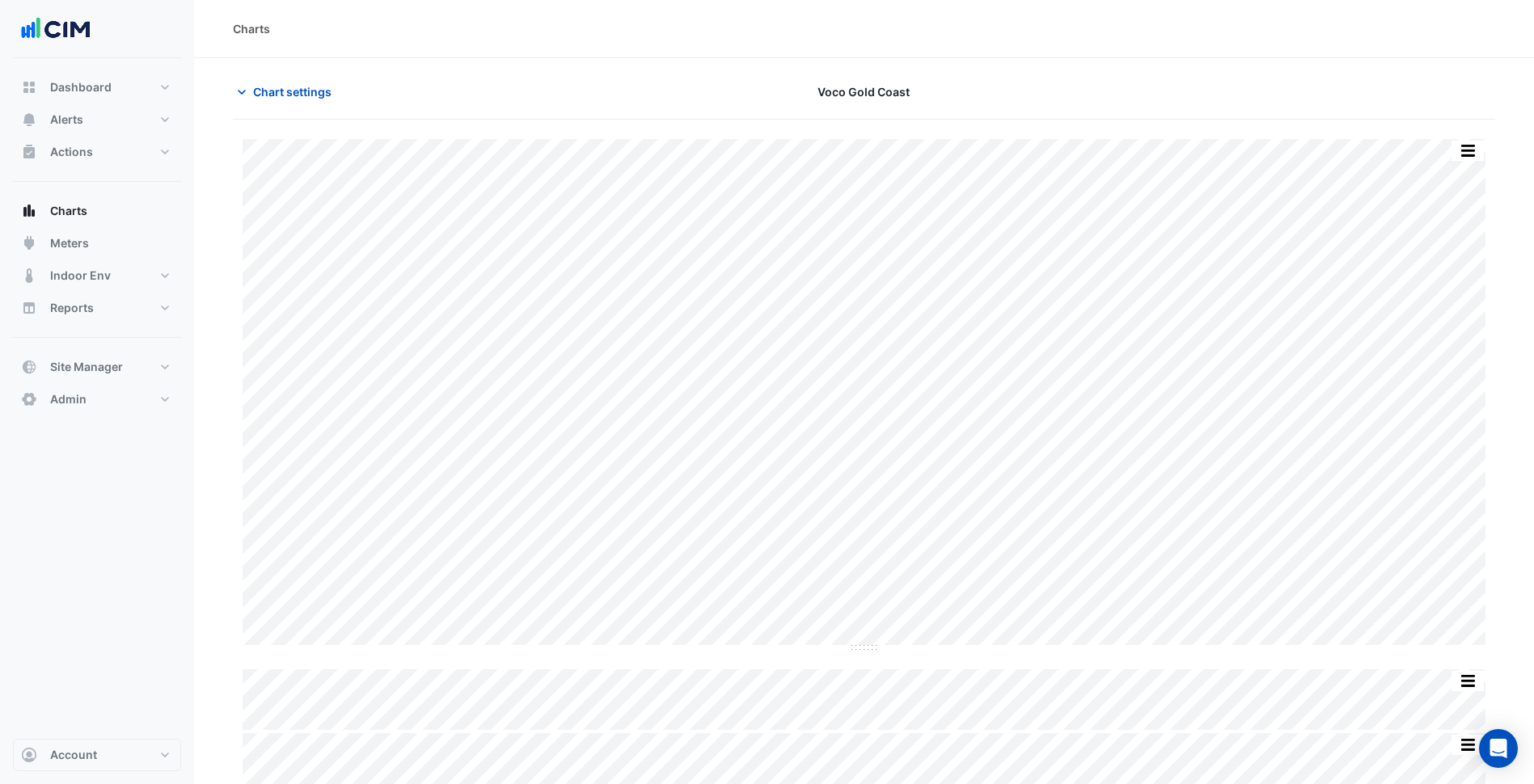 scroll, scrollTop: 13, scrollLeft: 0, axis: vertical 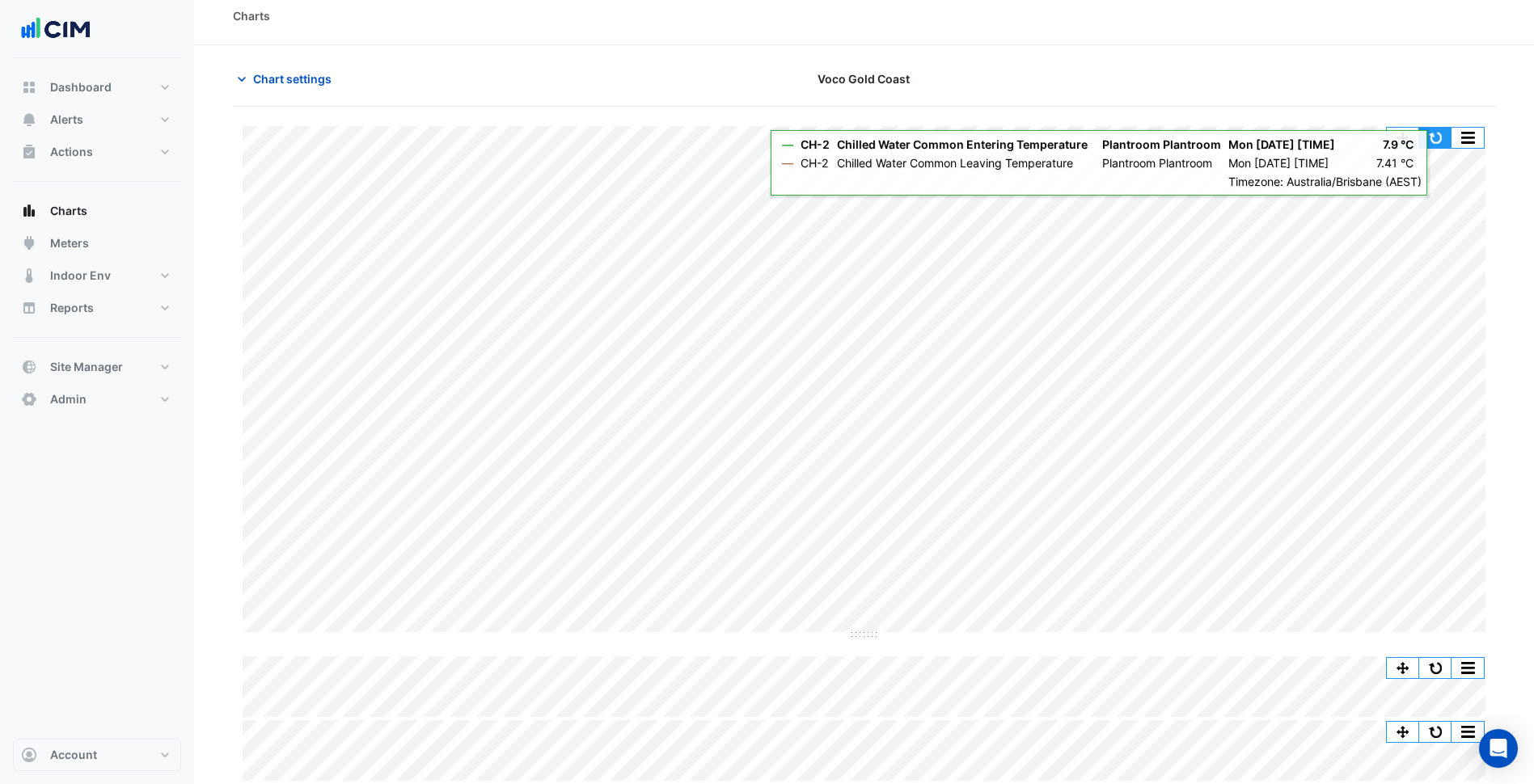 click 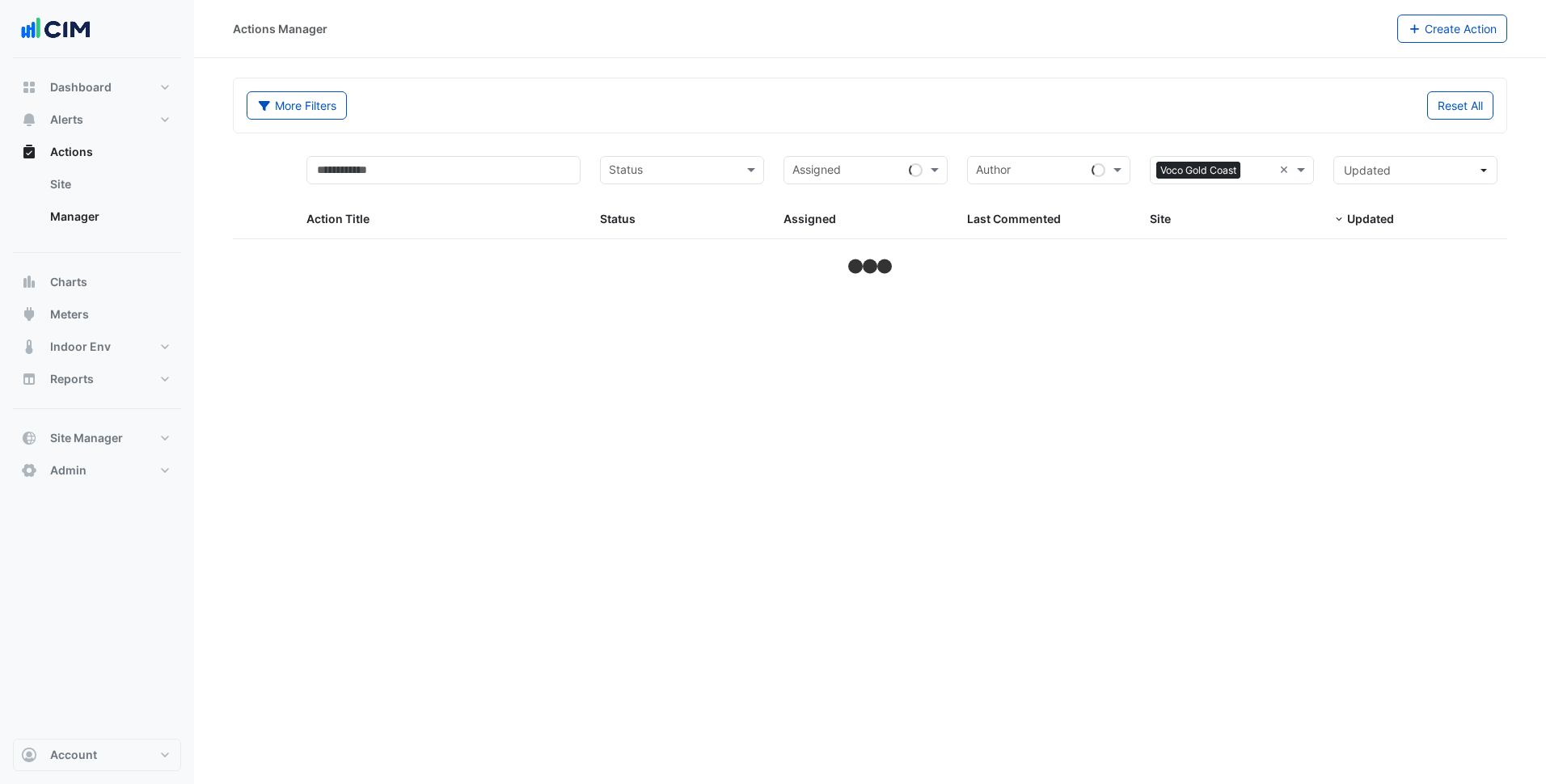 scroll, scrollTop: 0, scrollLeft: 0, axis: both 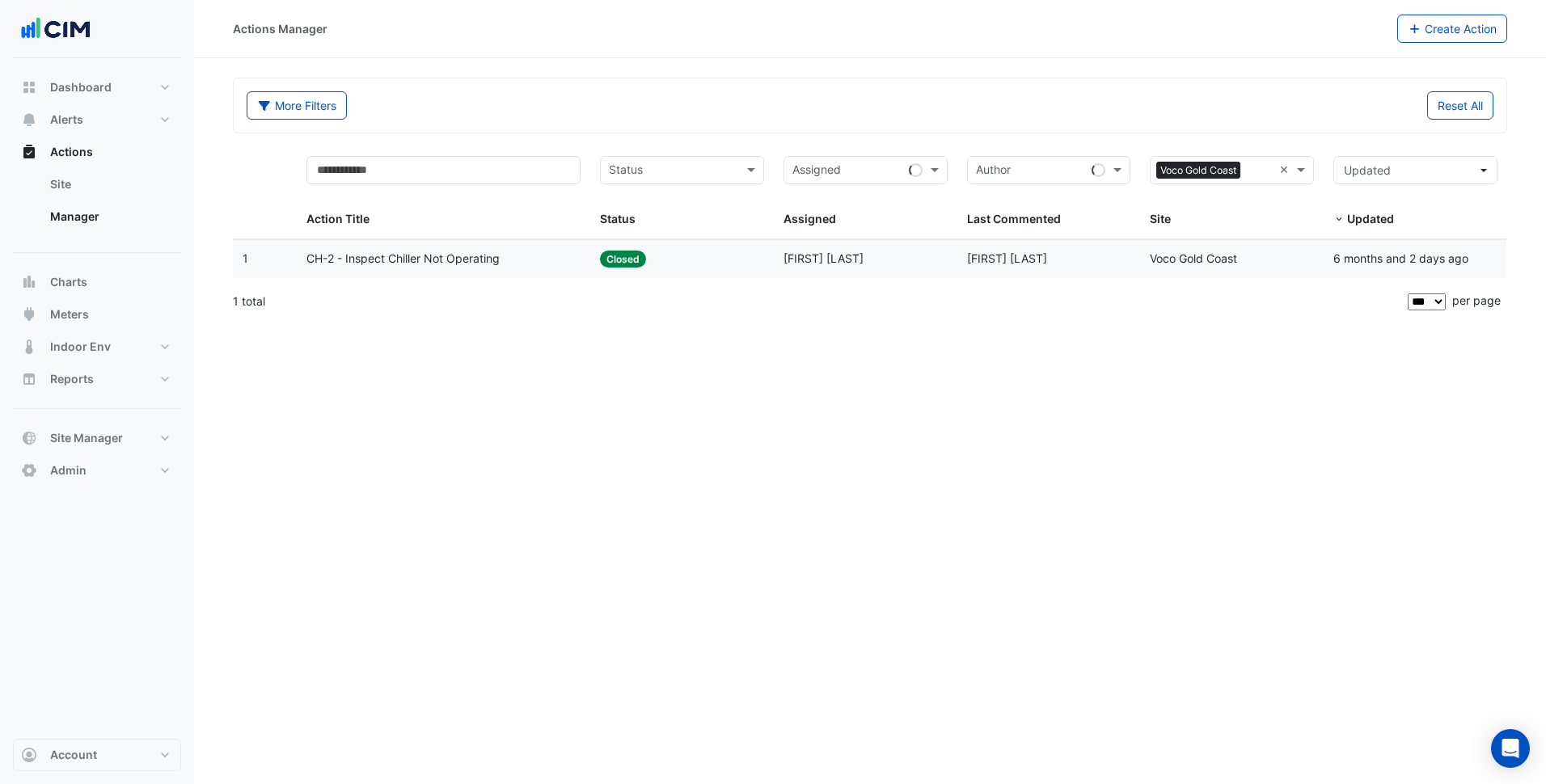 click on "Last Commented:
[FIRST] [LAST]" 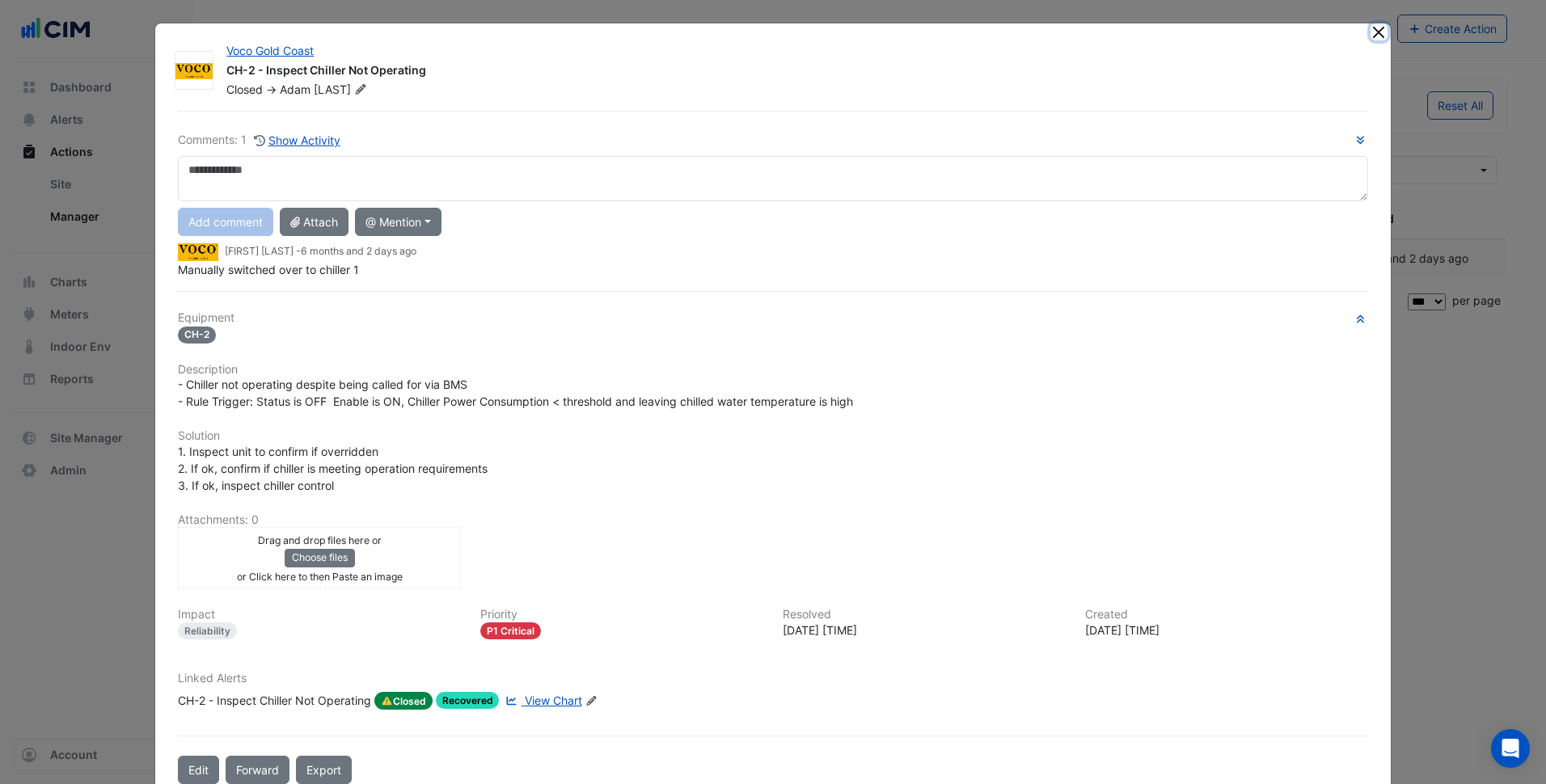 click 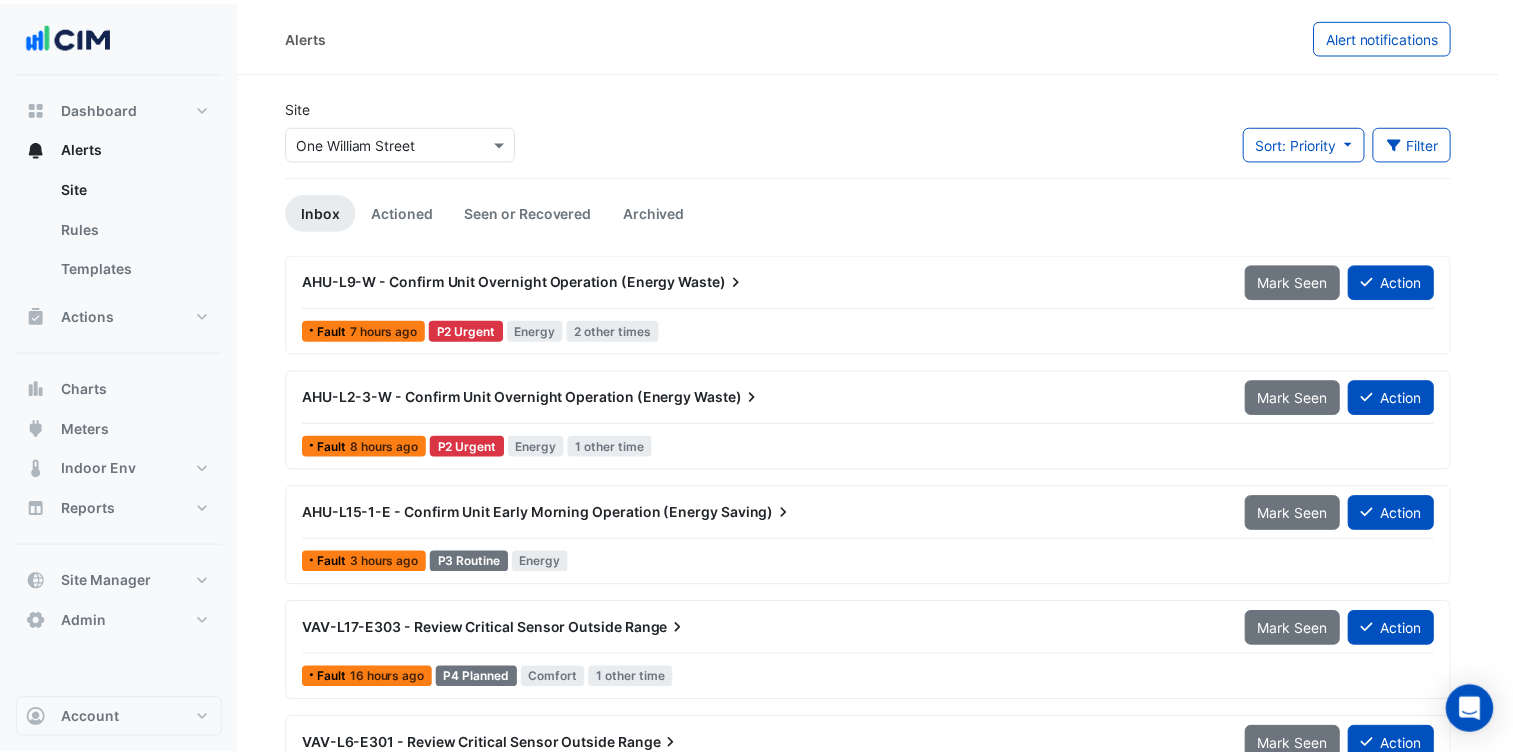 scroll, scrollTop: 0, scrollLeft: 0, axis: both 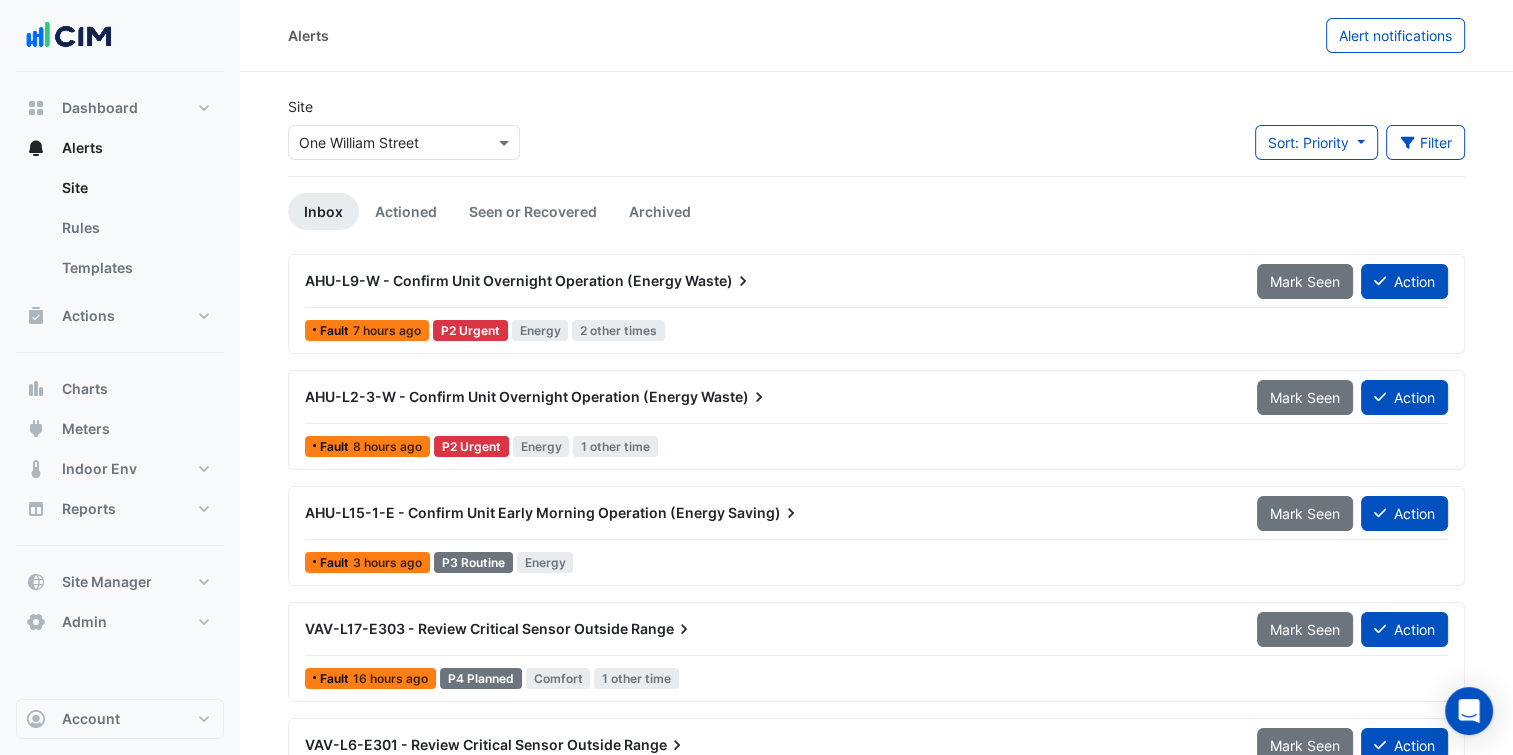 click on "Site
Select a Site × One William Street
Sort: Priority
Priority
Updated
Filter
Title
Priority
Filter
Impact
Filter
Equipment Type" 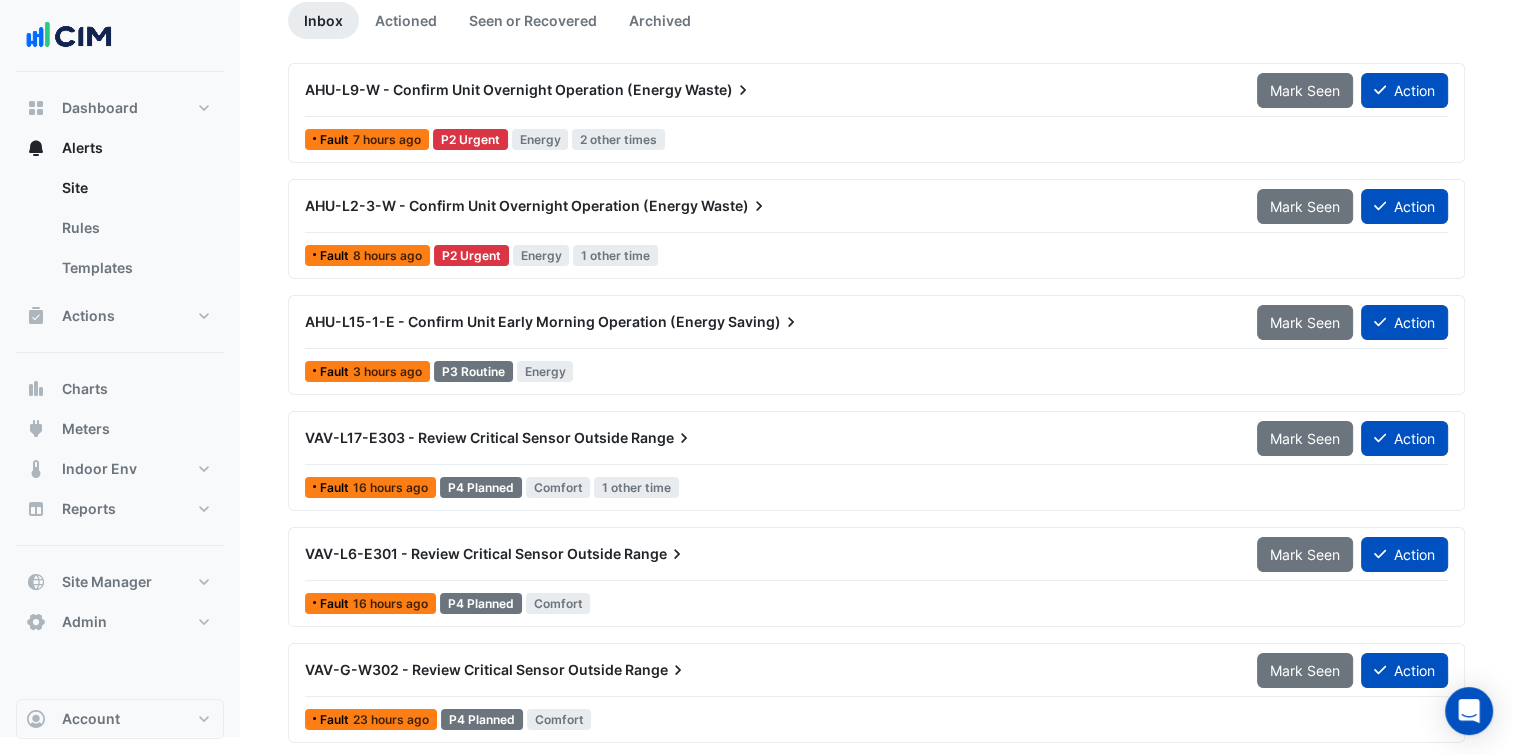 scroll, scrollTop: 0, scrollLeft: 0, axis: both 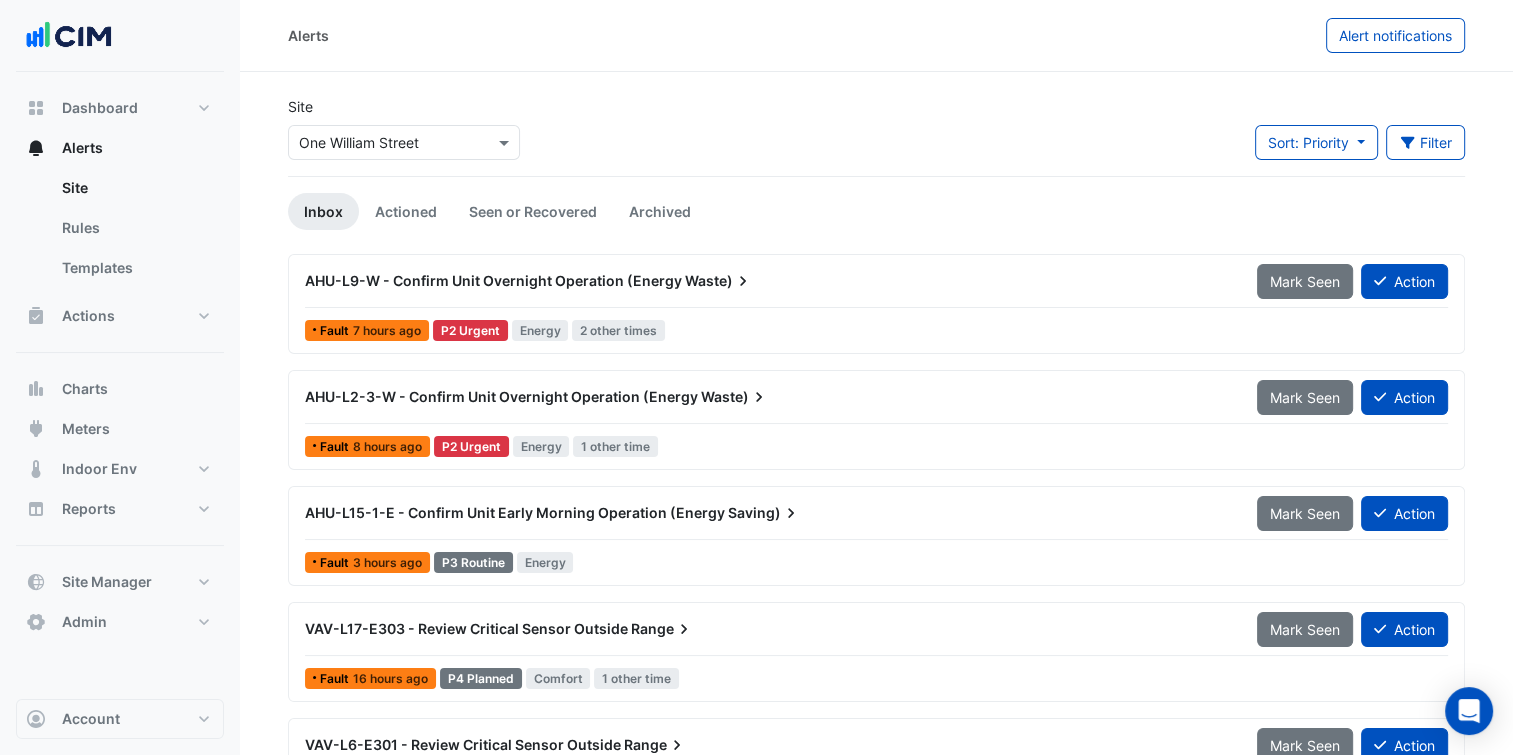 click at bounding box center [384, 143] 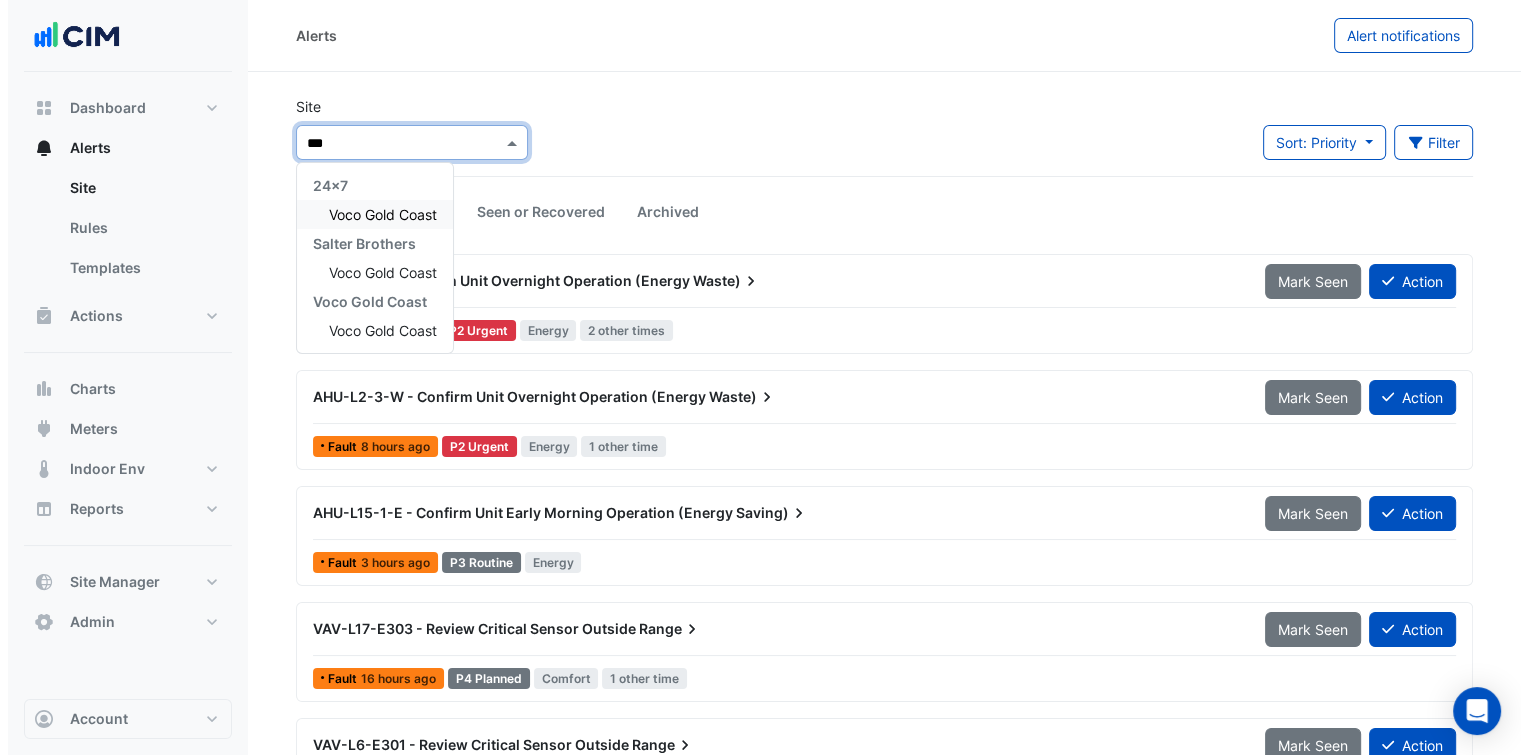 scroll, scrollTop: 0, scrollLeft: 0, axis: both 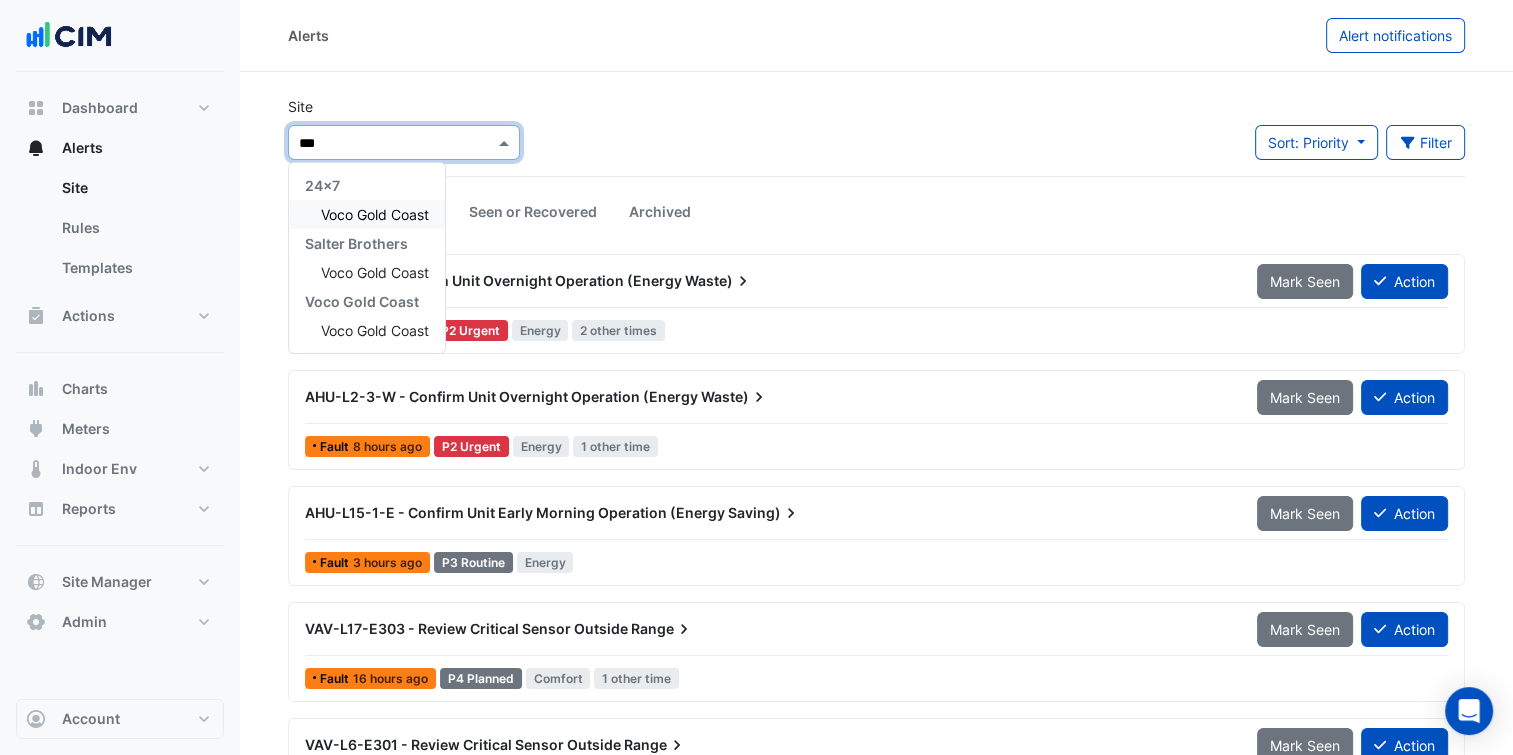 type on "****" 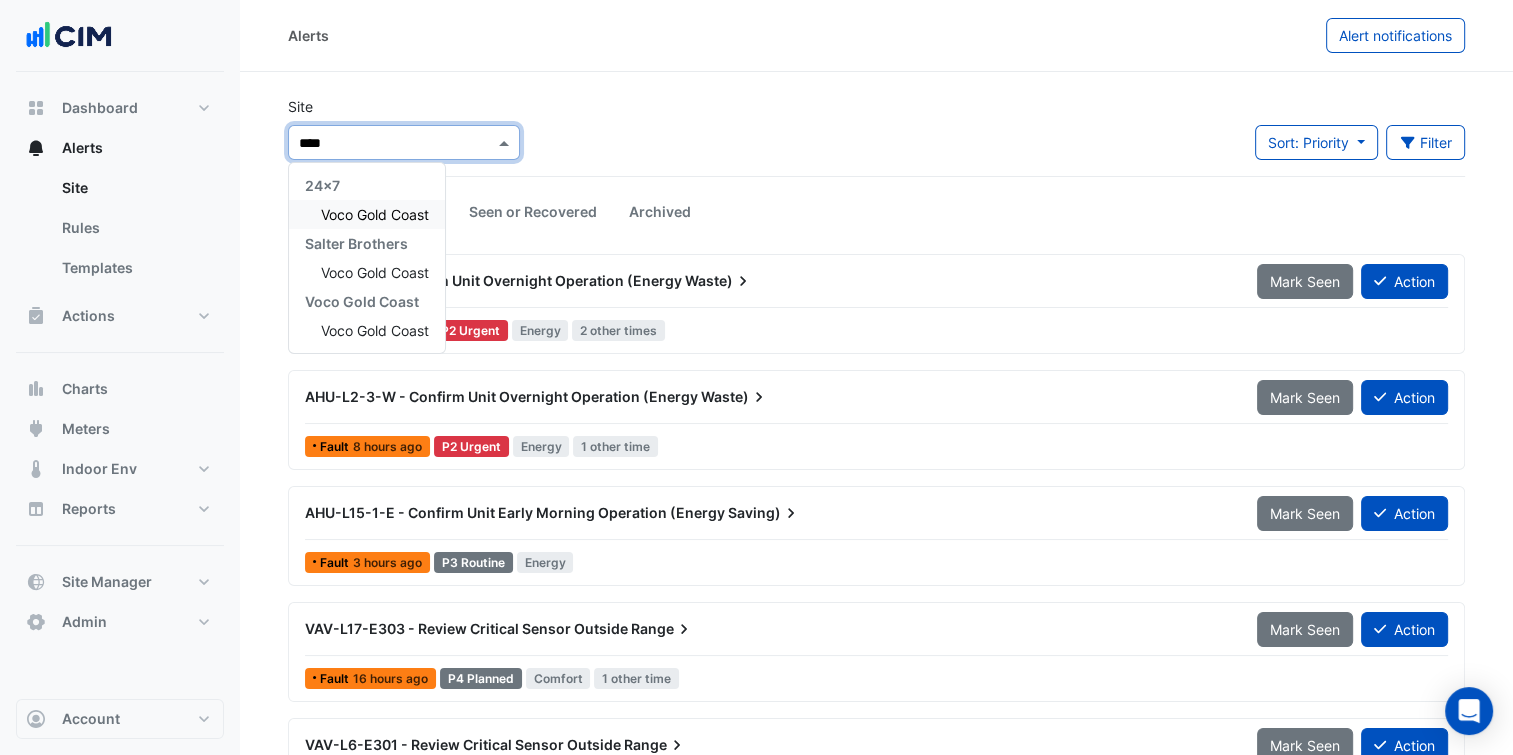 type 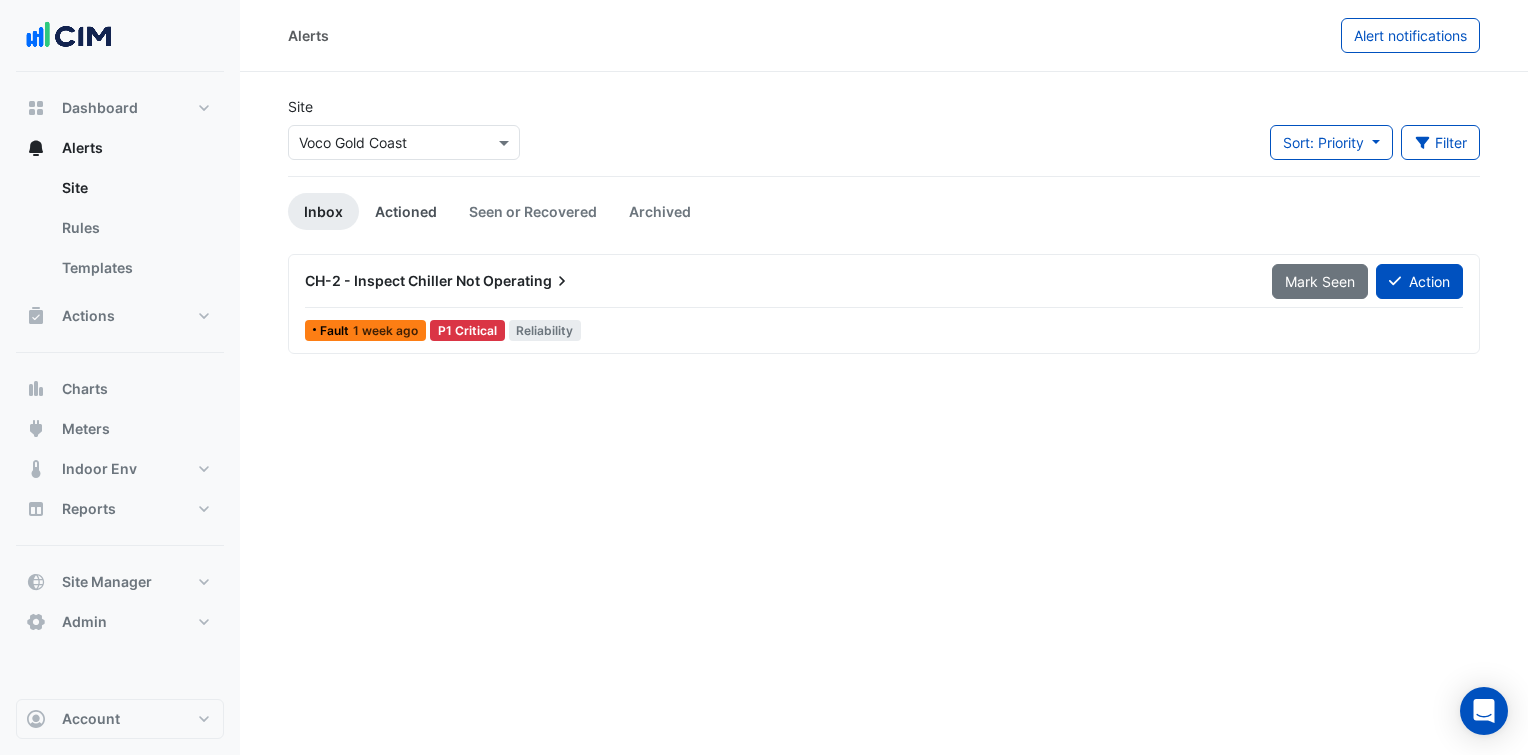 click on "Actioned" at bounding box center (406, 211) 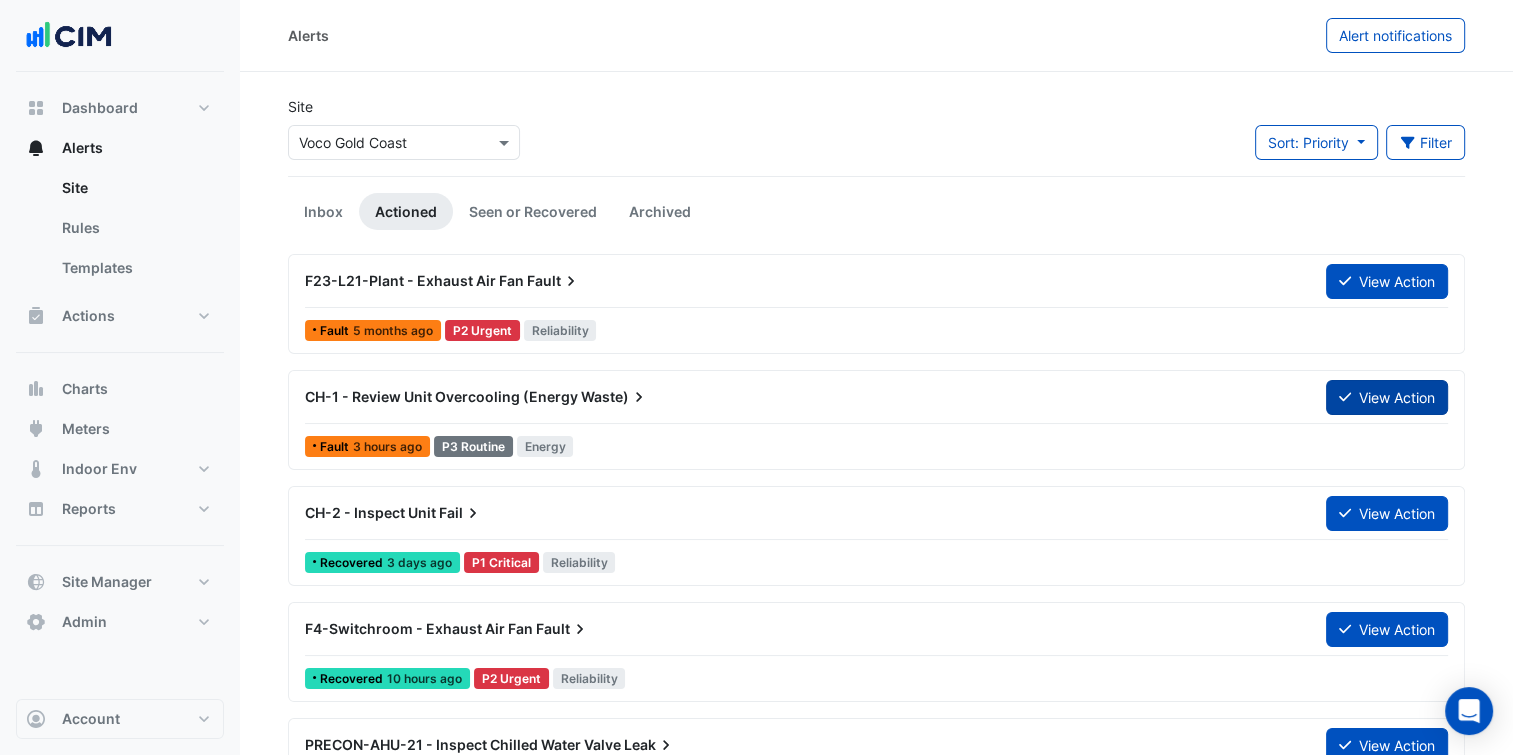 click 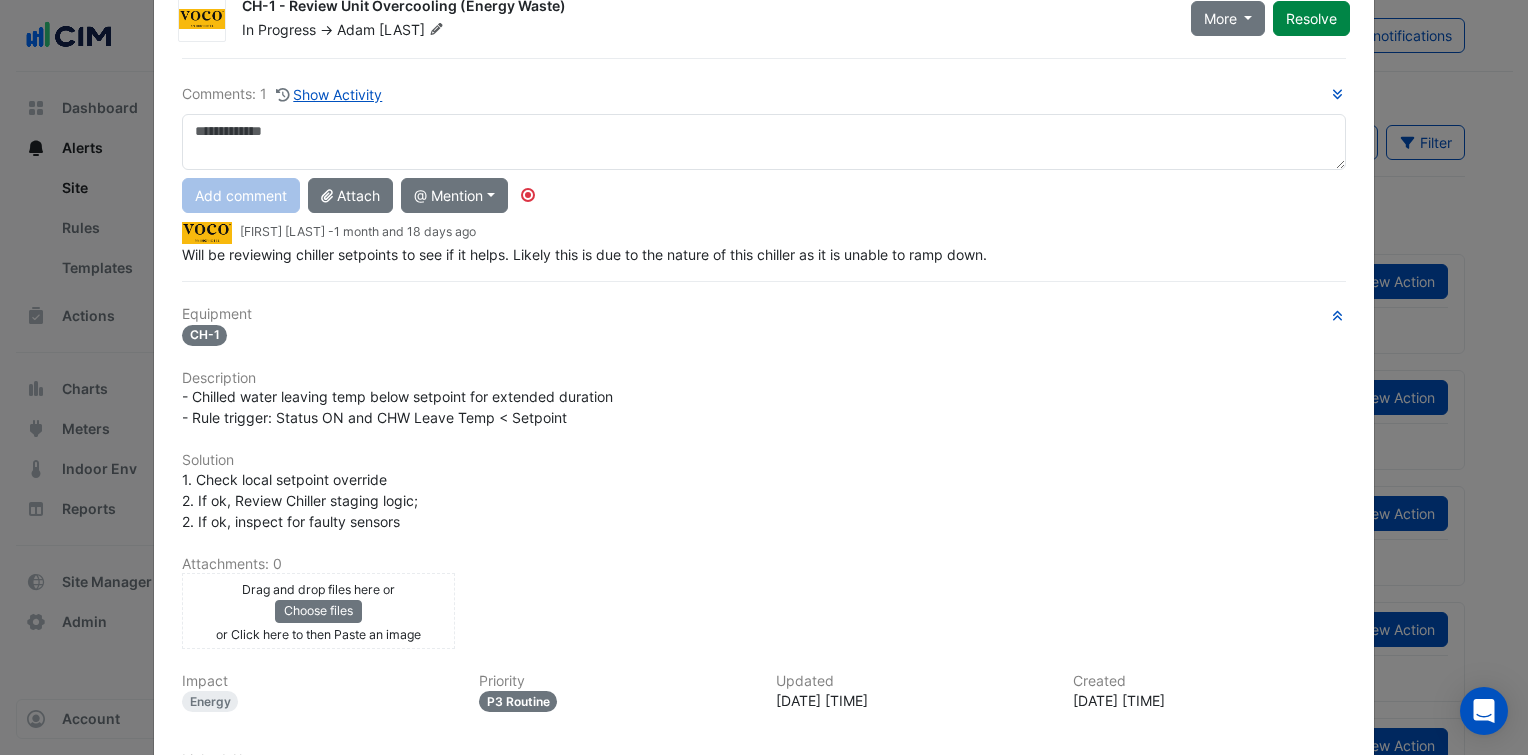 scroll, scrollTop: 0, scrollLeft: 0, axis: both 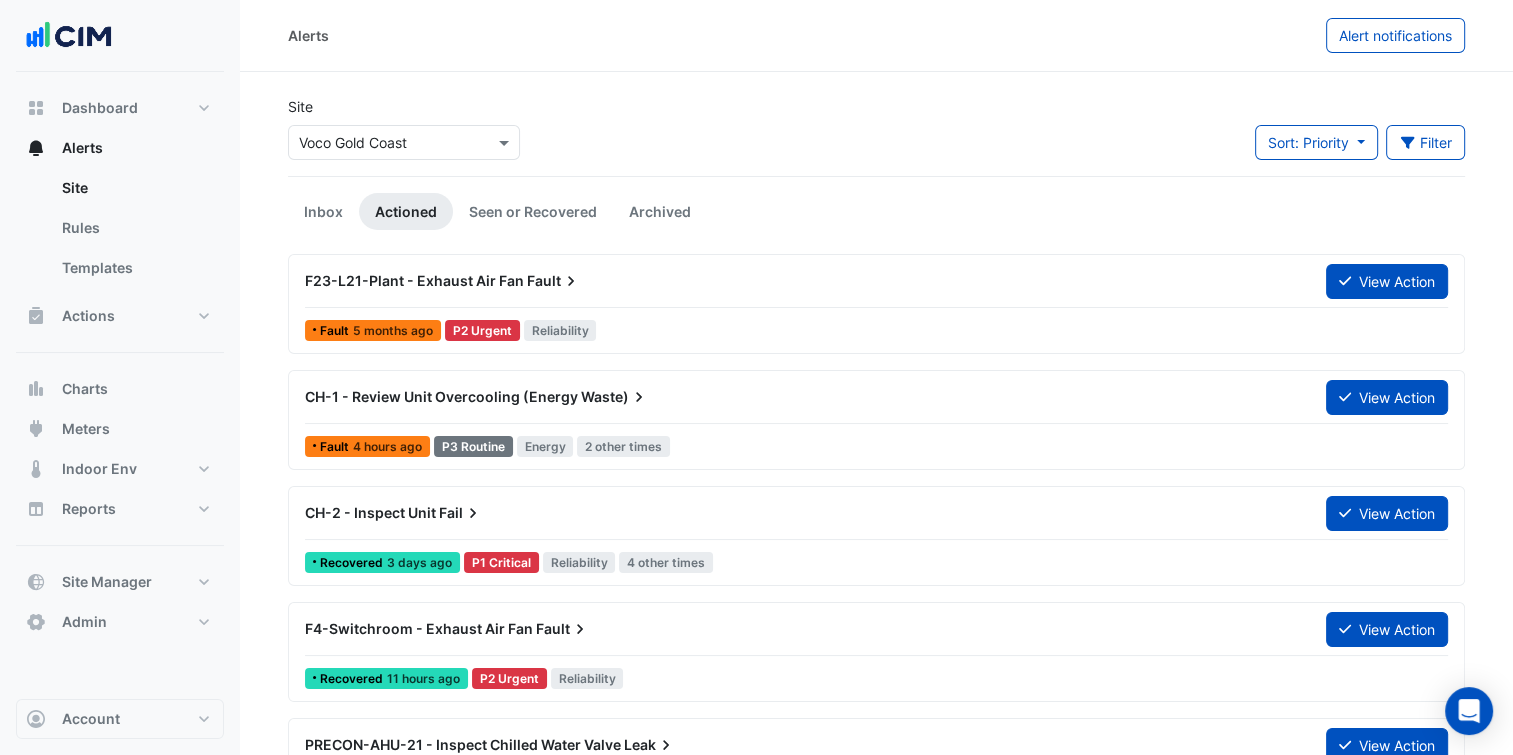 click on "Alerts
Alert notifications" 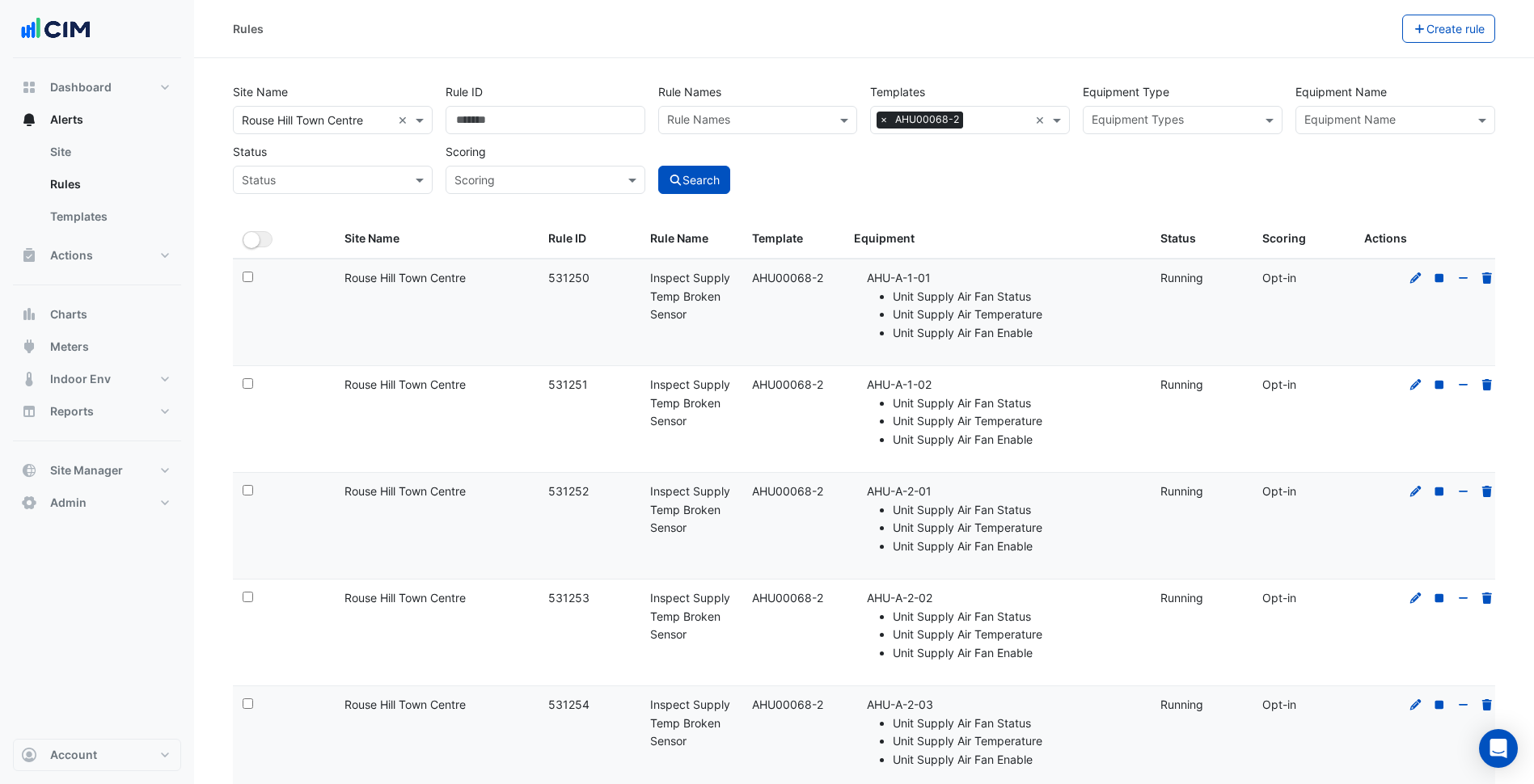 select on "***" 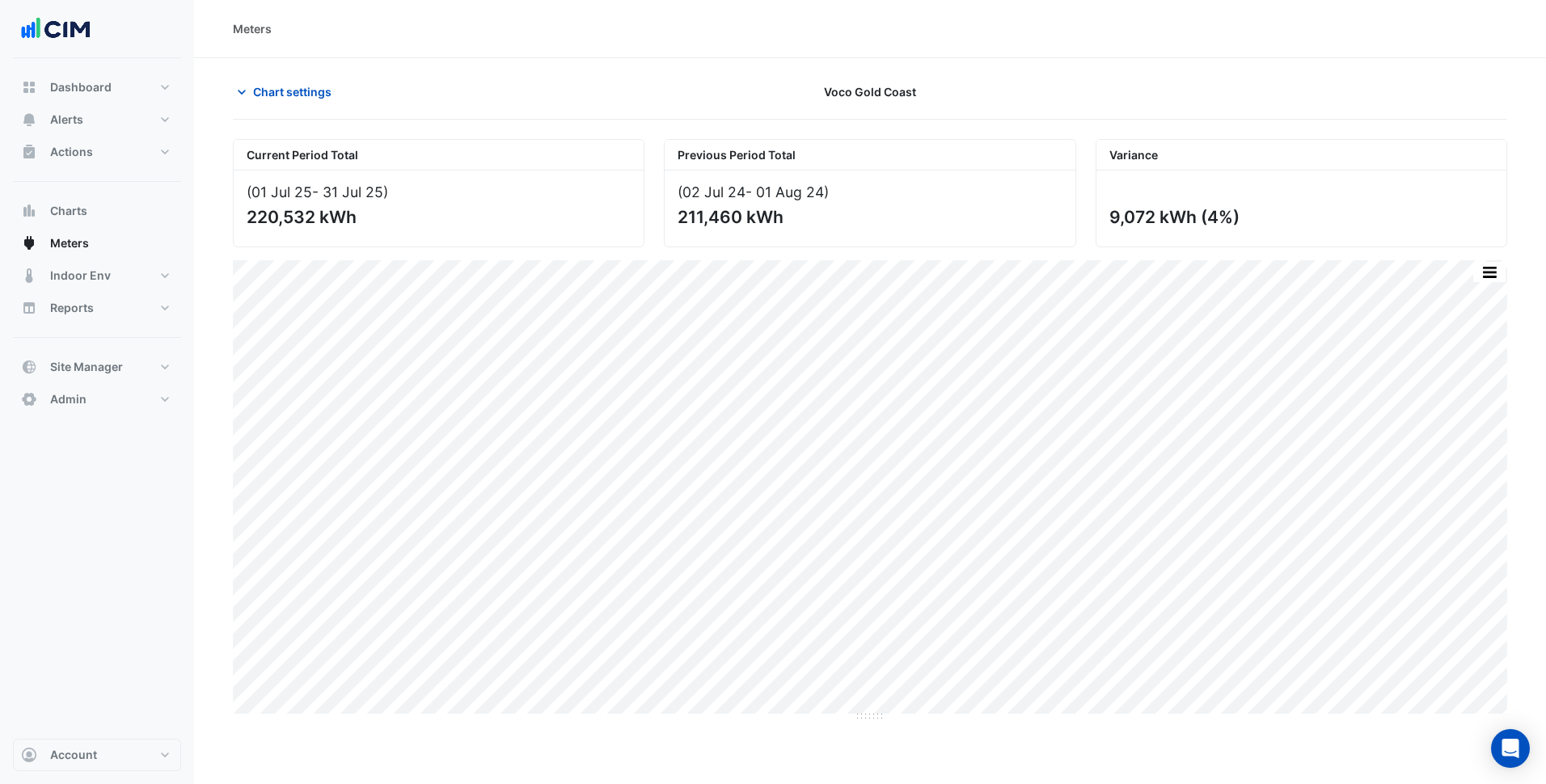 scroll, scrollTop: 0, scrollLeft: 0, axis: both 